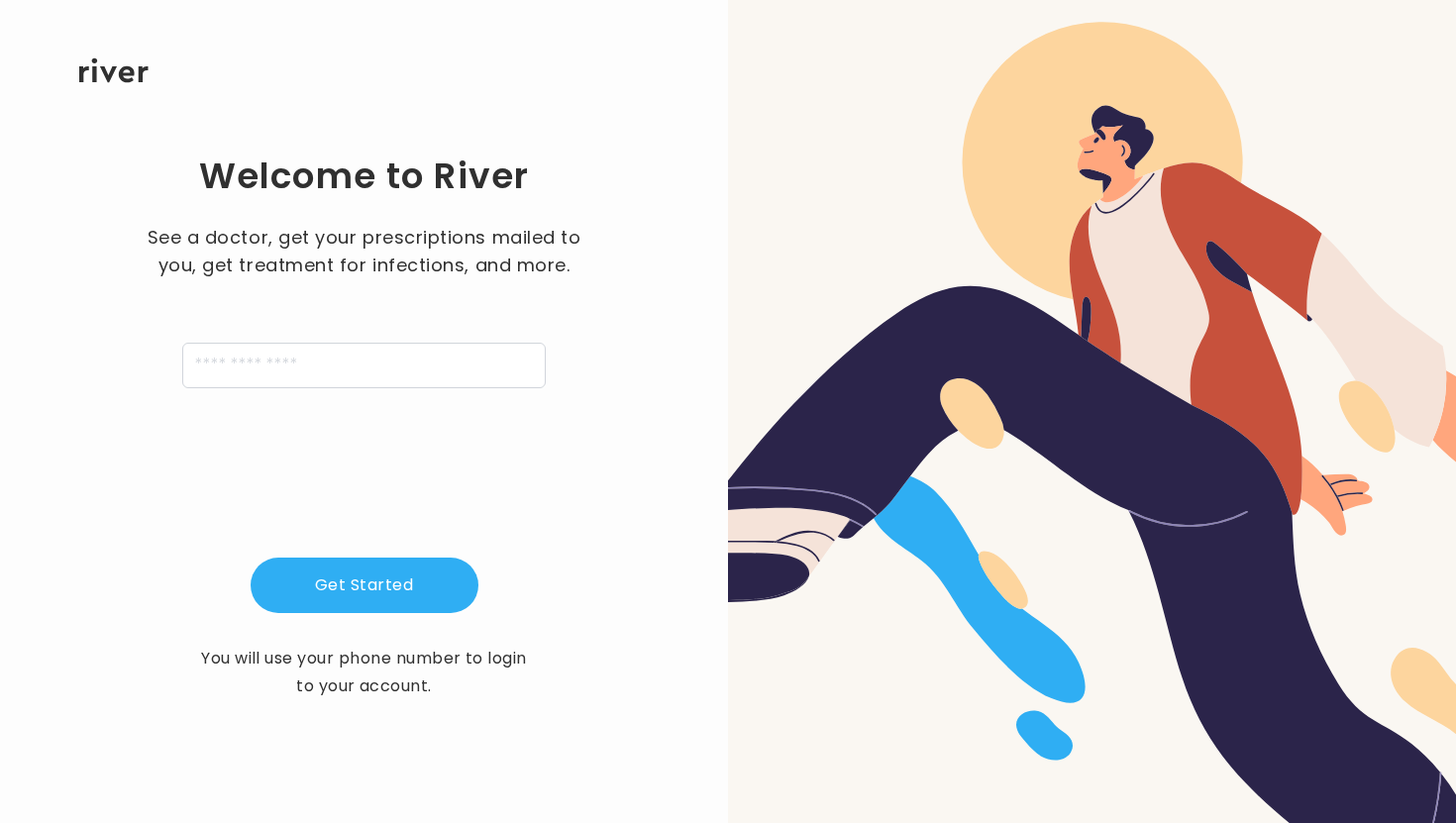 scroll, scrollTop: 0, scrollLeft: 0, axis: both 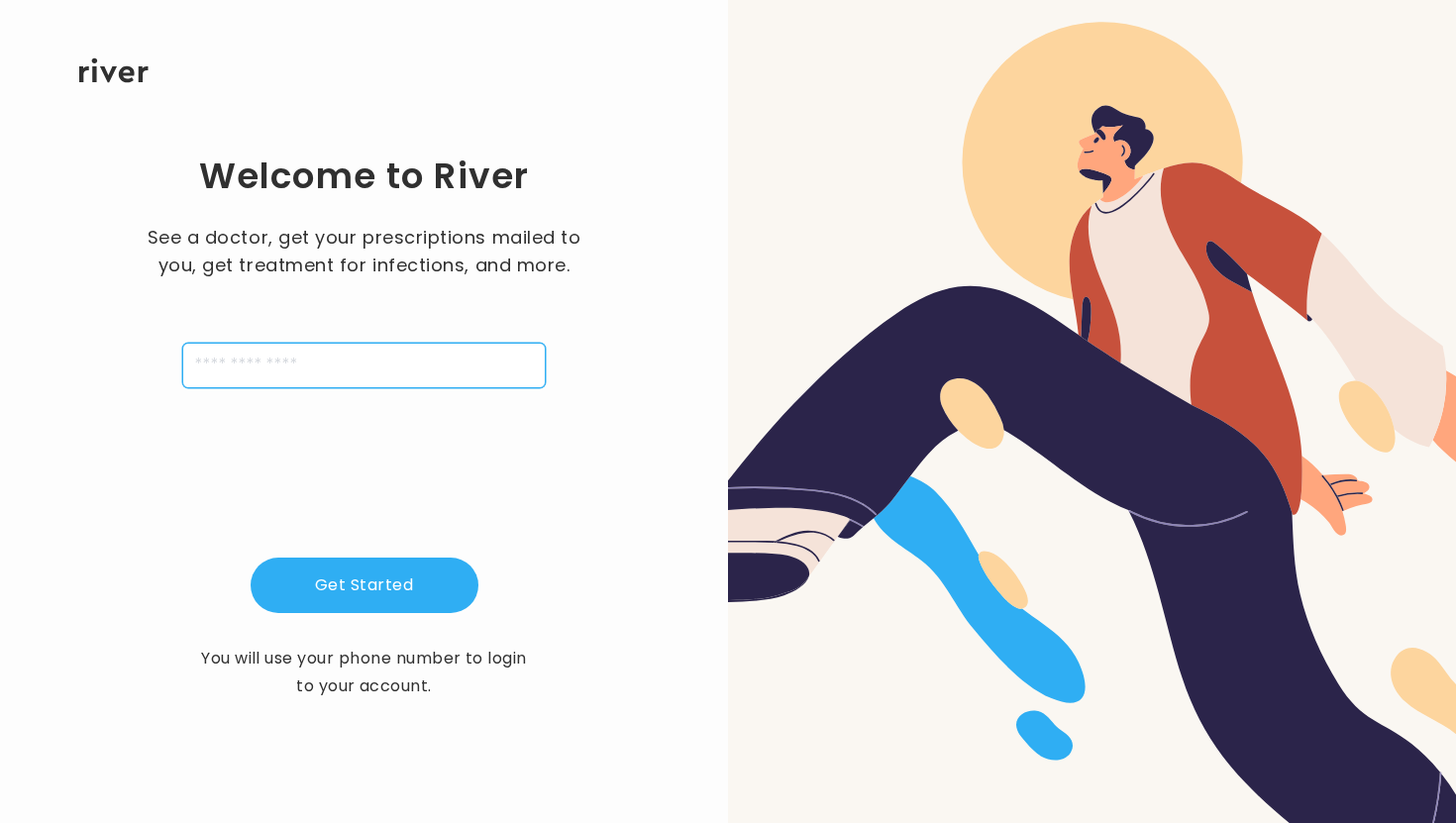 click at bounding box center (364, 365) 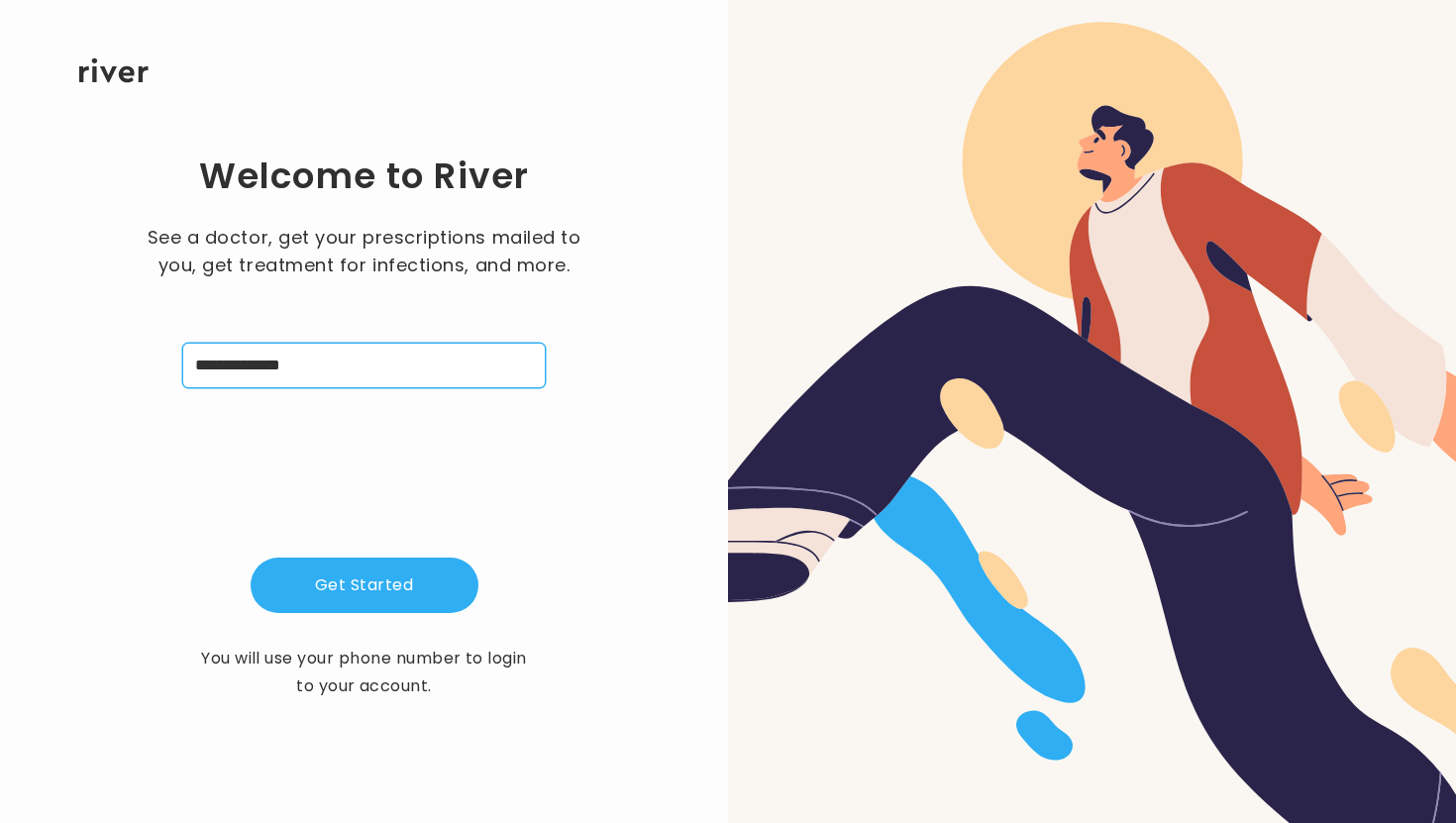 type on "**********" 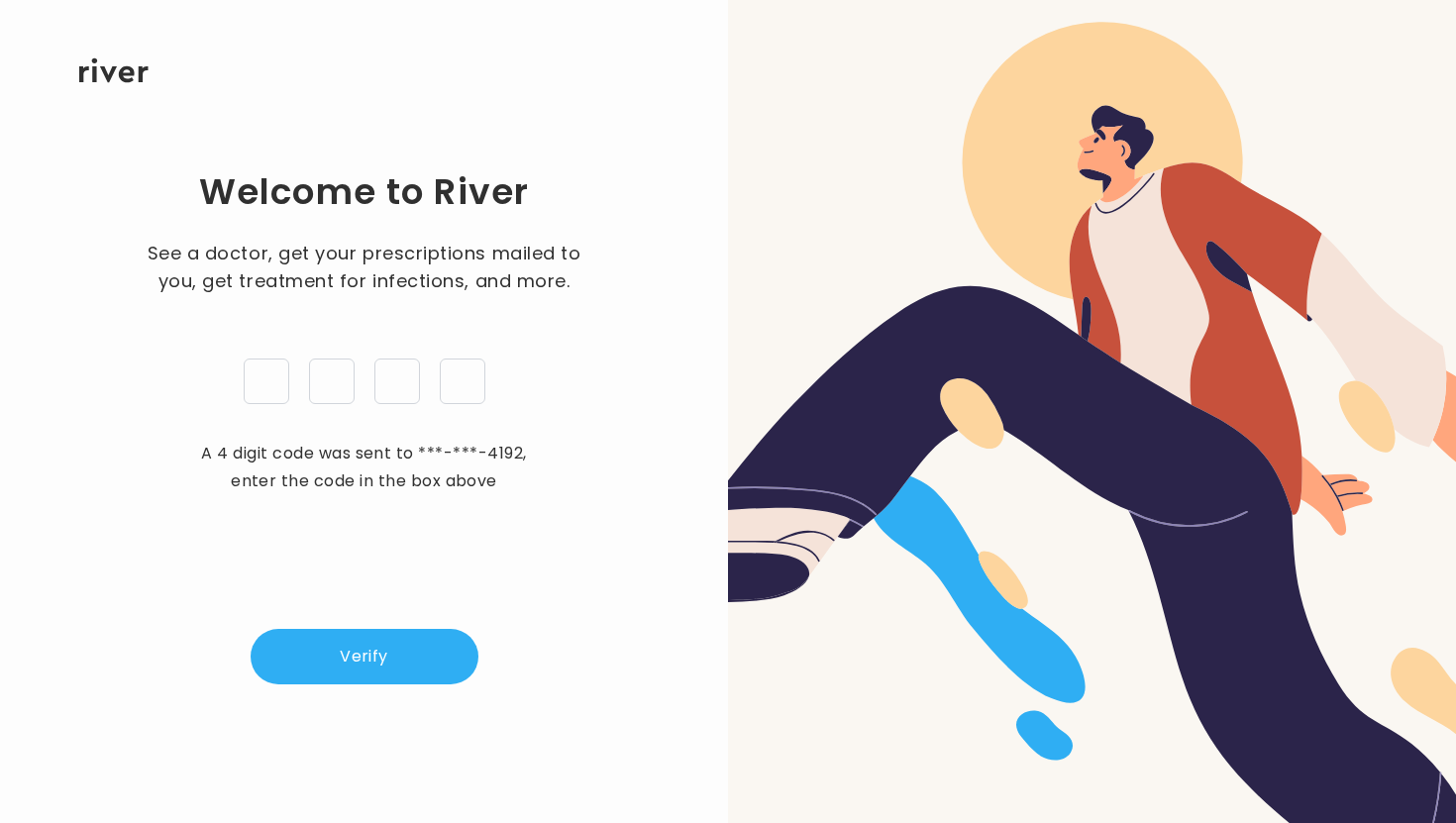 click at bounding box center [1092, 411] 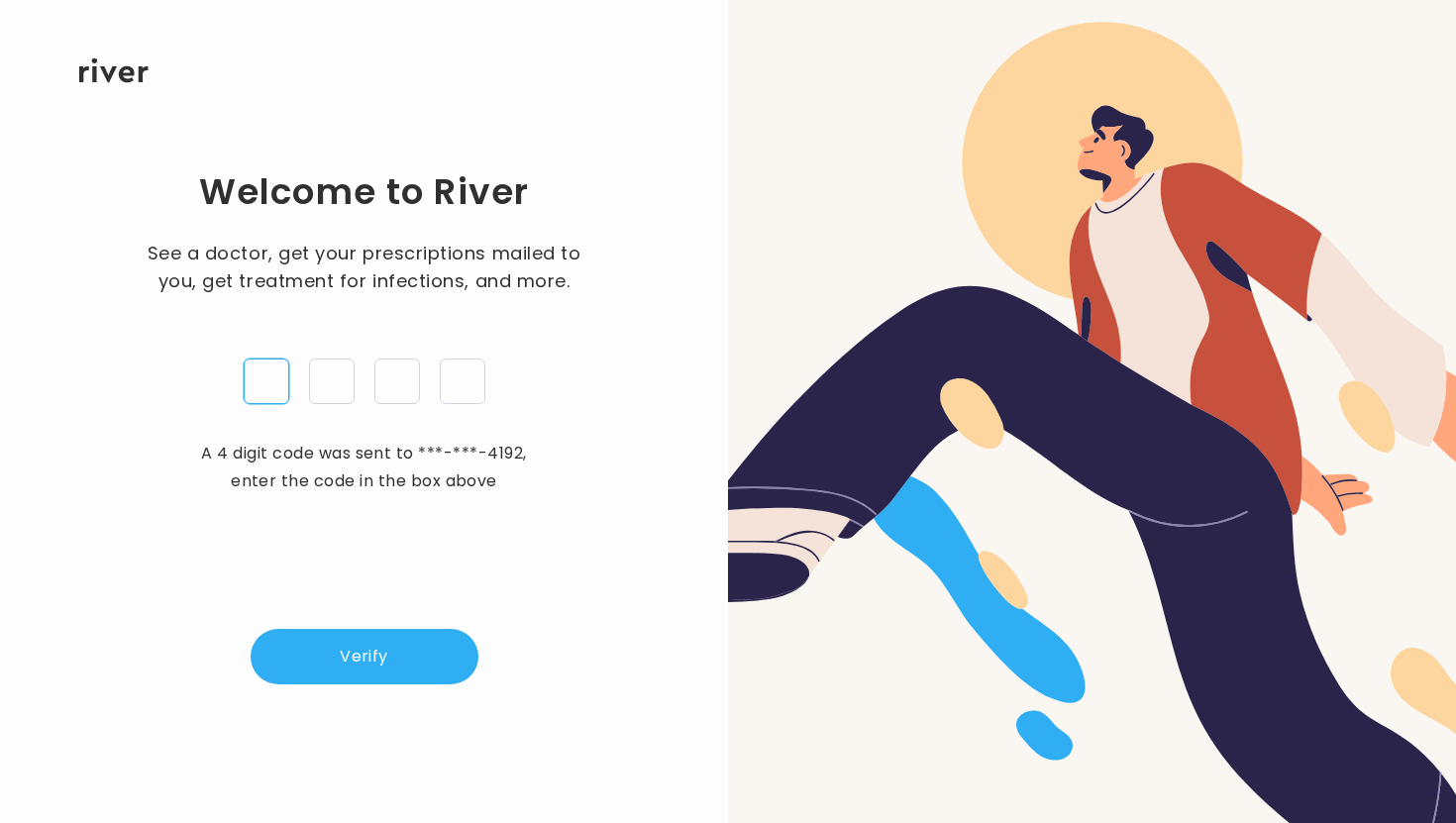 click at bounding box center [266, 381] 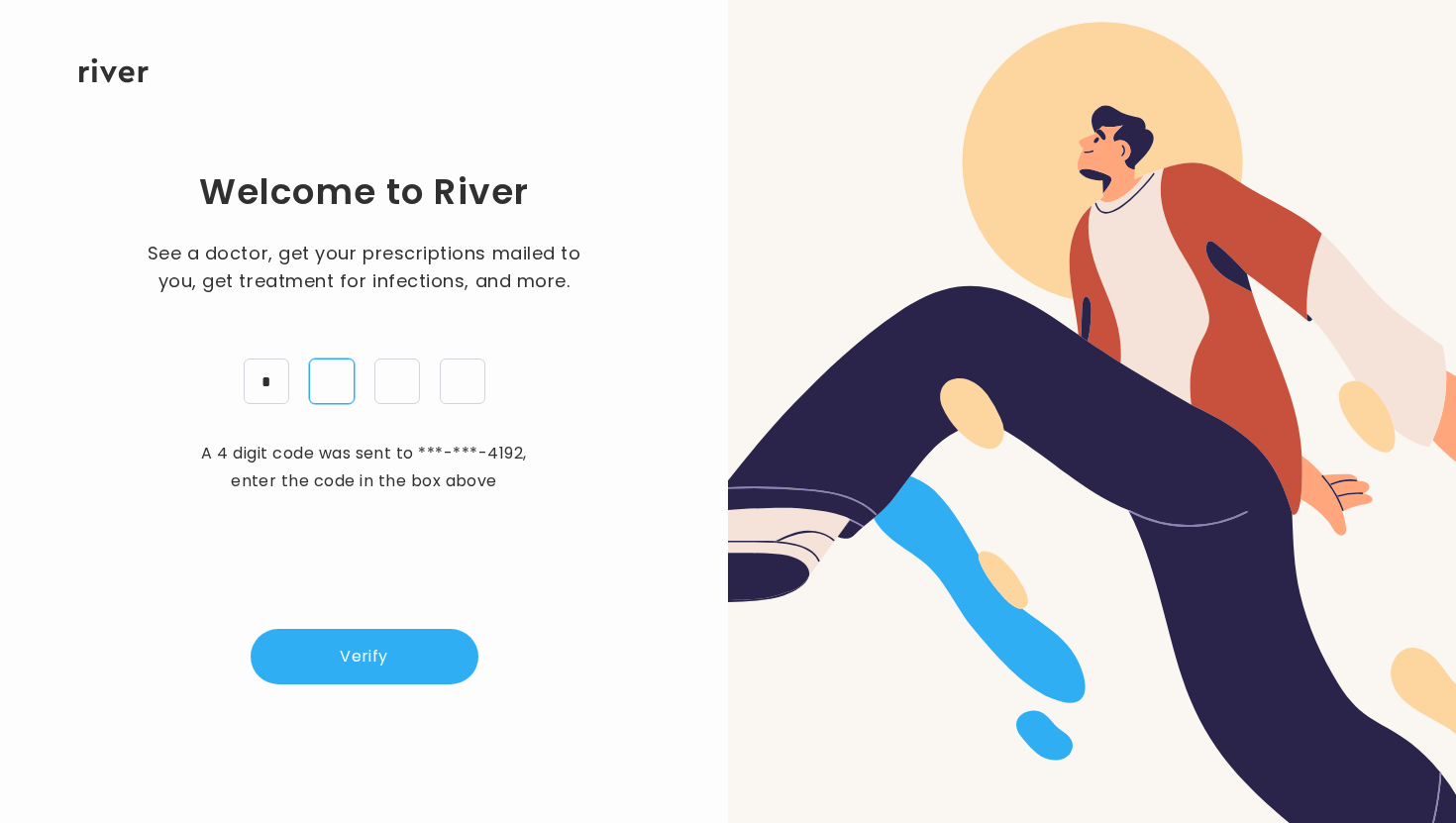 type on "*" 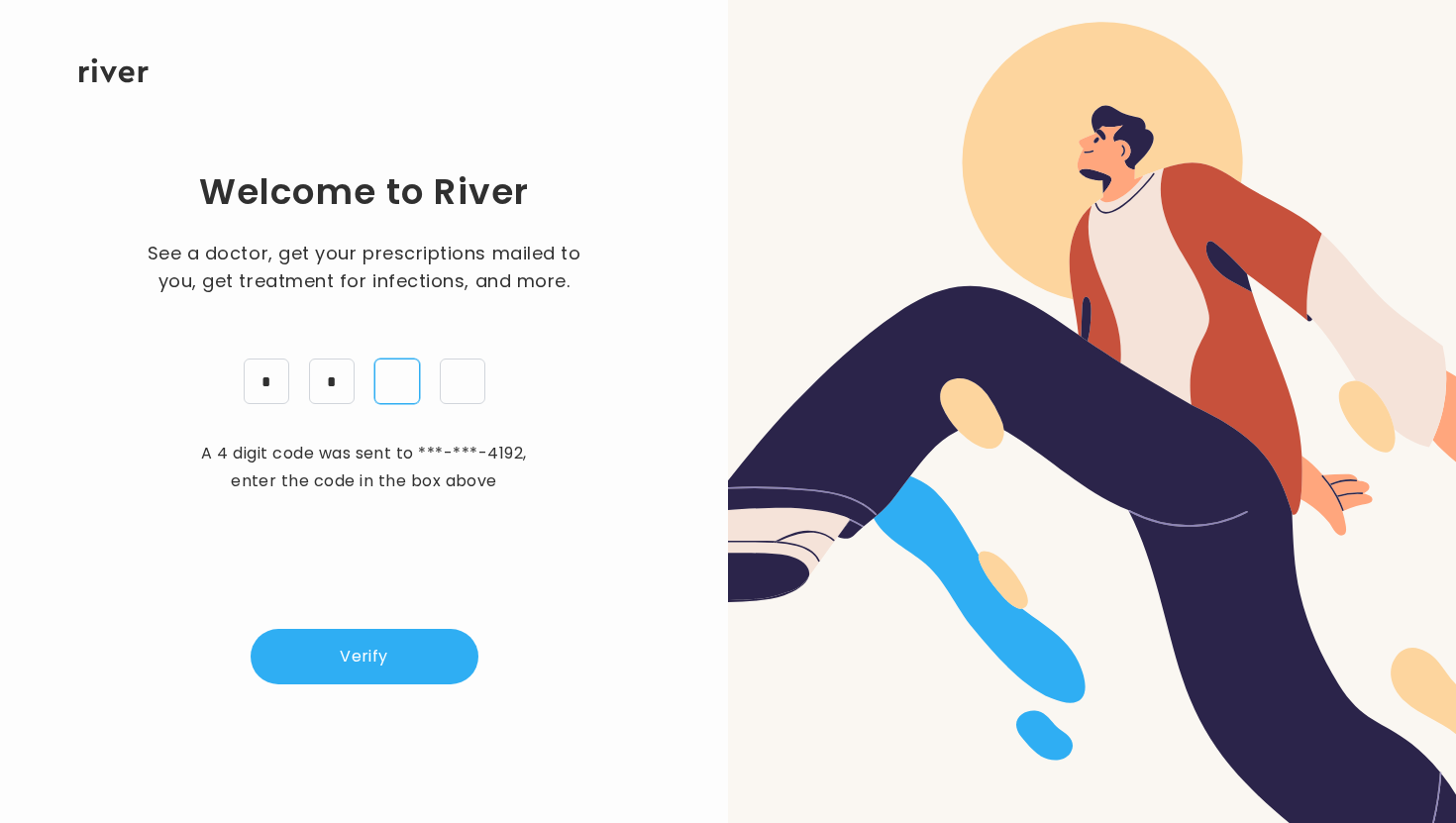 type on "*" 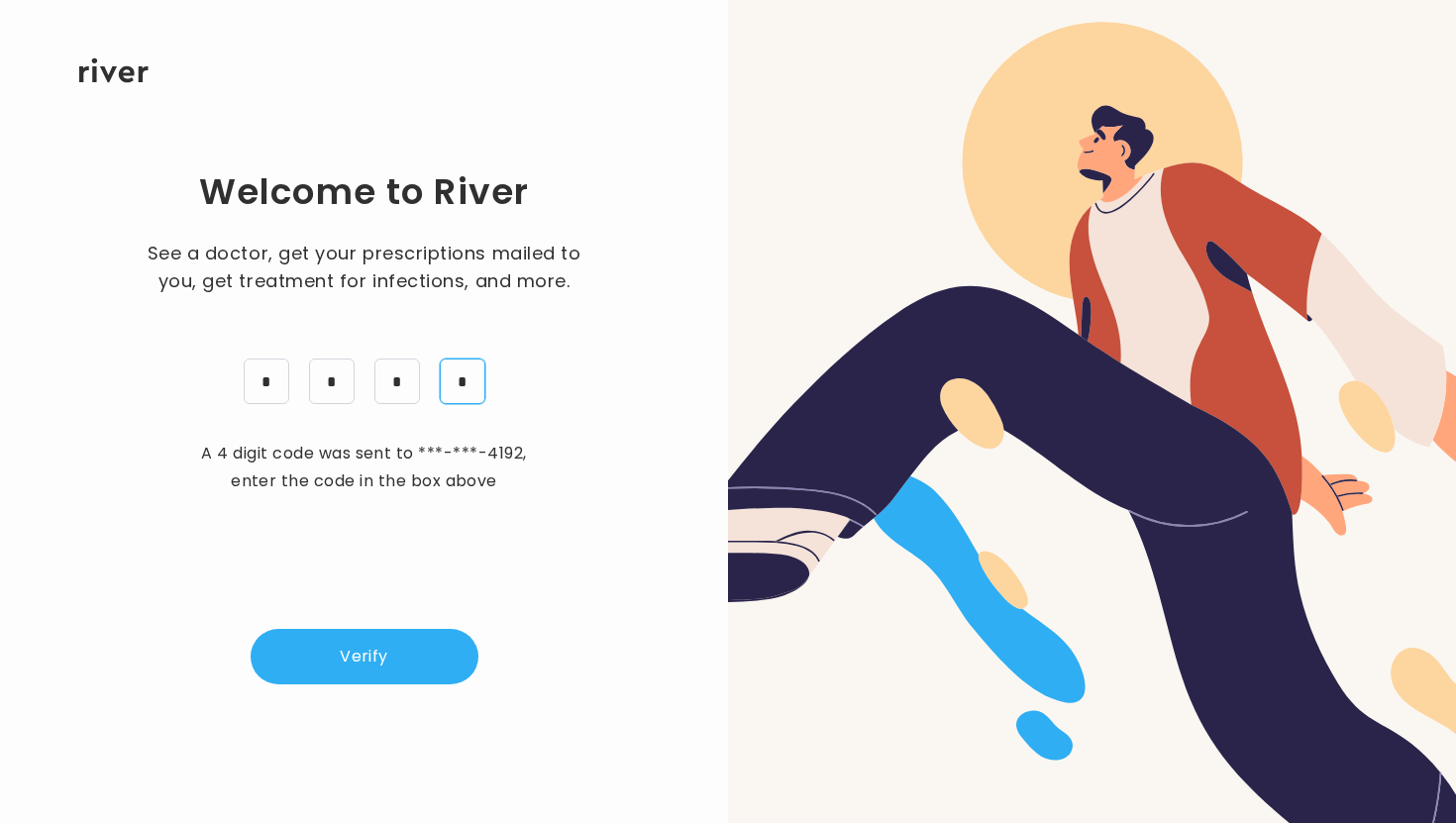 type on "*" 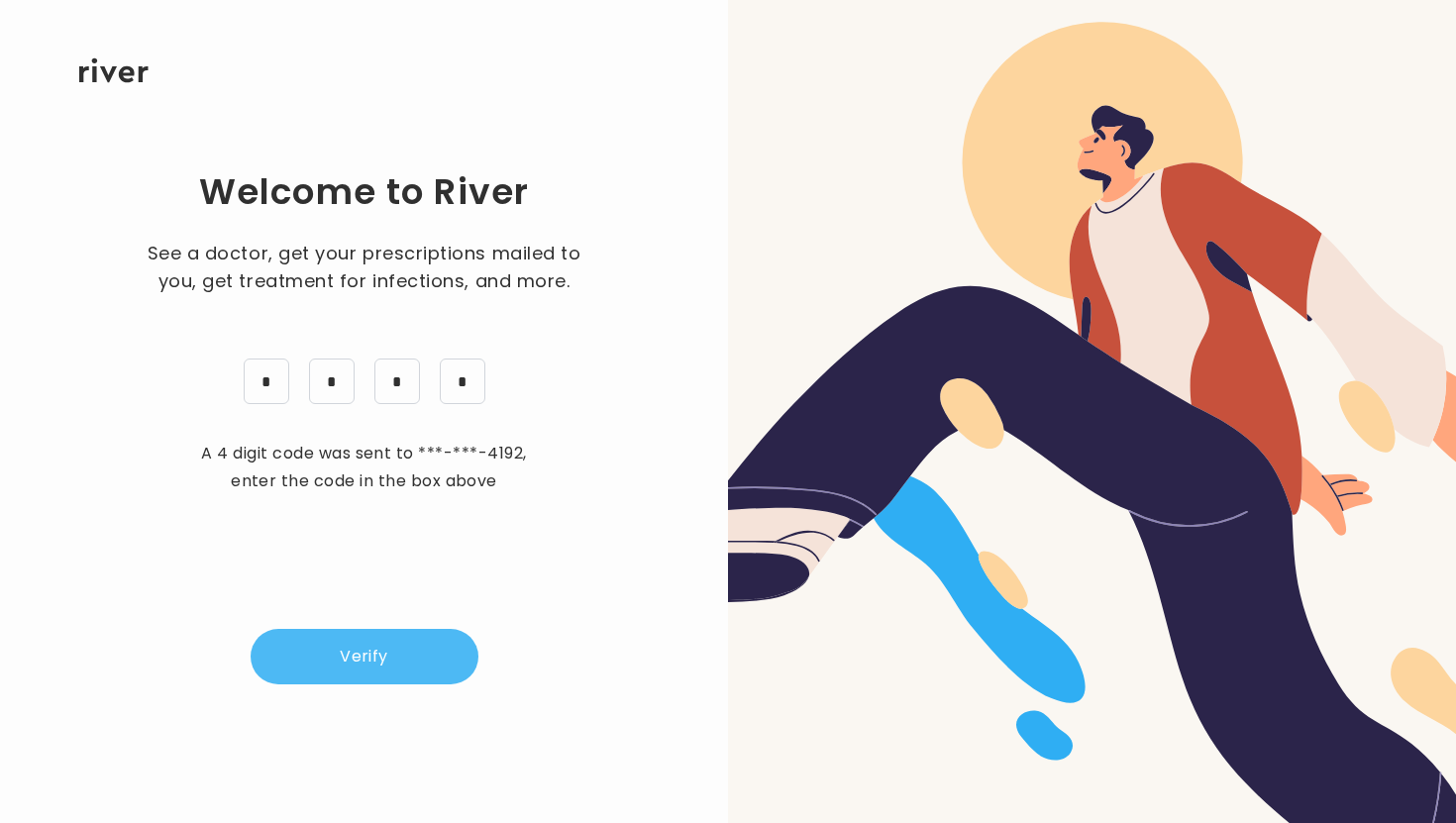 click on "Verify" at bounding box center [364, 657] 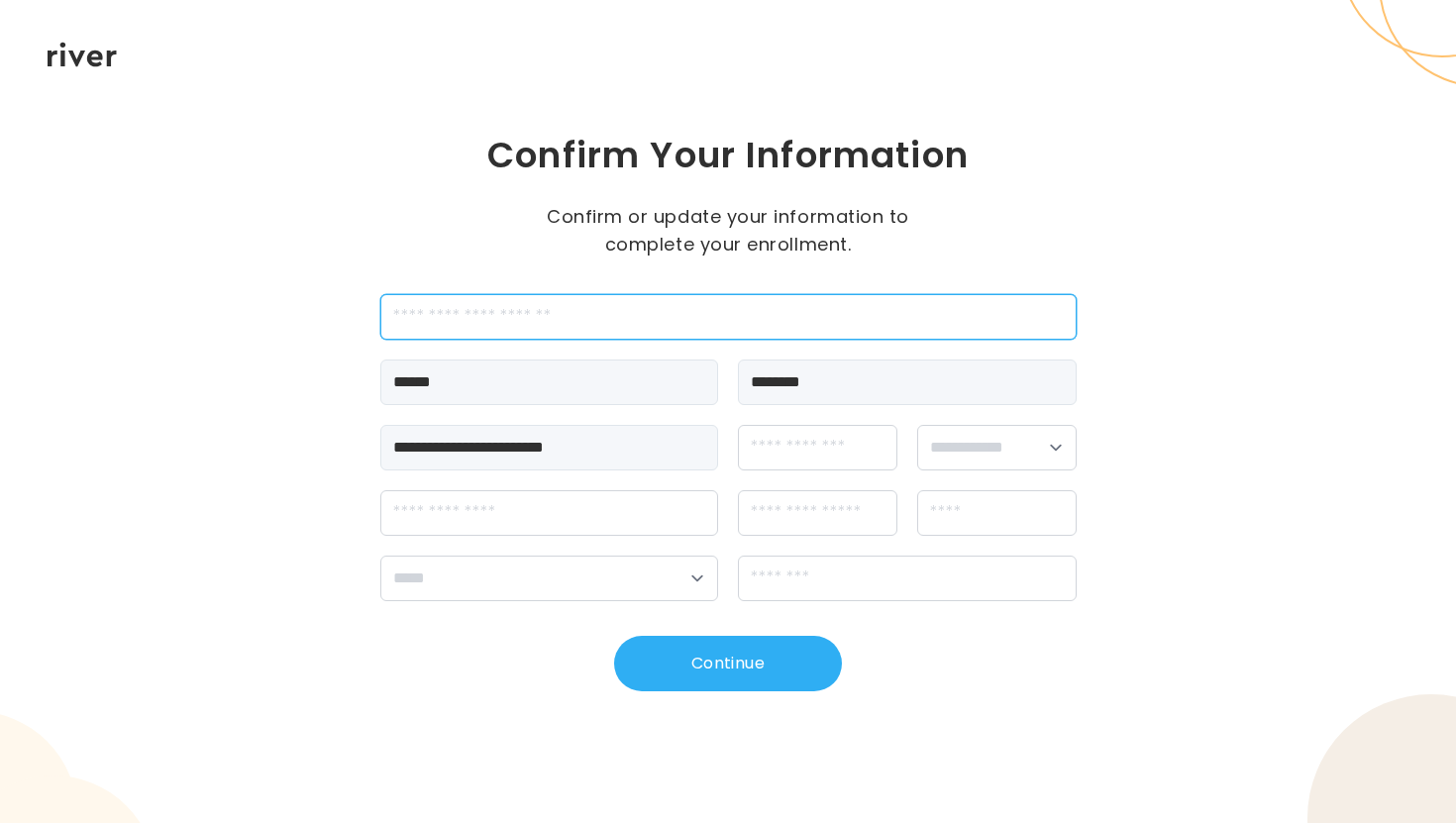 click at bounding box center [728, 317] 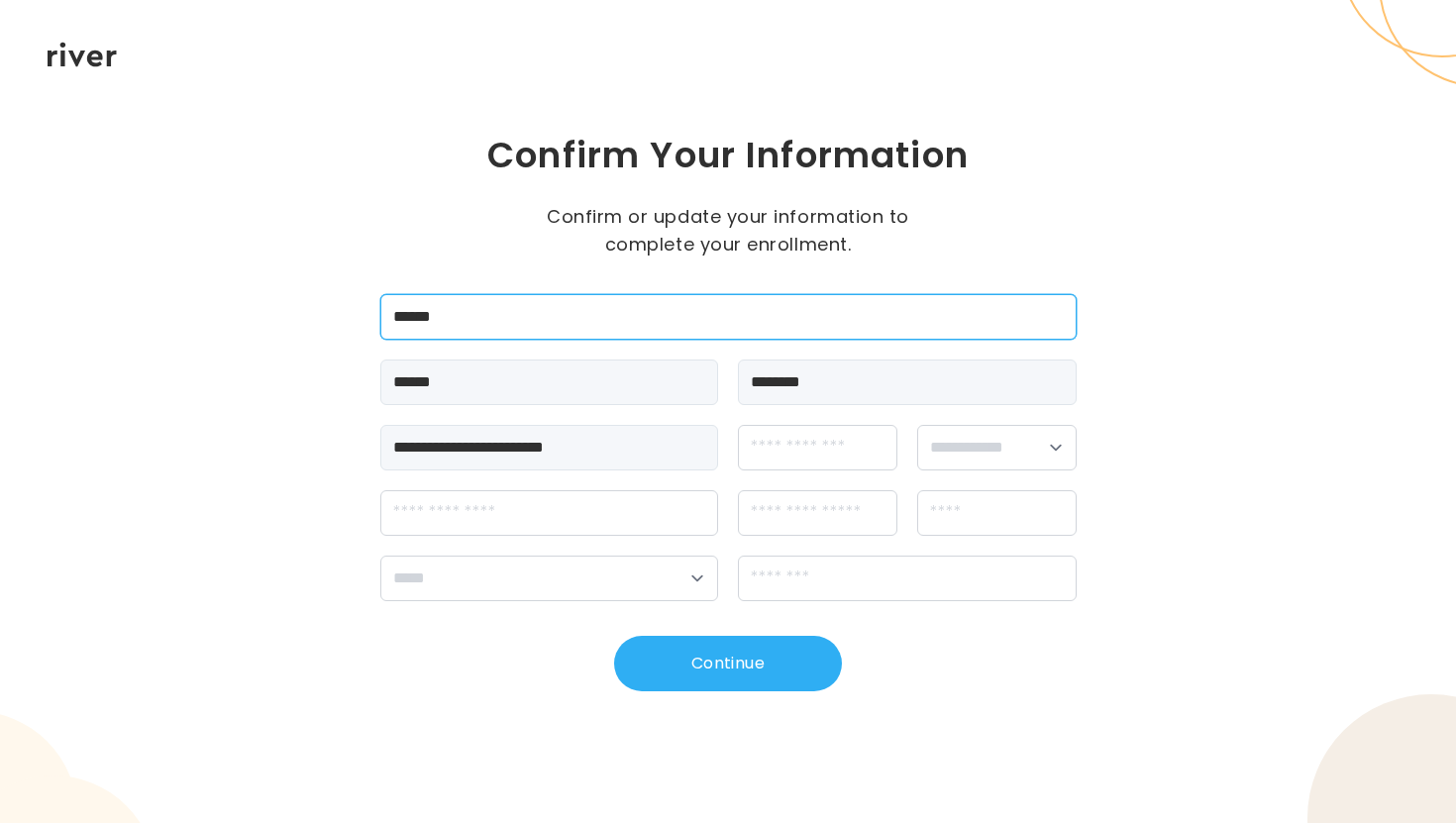 type on "******" 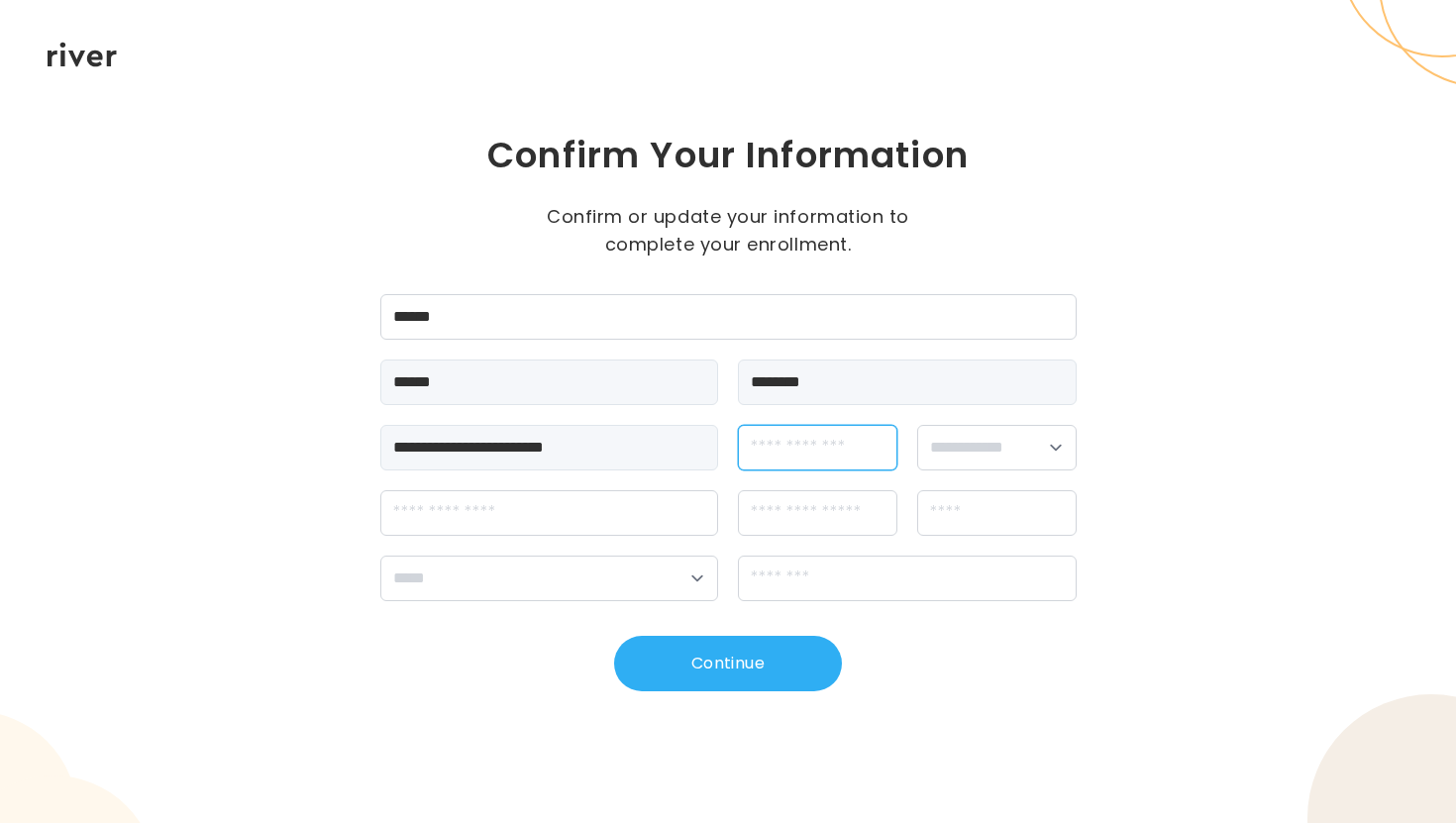 click at bounding box center (817, 448) 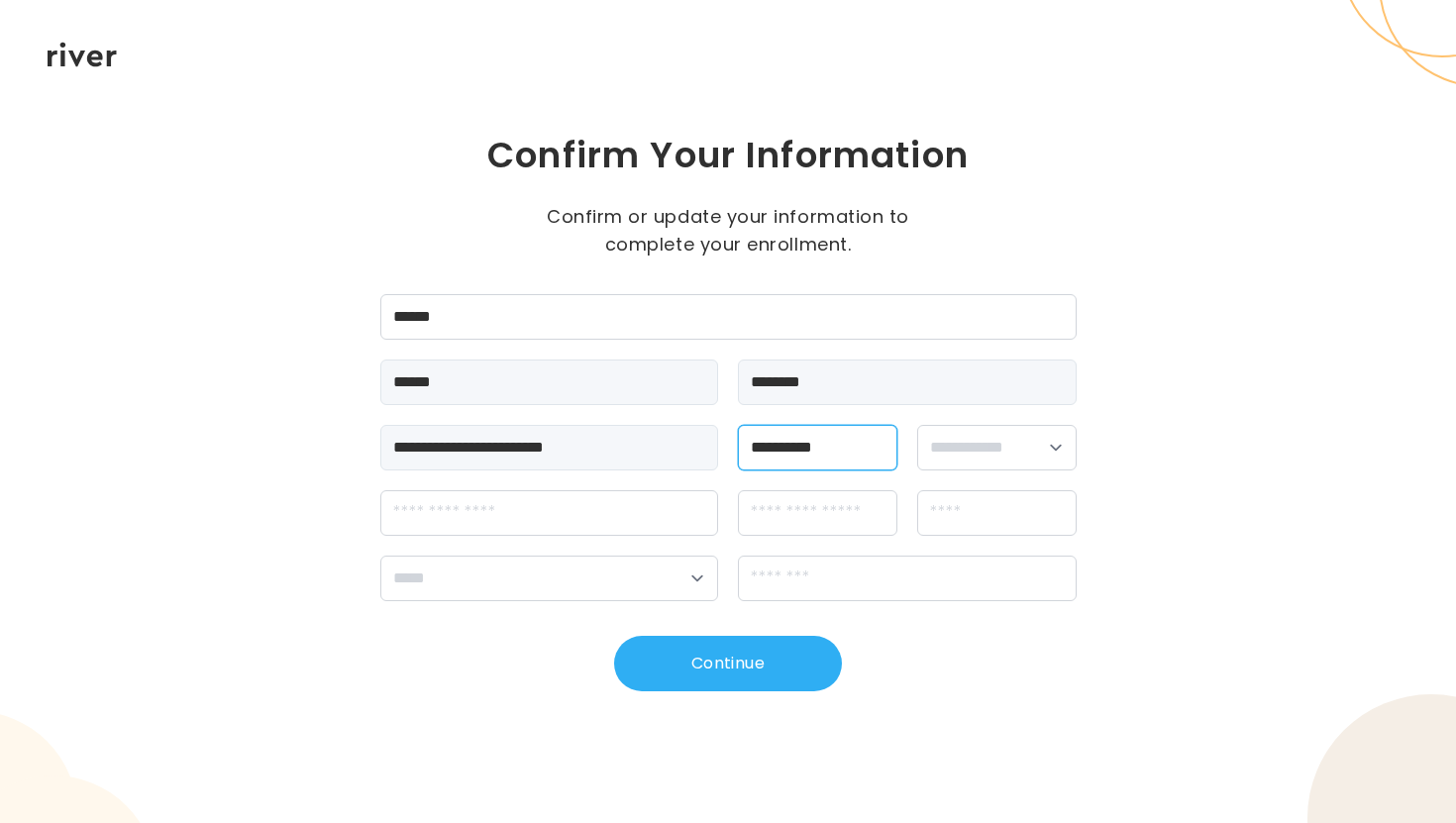 type on "**********" 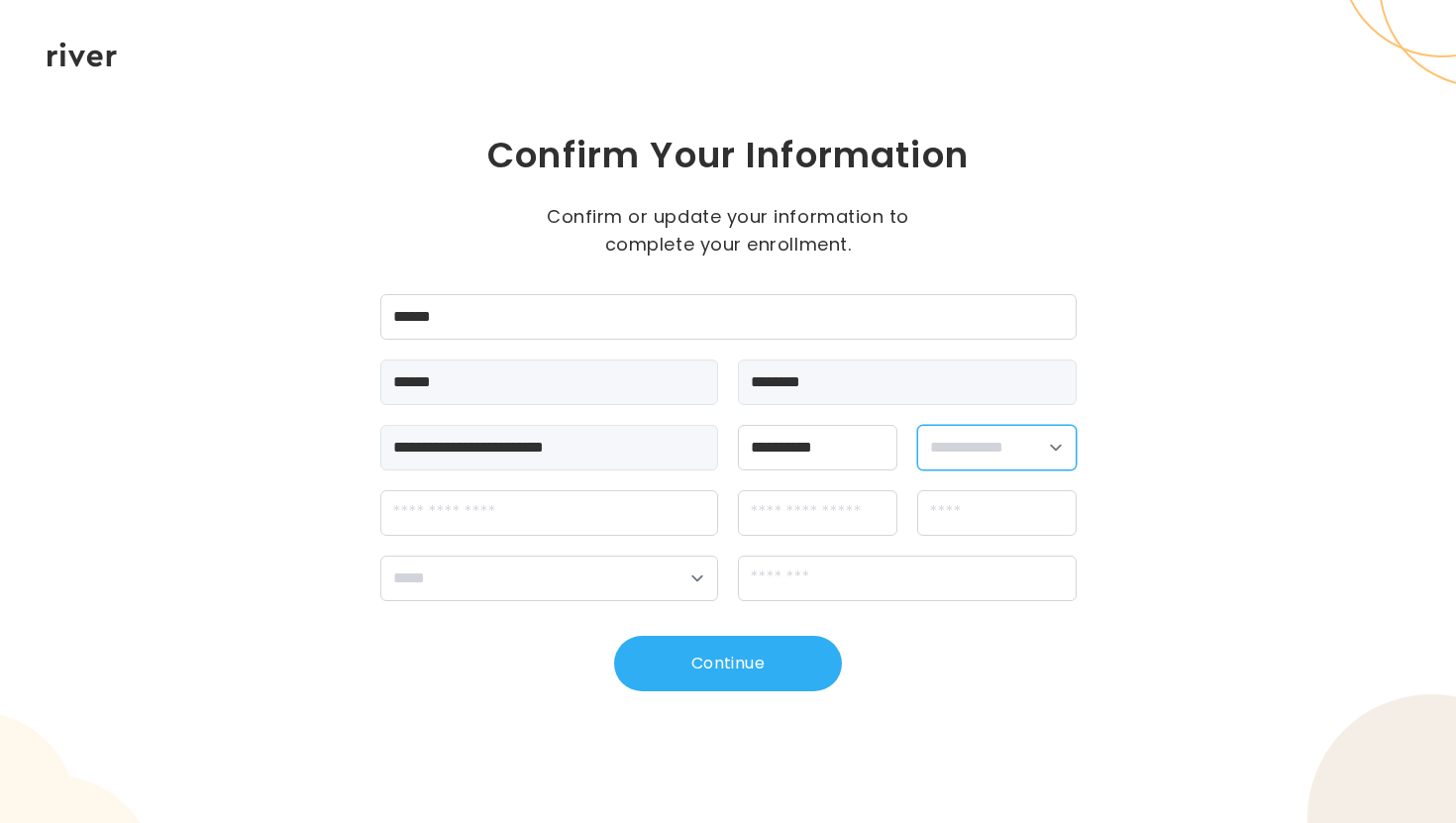 click on "**********" at bounding box center [996, 448] 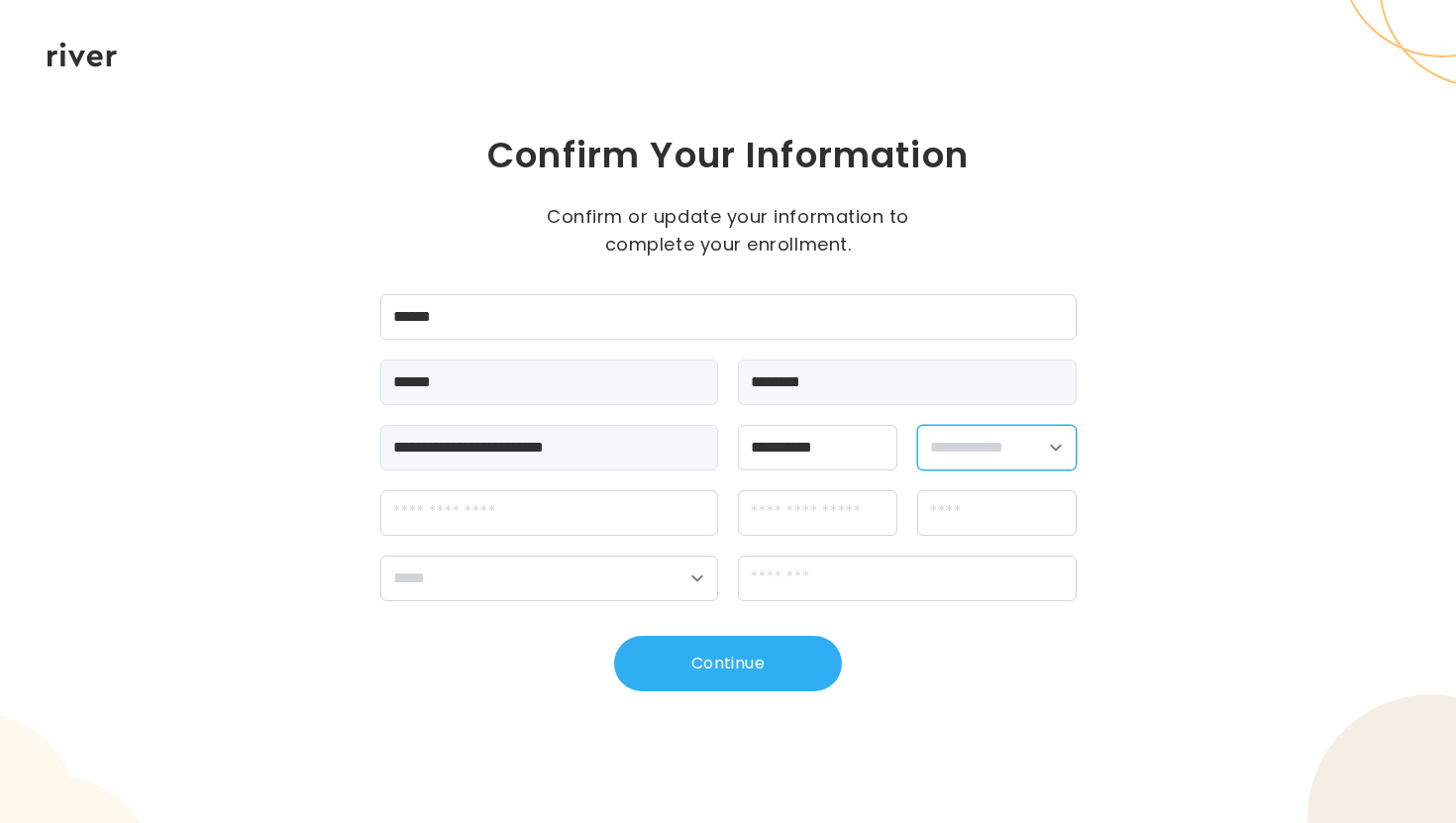 select on "******" 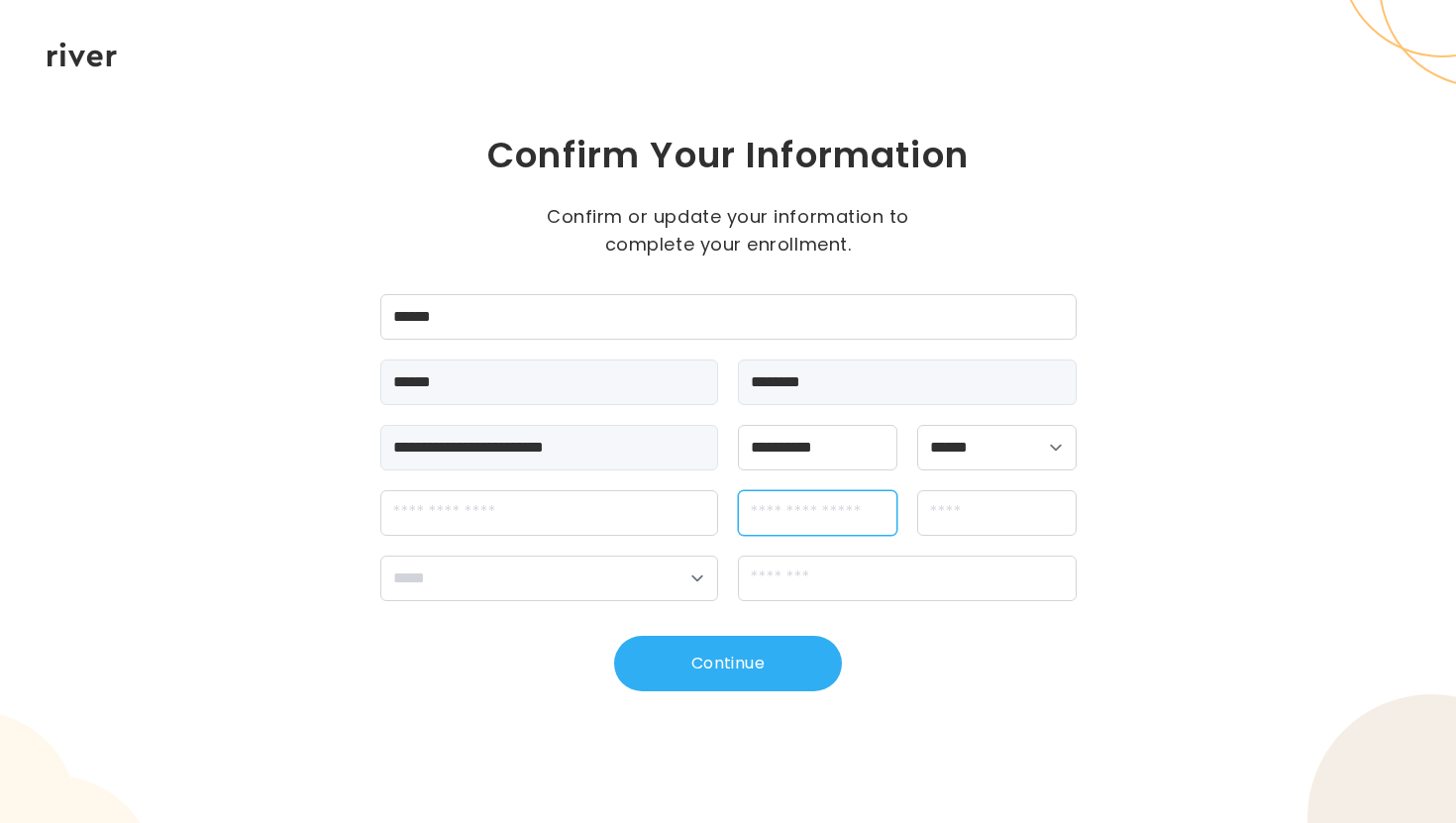 click at bounding box center [817, 513] 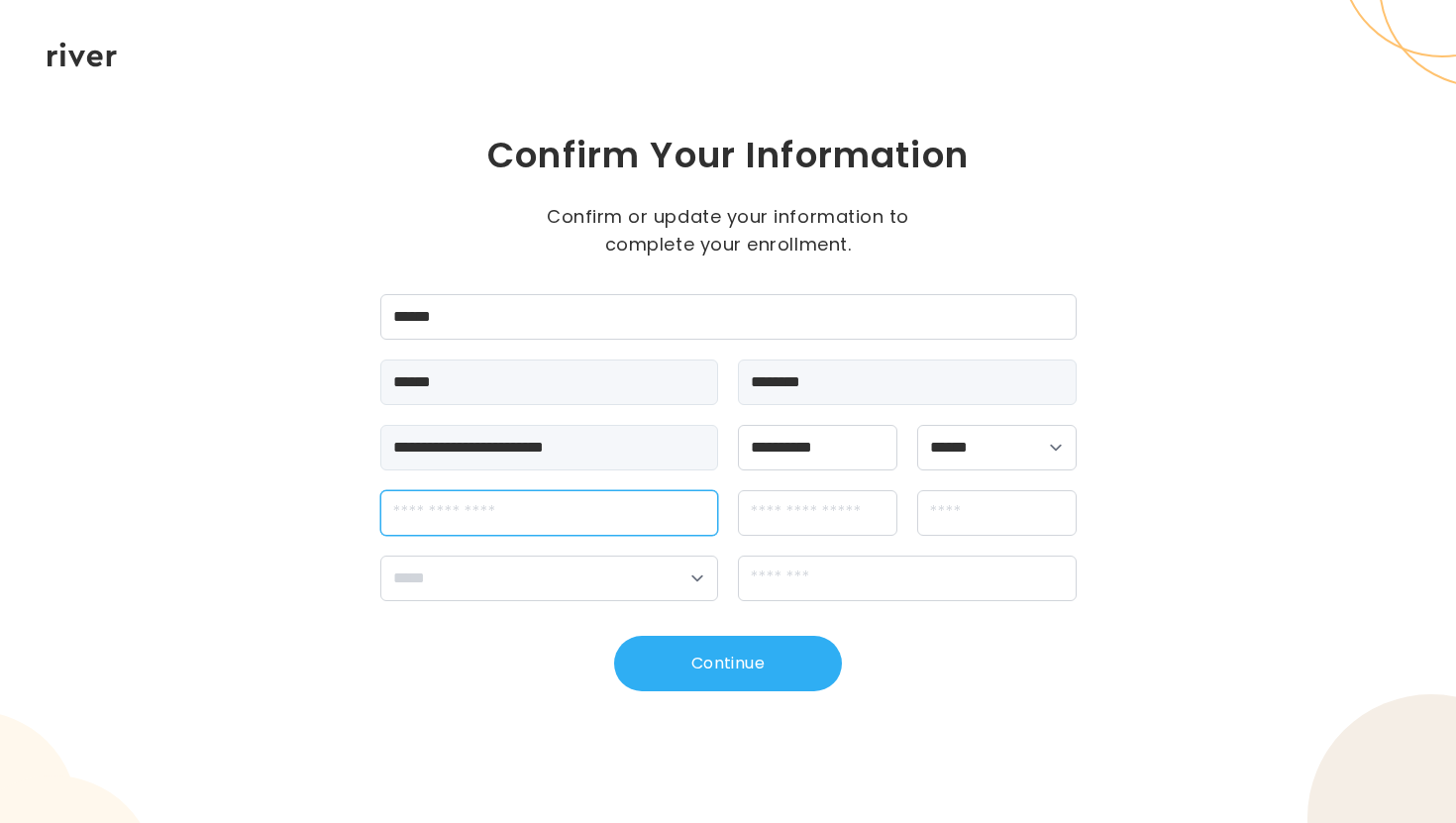 click at bounding box center (550, 513) 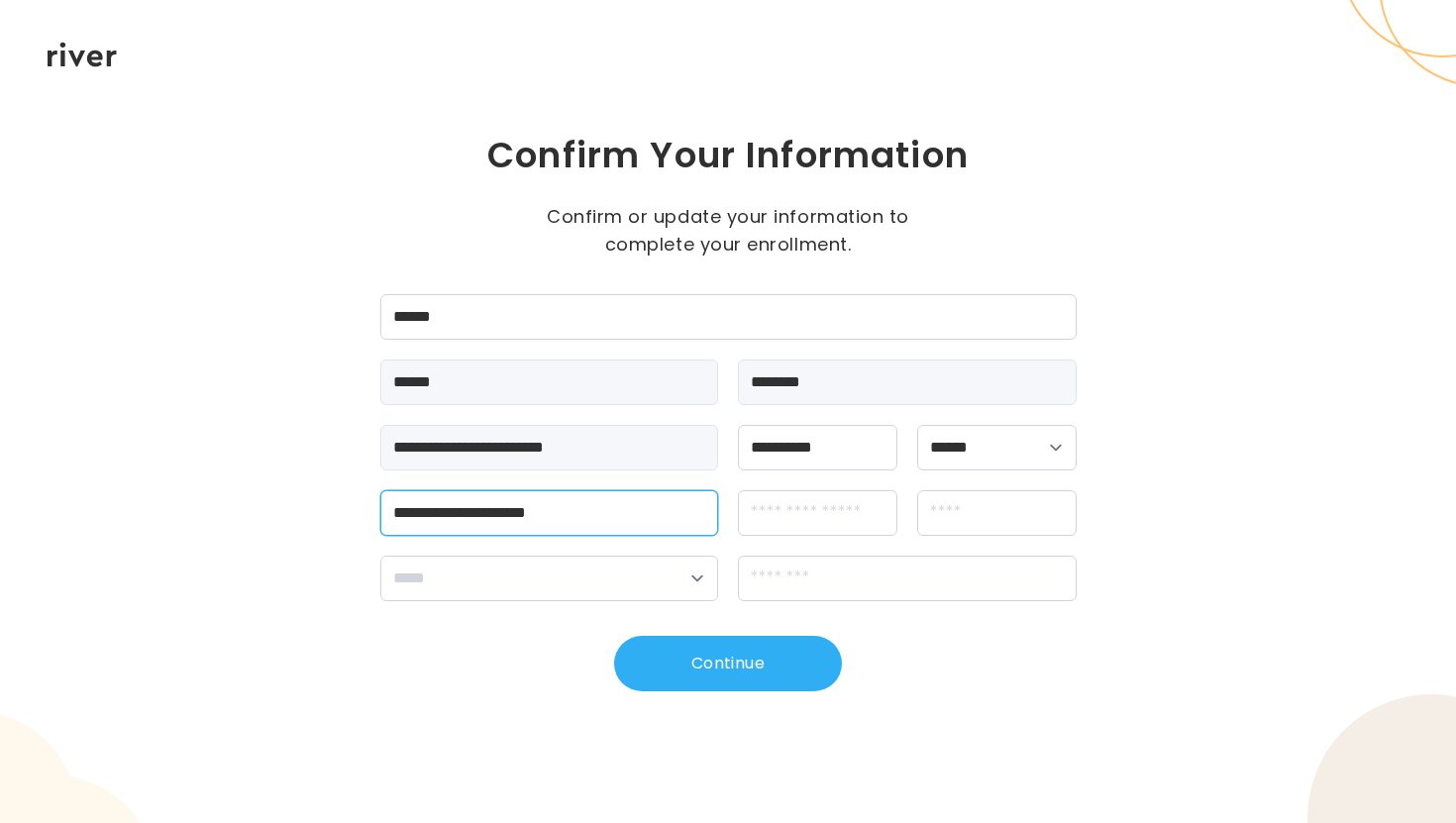 click on "**********" at bounding box center (550, 513) 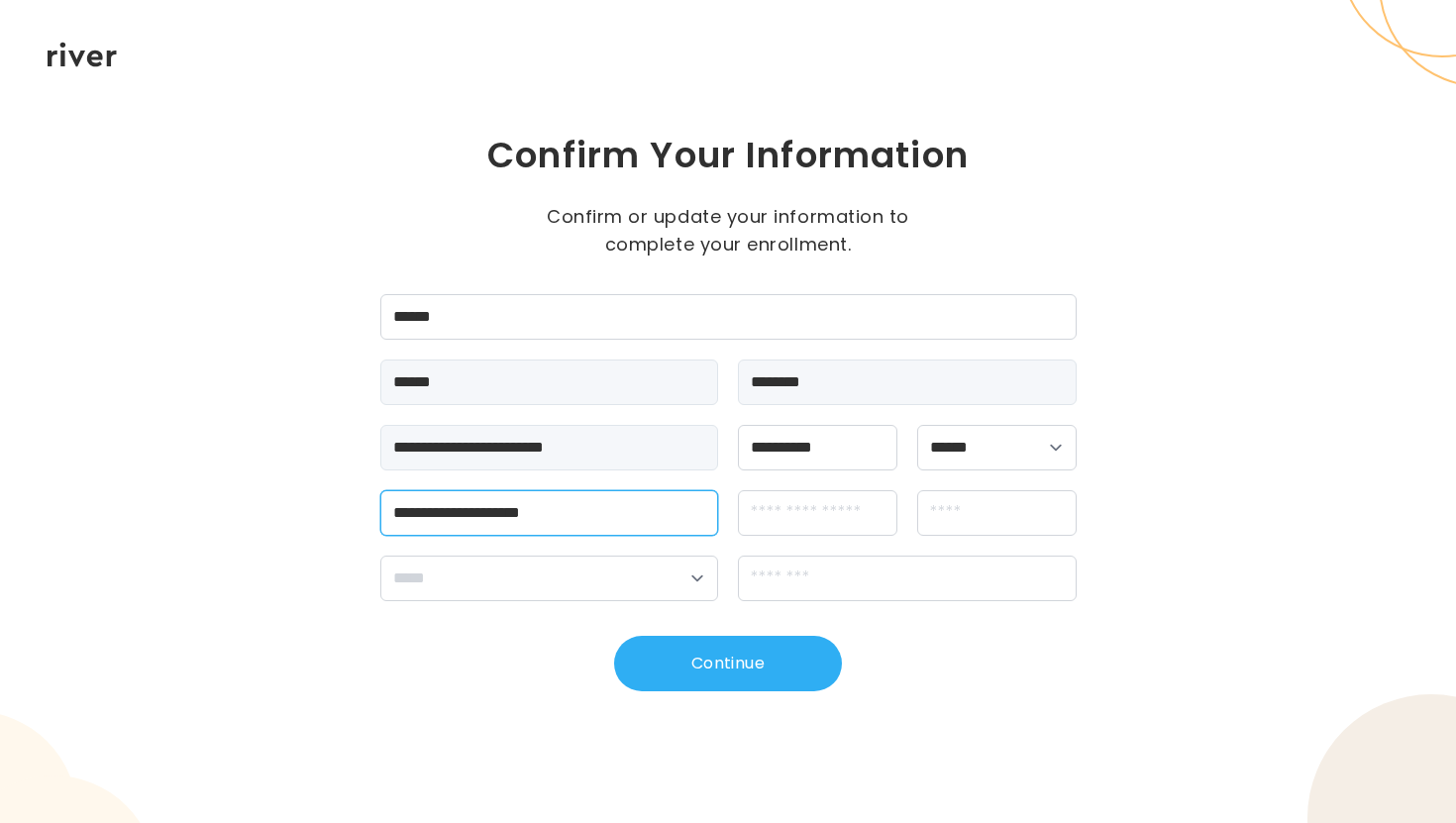 type on "**********" 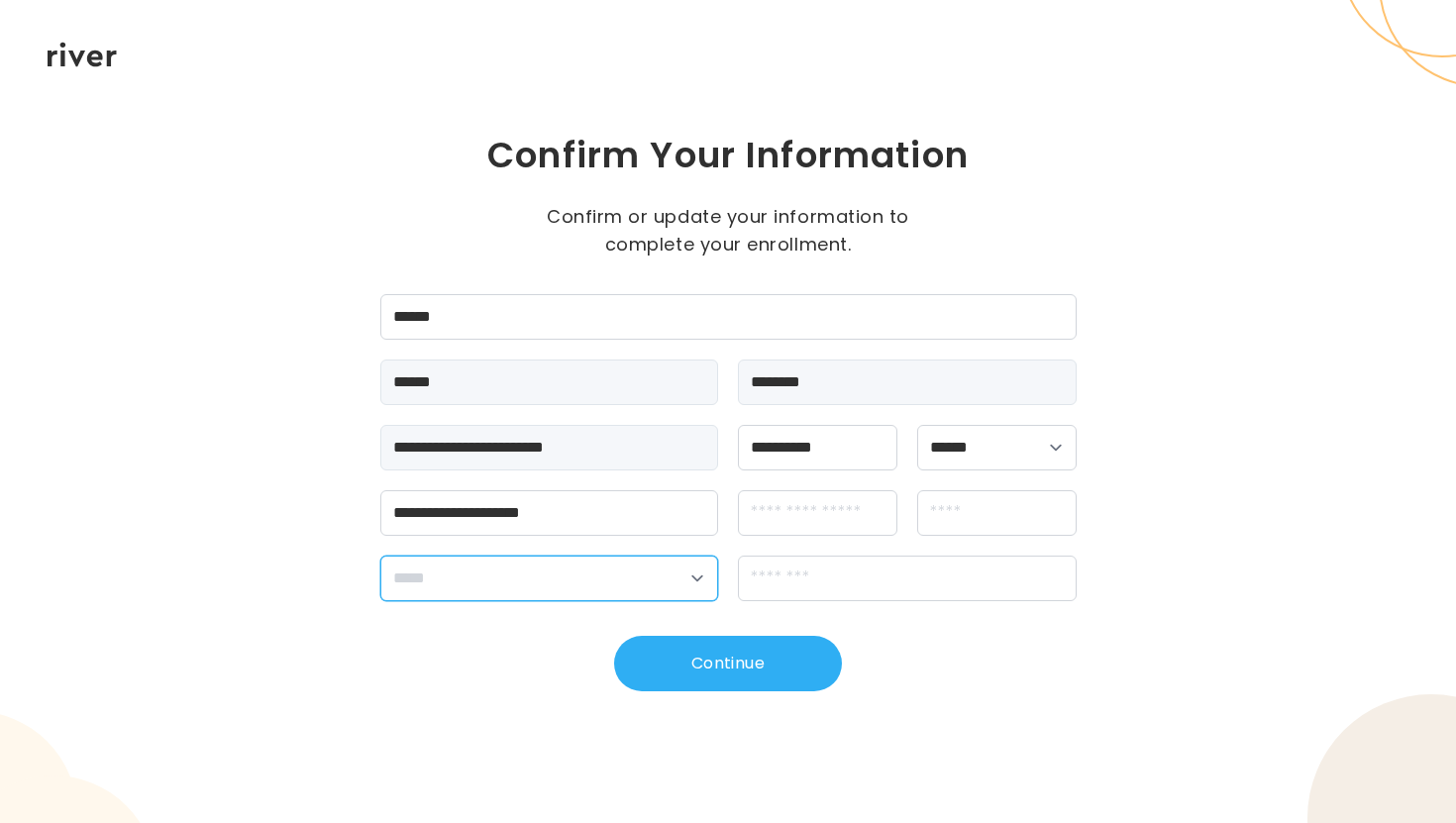 click on "**********" at bounding box center (550, 578) 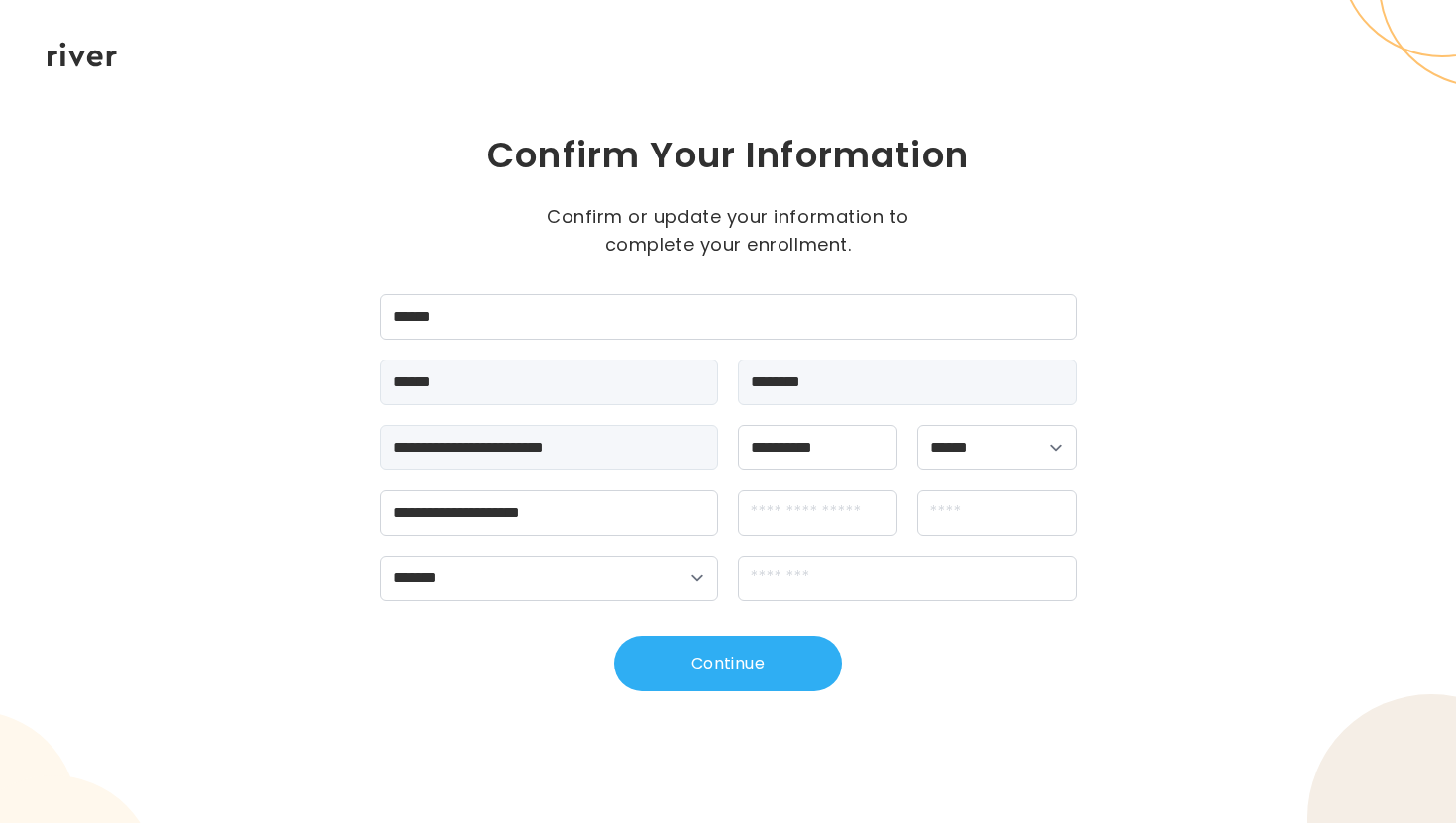 click on "**********" at bounding box center [728, 411] 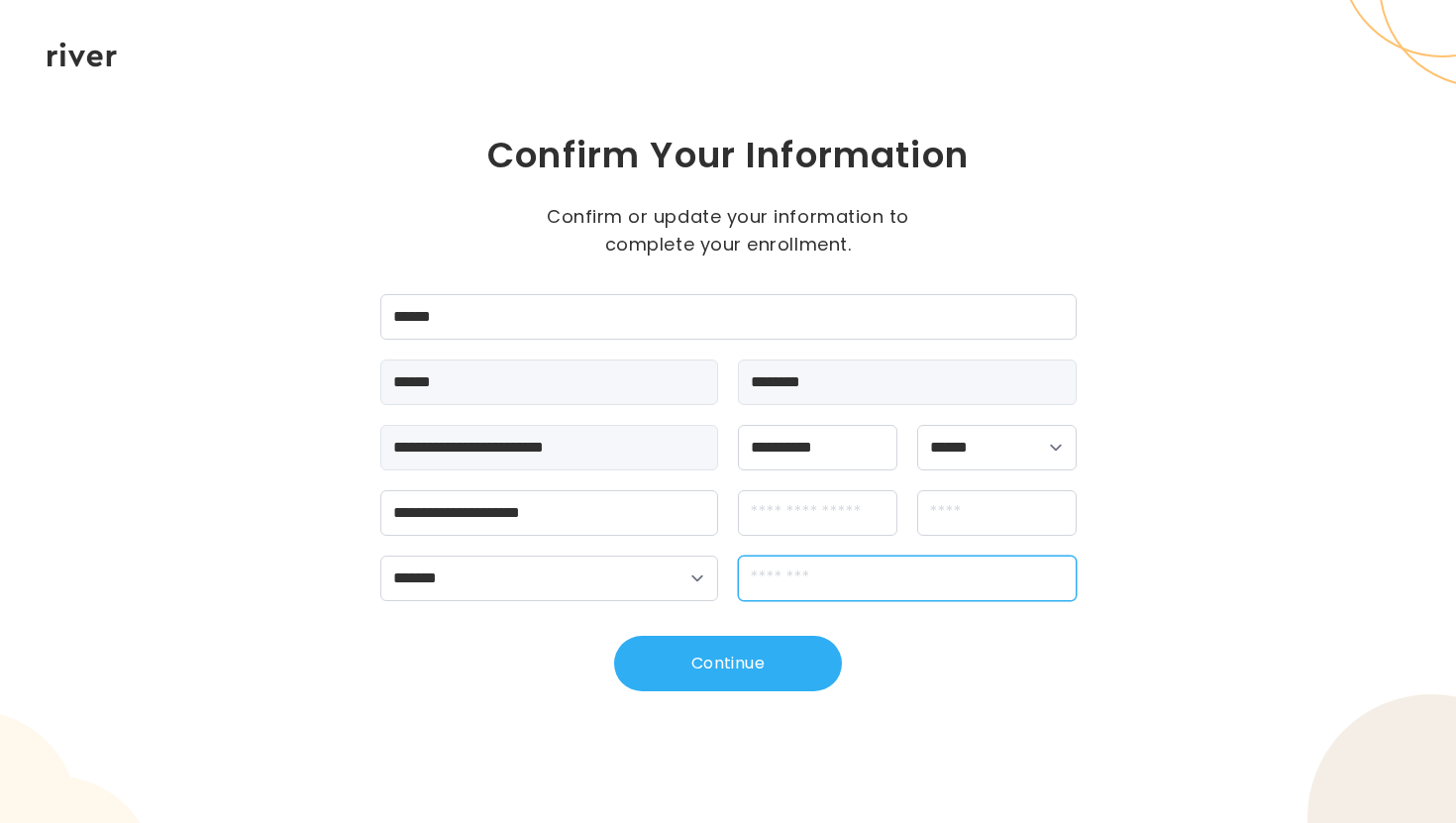 click at bounding box center (907, 578) 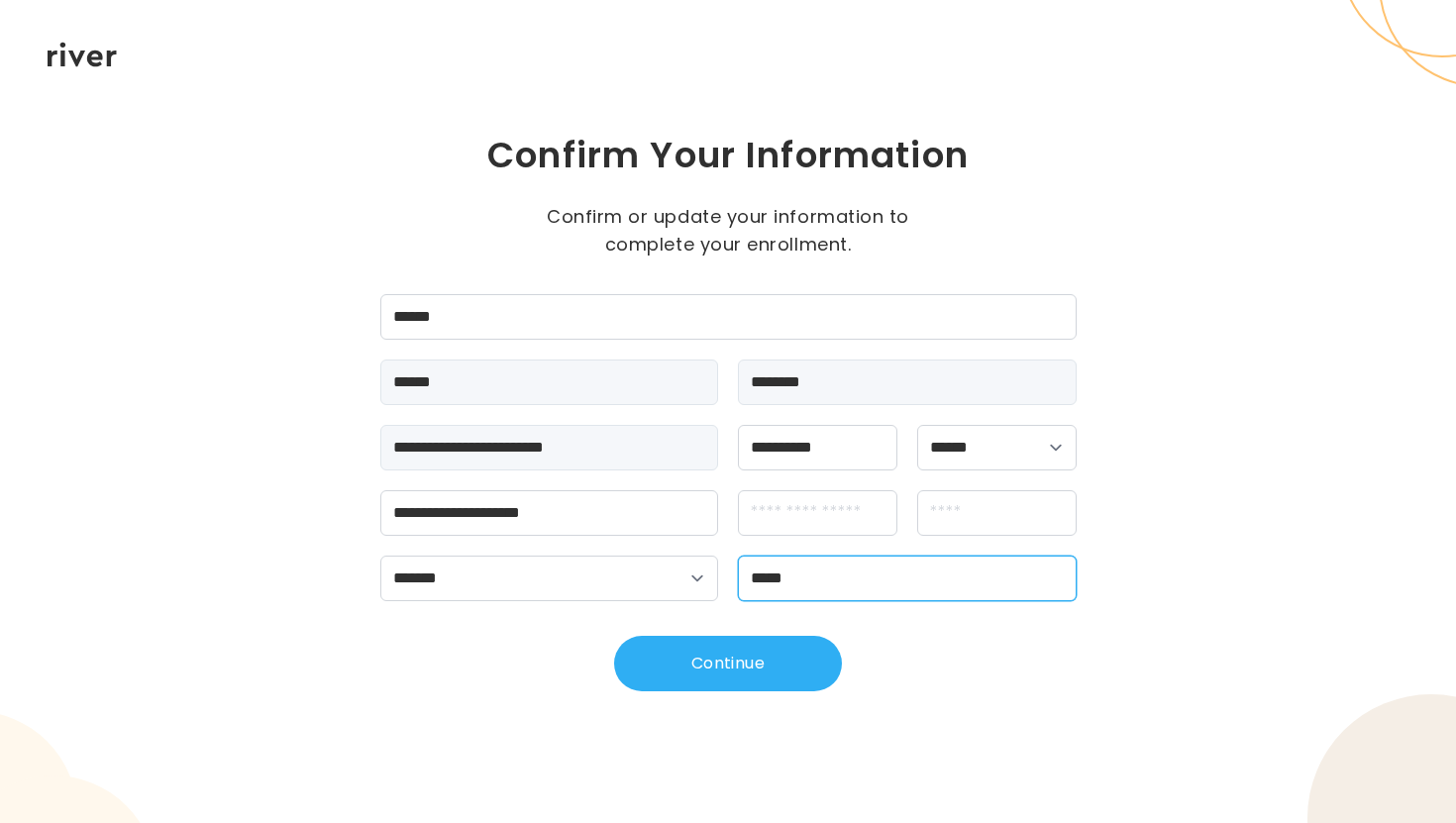 type on "*****" 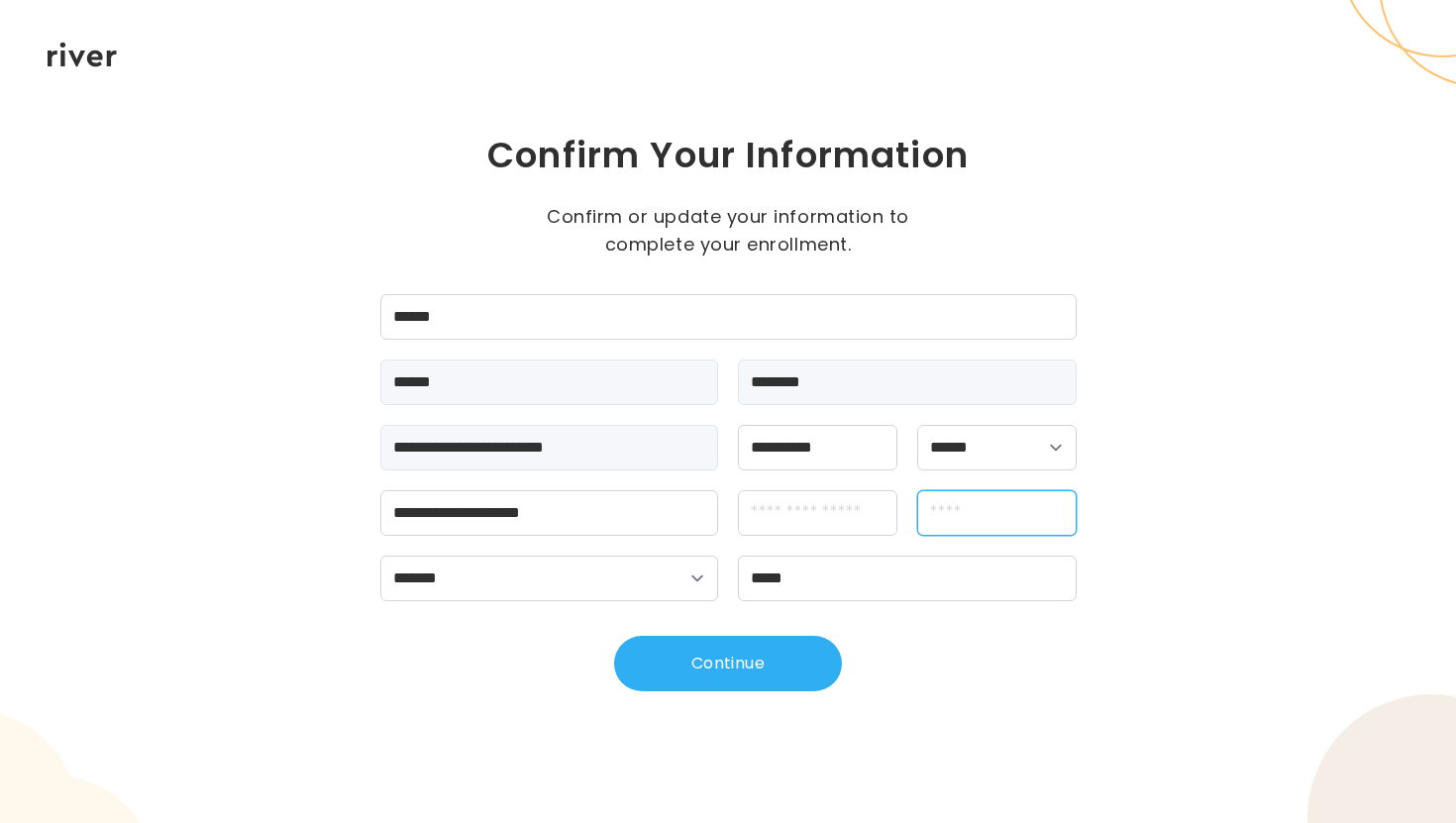 click at bounding box center (996, 513) 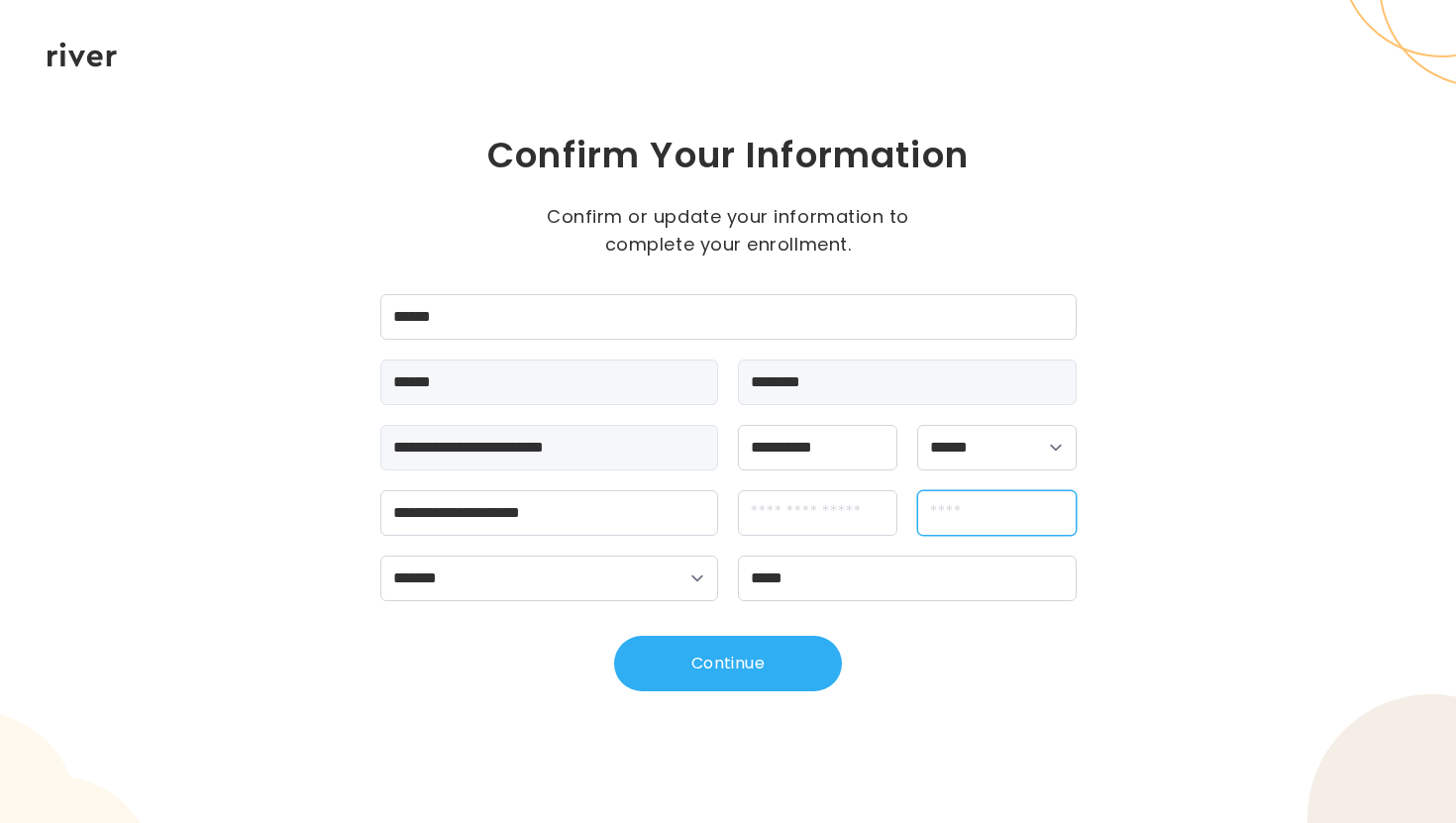 type on "**********" 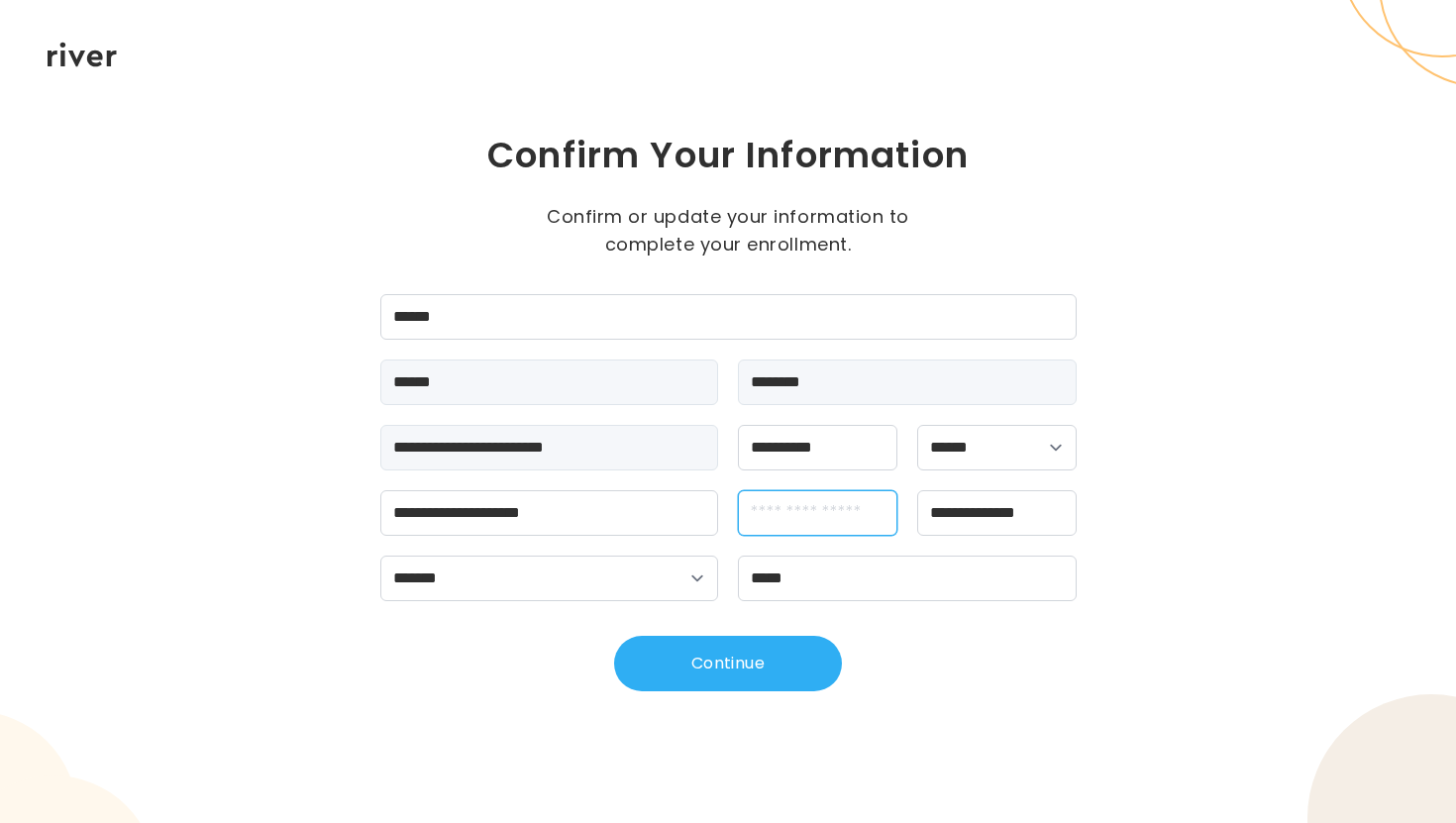 click at bounding box center (817, 513) 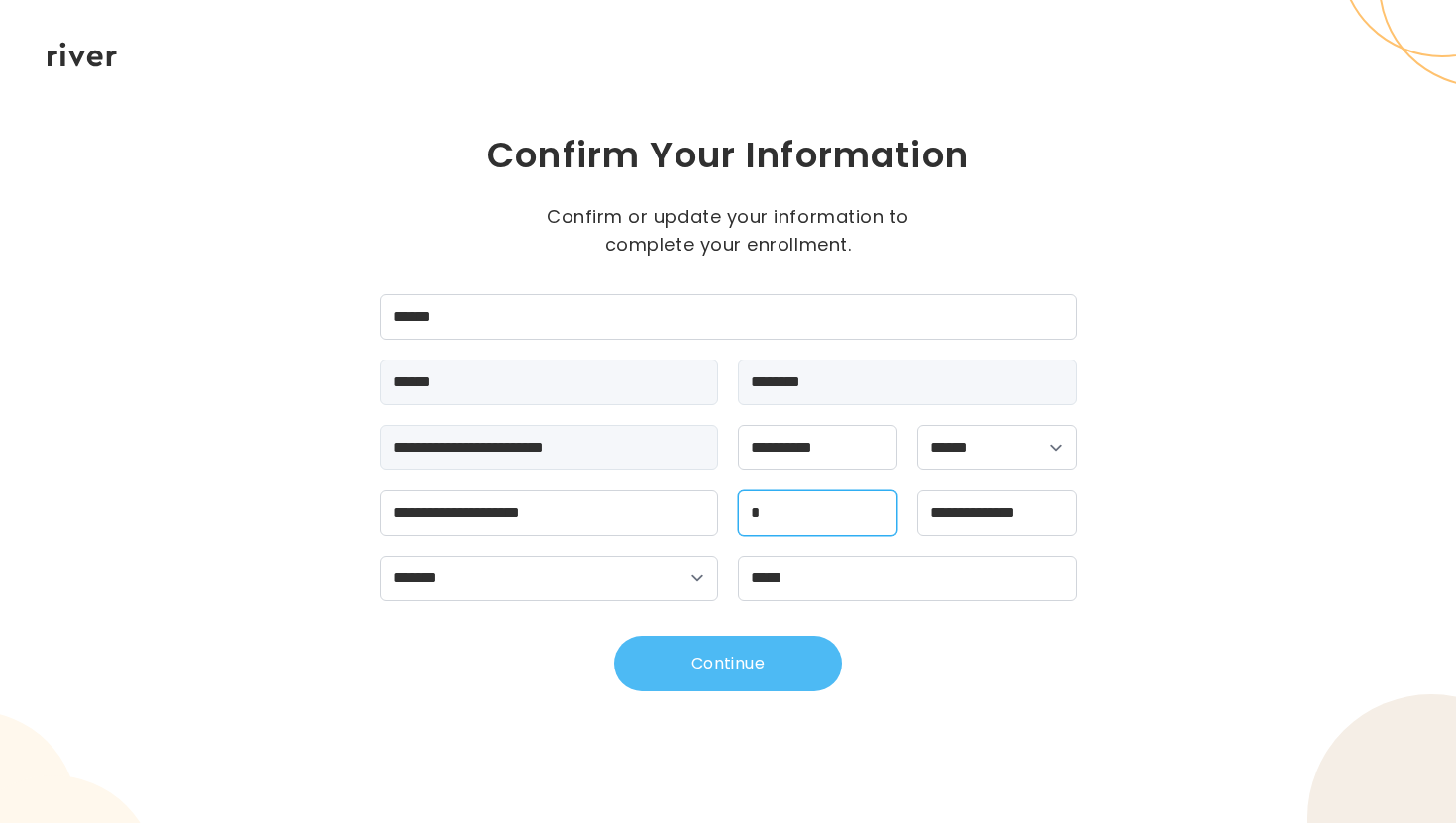 type on "*" 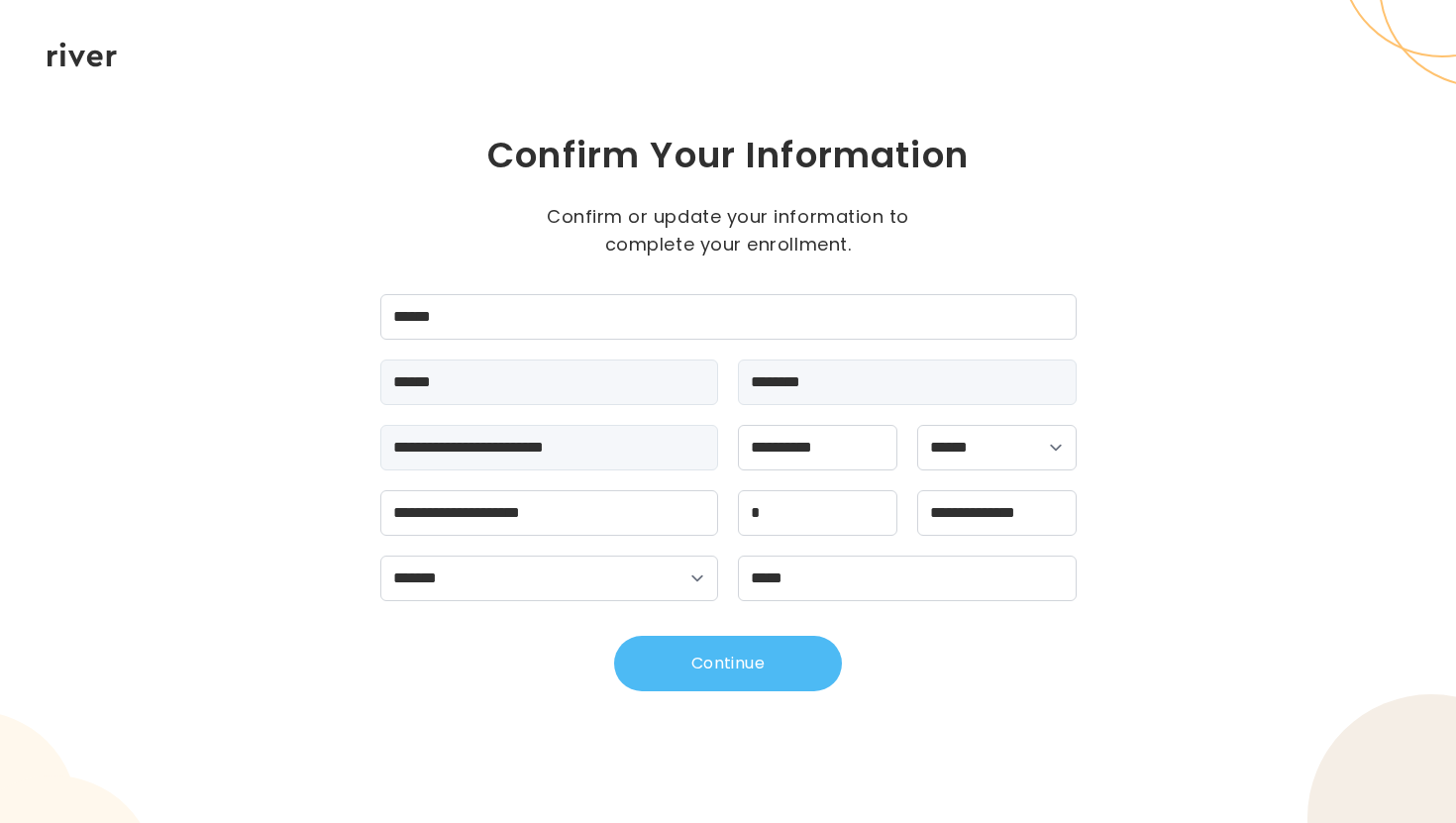 click on "Continue" at bounding box center [728, 664] 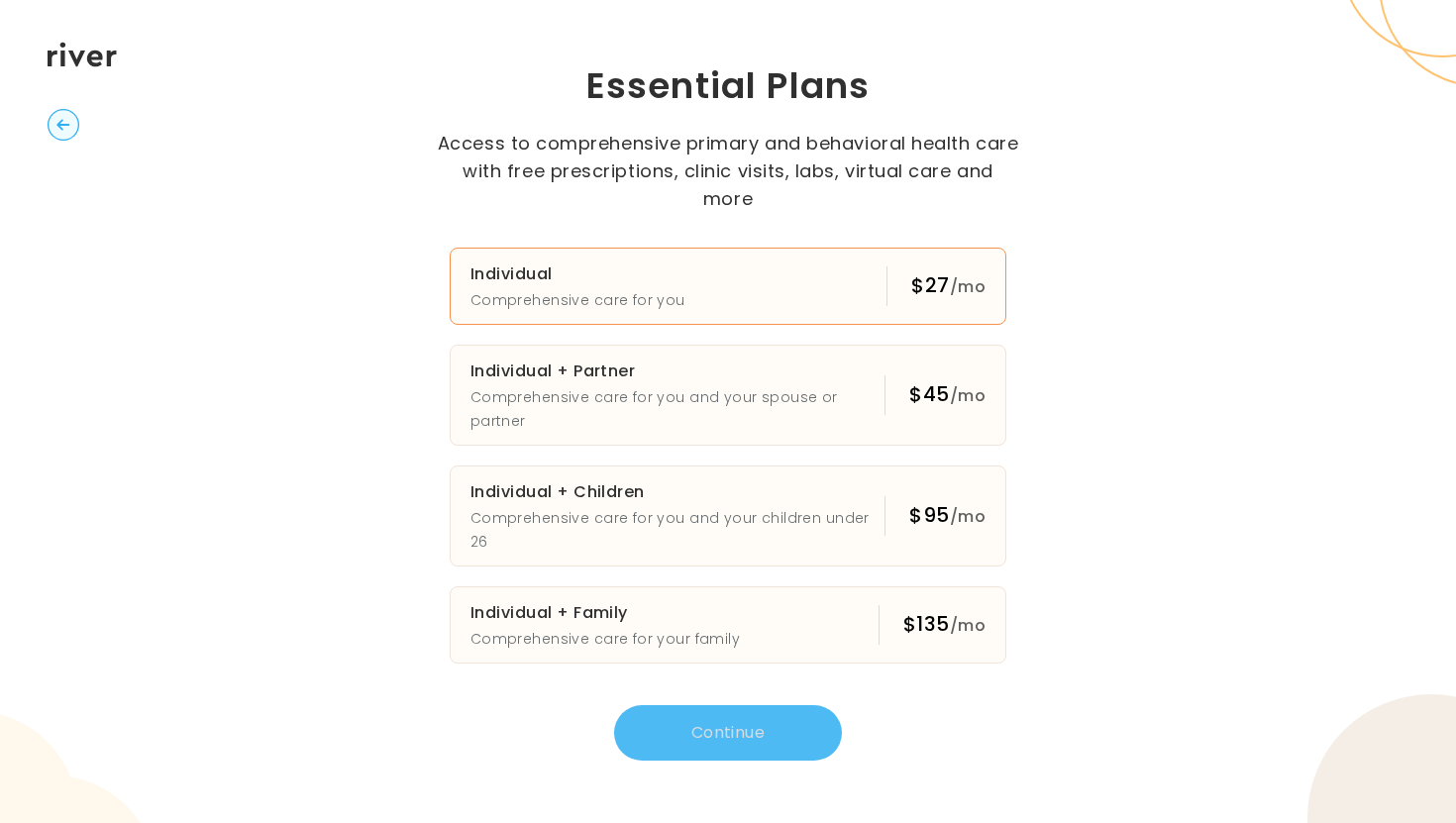 click on "Individual Comprehensive care for you $27 /mo" at bounding box center (728, 286) 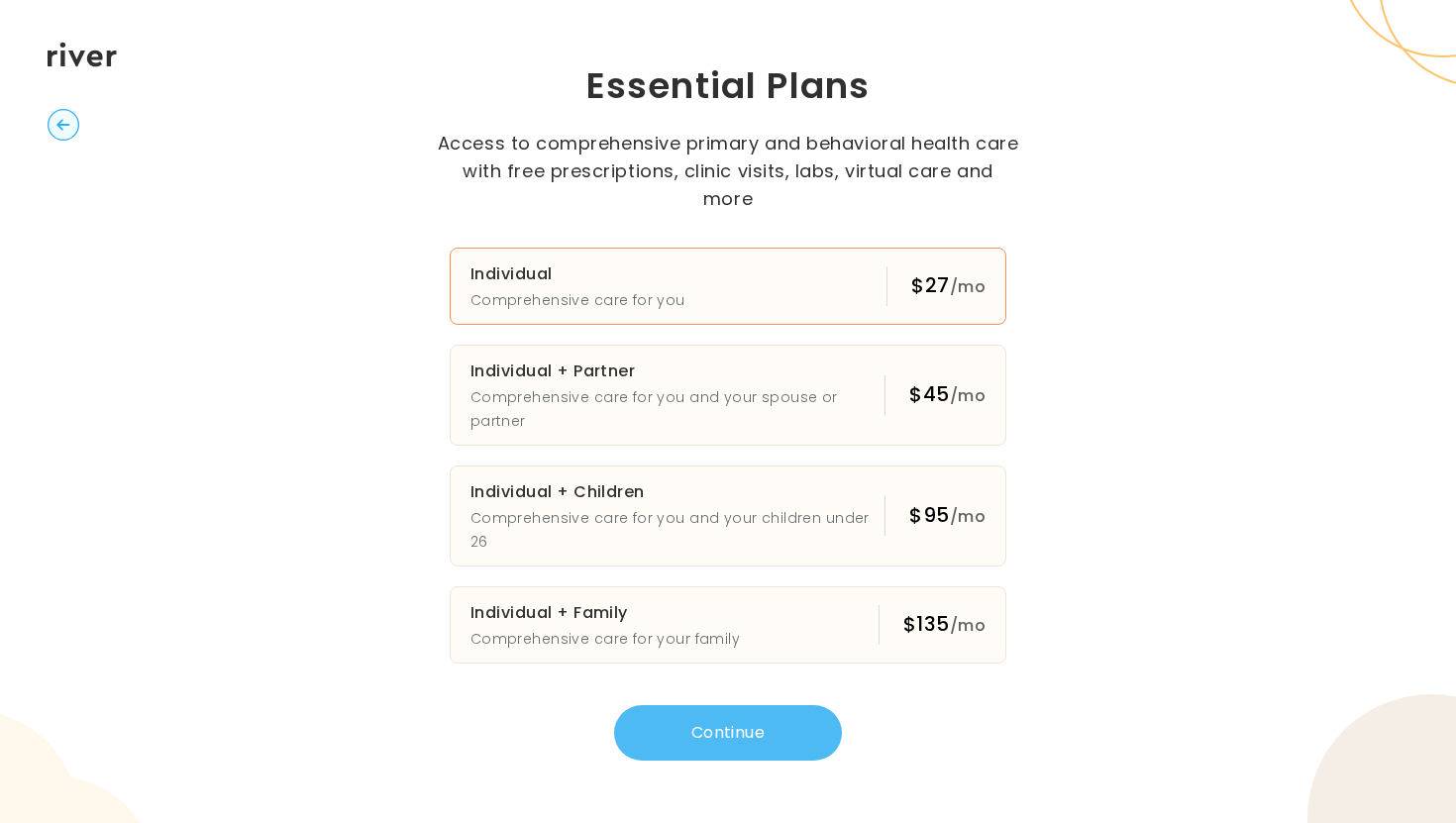 click on "Continue" at bounding box center (728, 733) 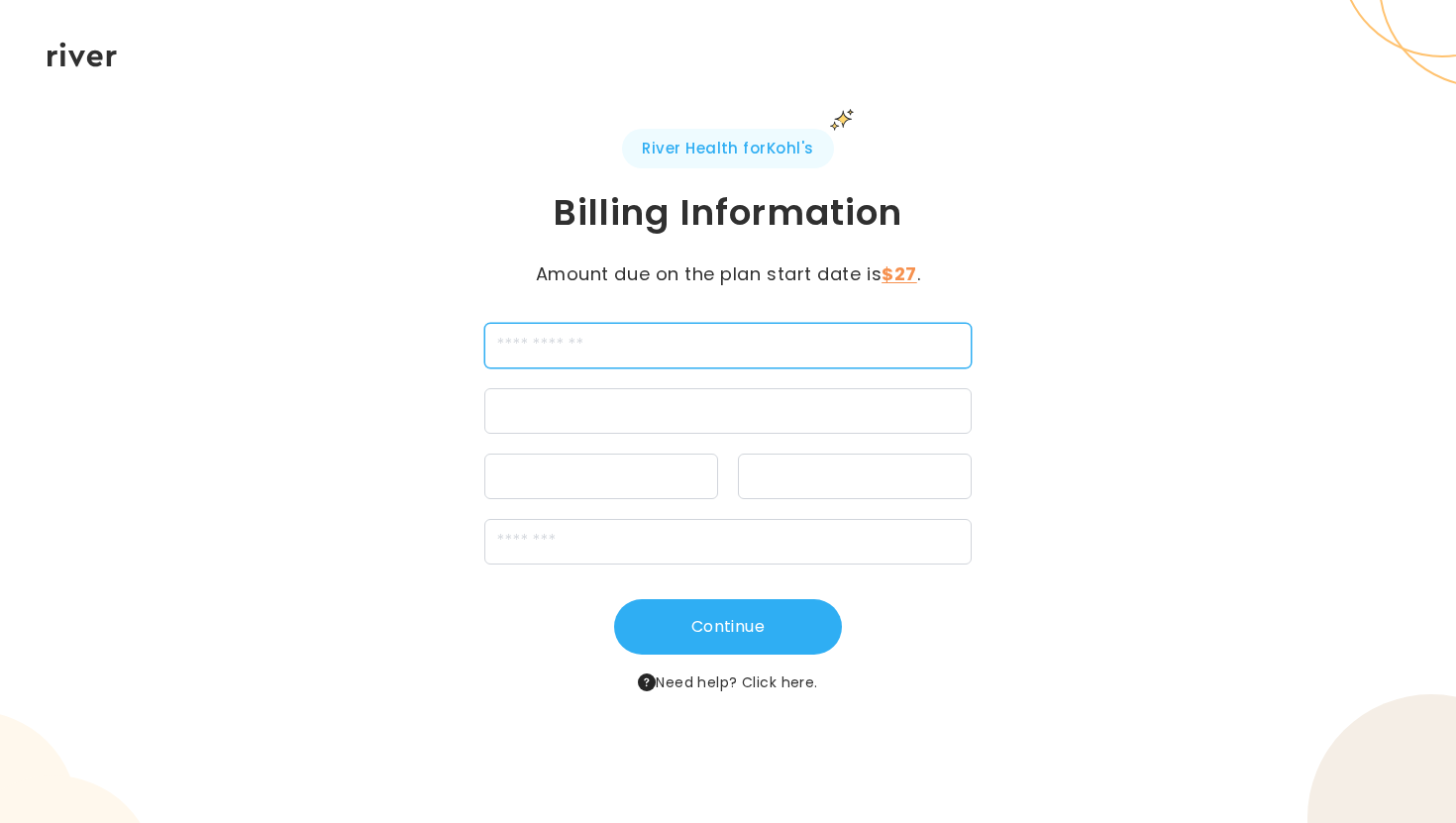 click at bounding box center (728, 346) 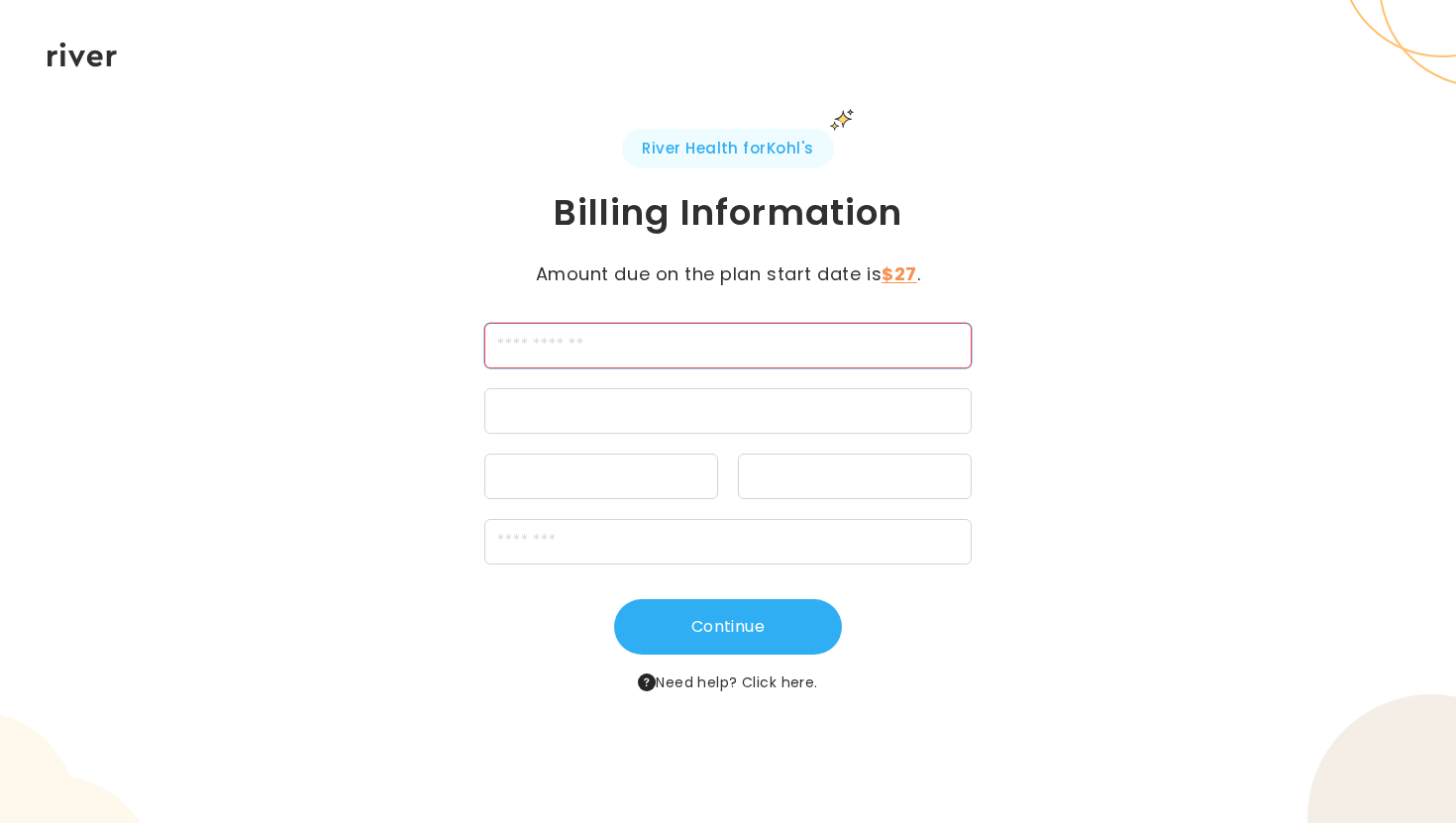 type on "**********" 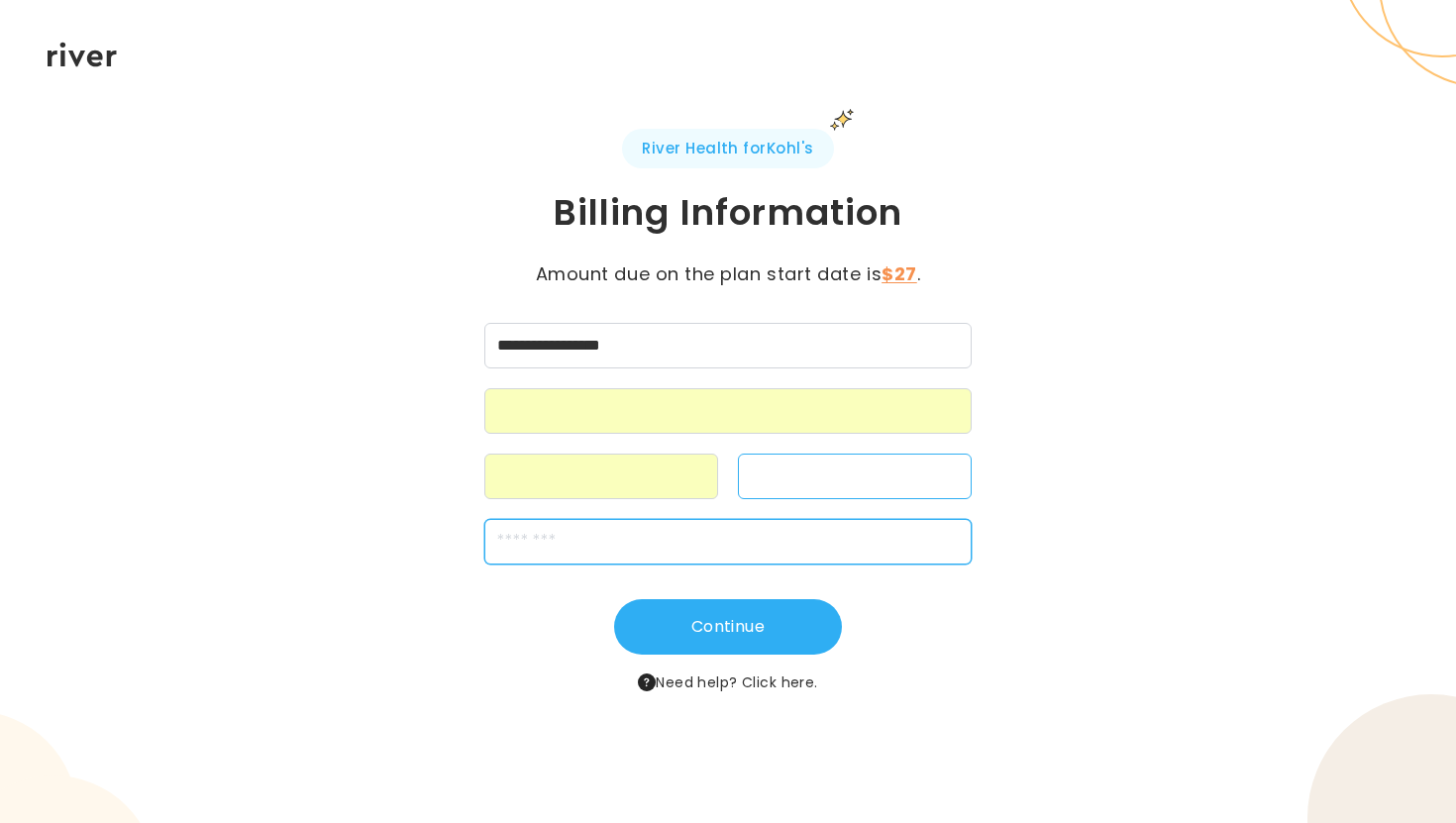 click at bounding box center (728, 542) 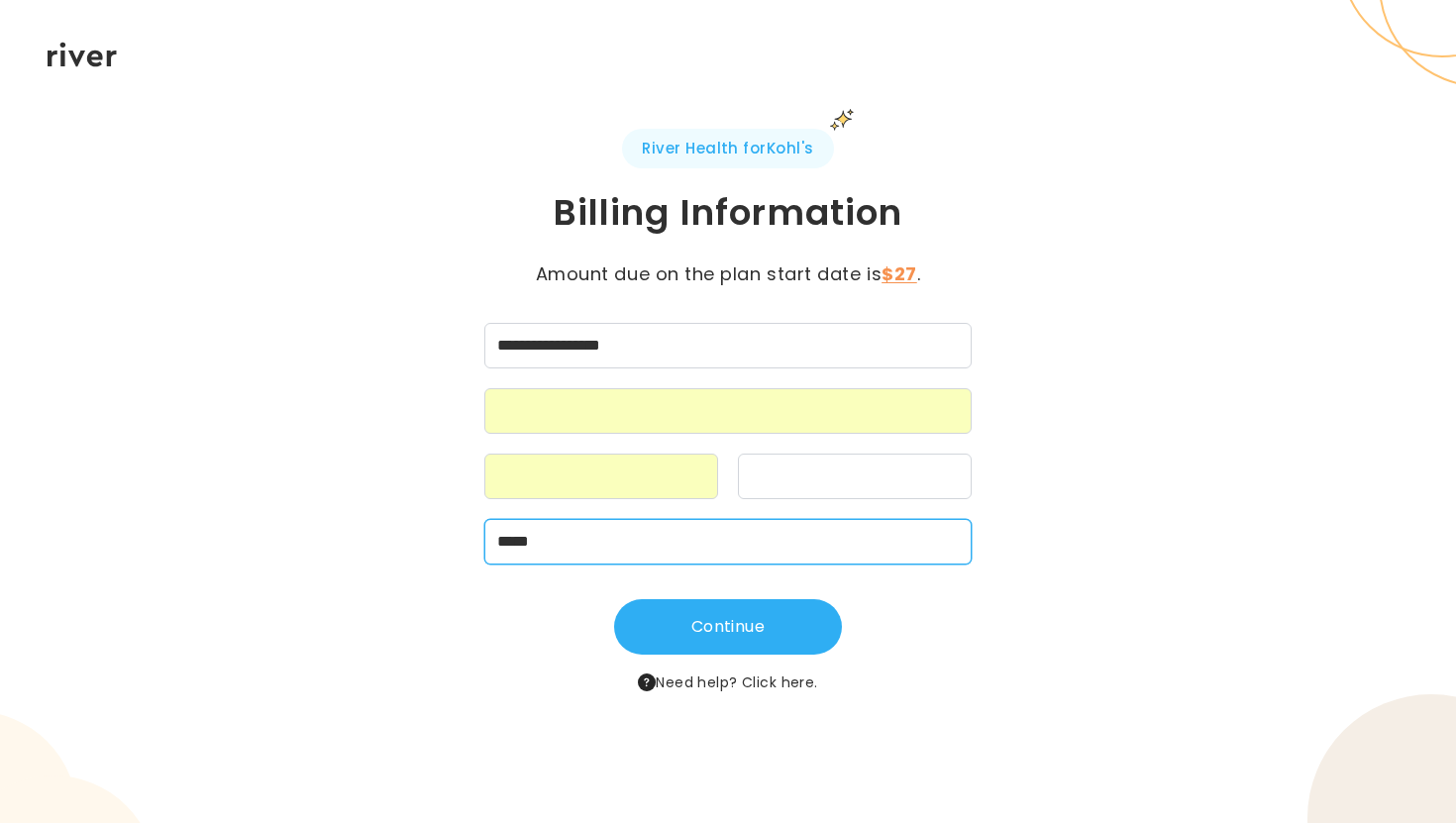 type on "*****" 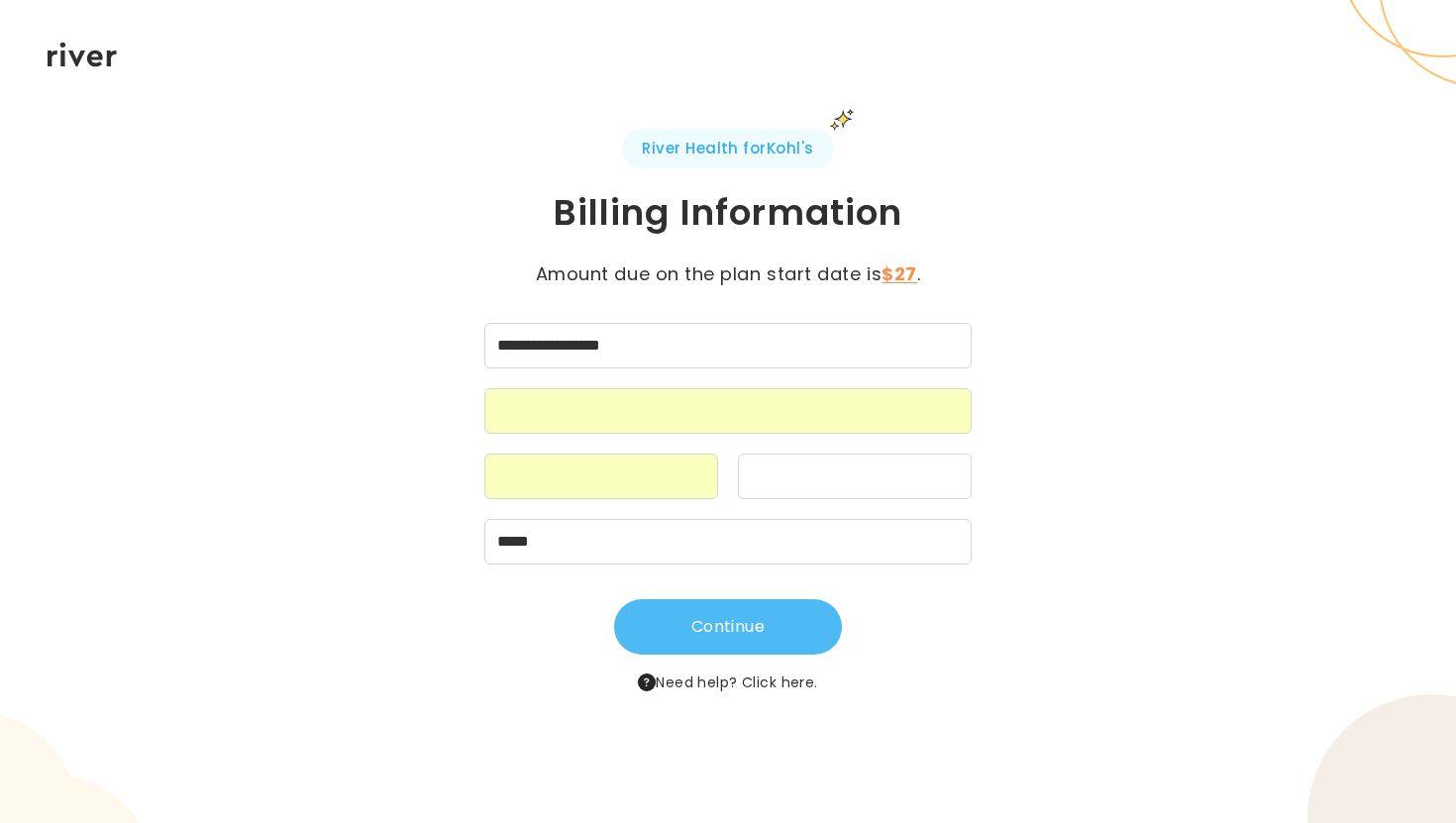 click on "Continue" at bounding box center [728, 627] 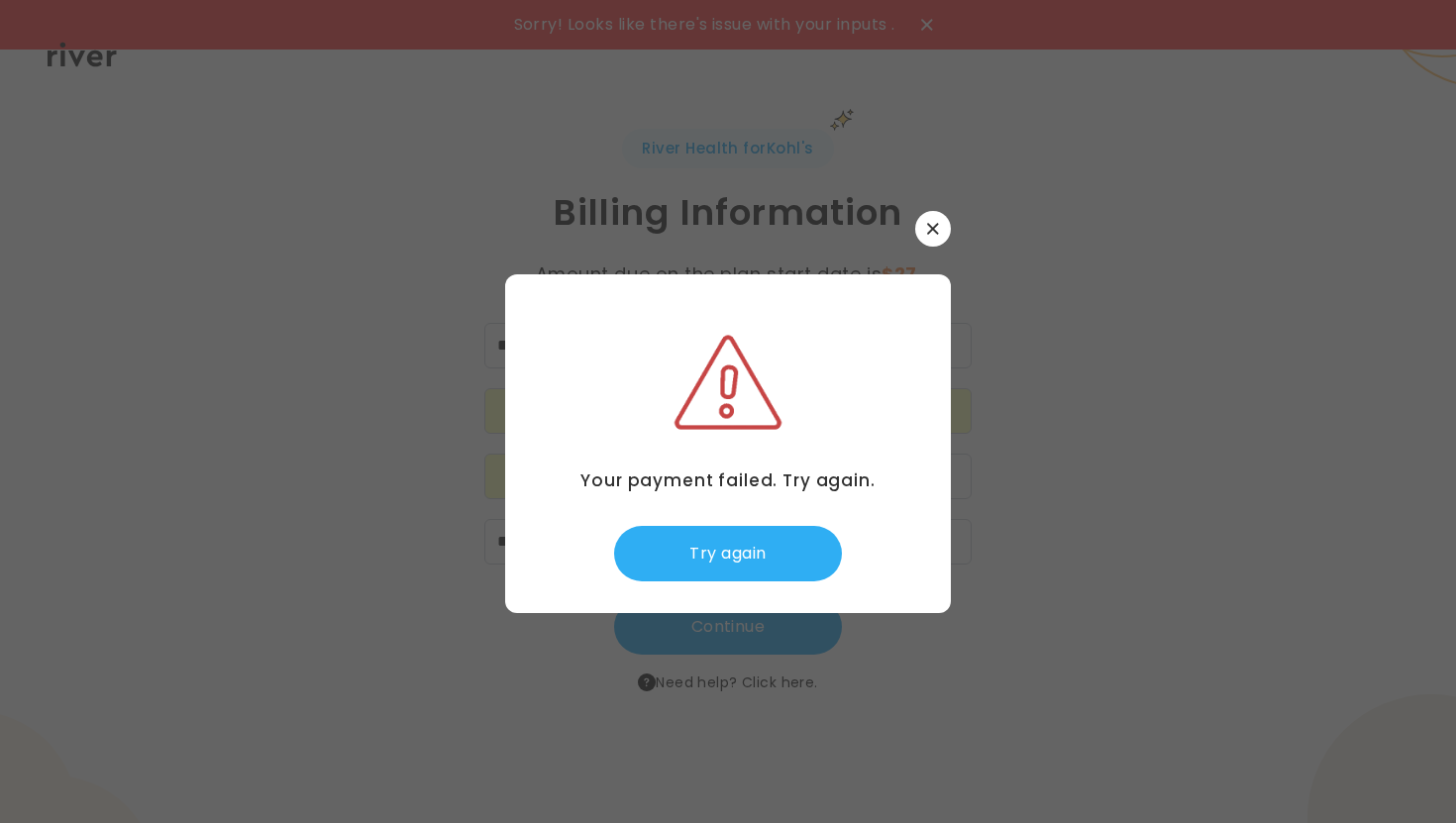 click at bounding box center [933, 229] 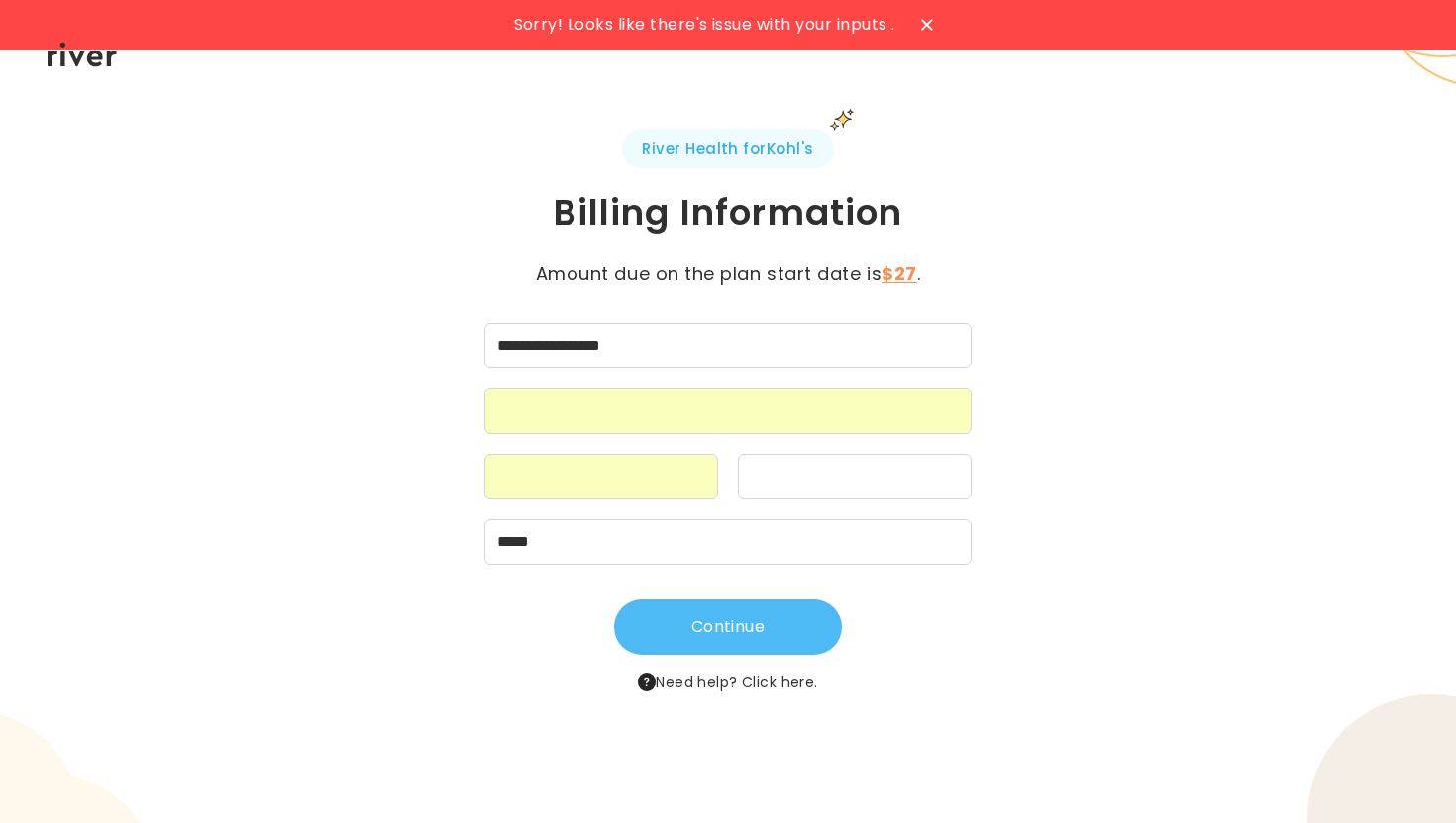 click on "Continue" at bounding box center (728, 627) 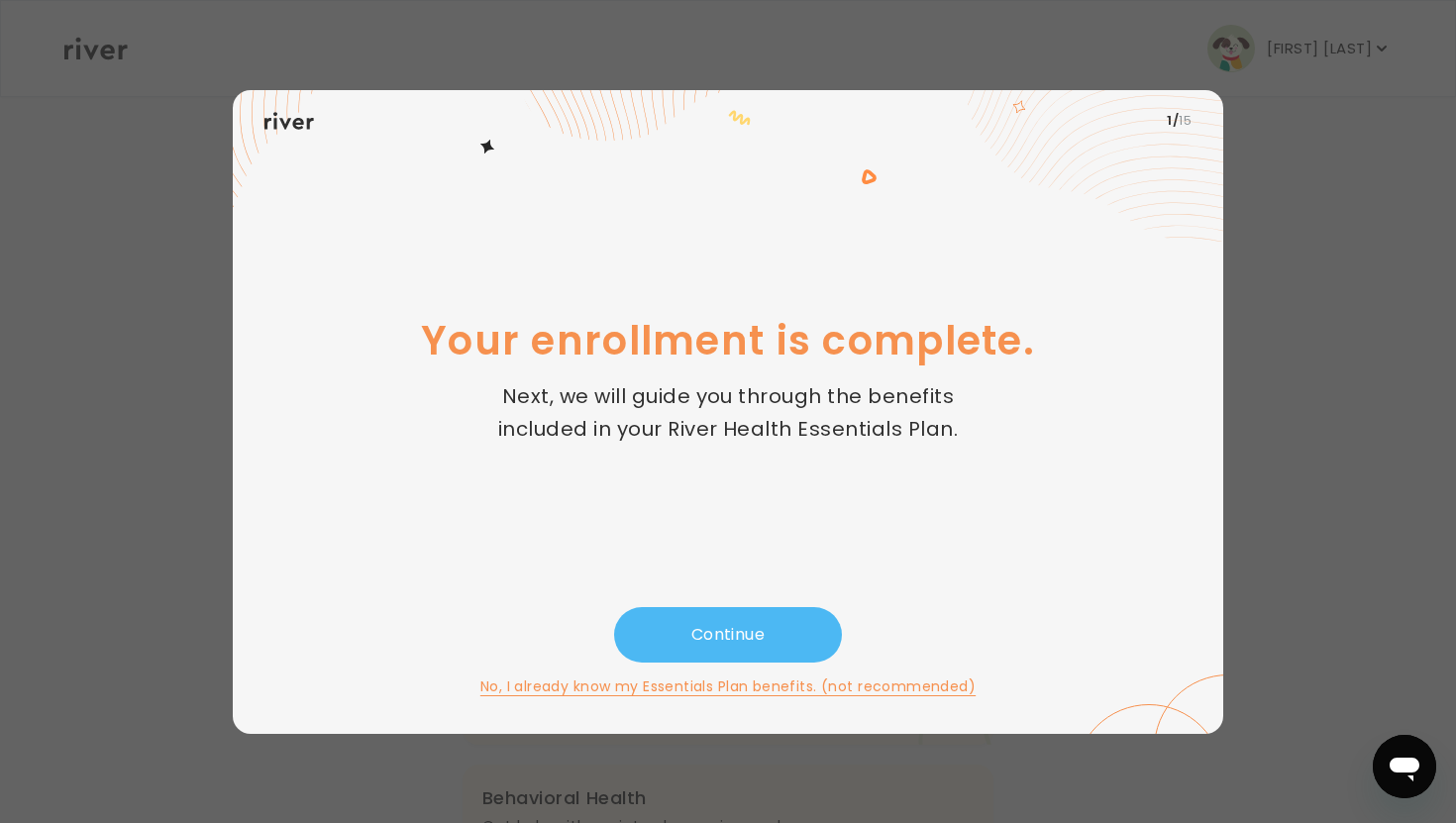 click on "Continue" at bounding box center [728, 635] 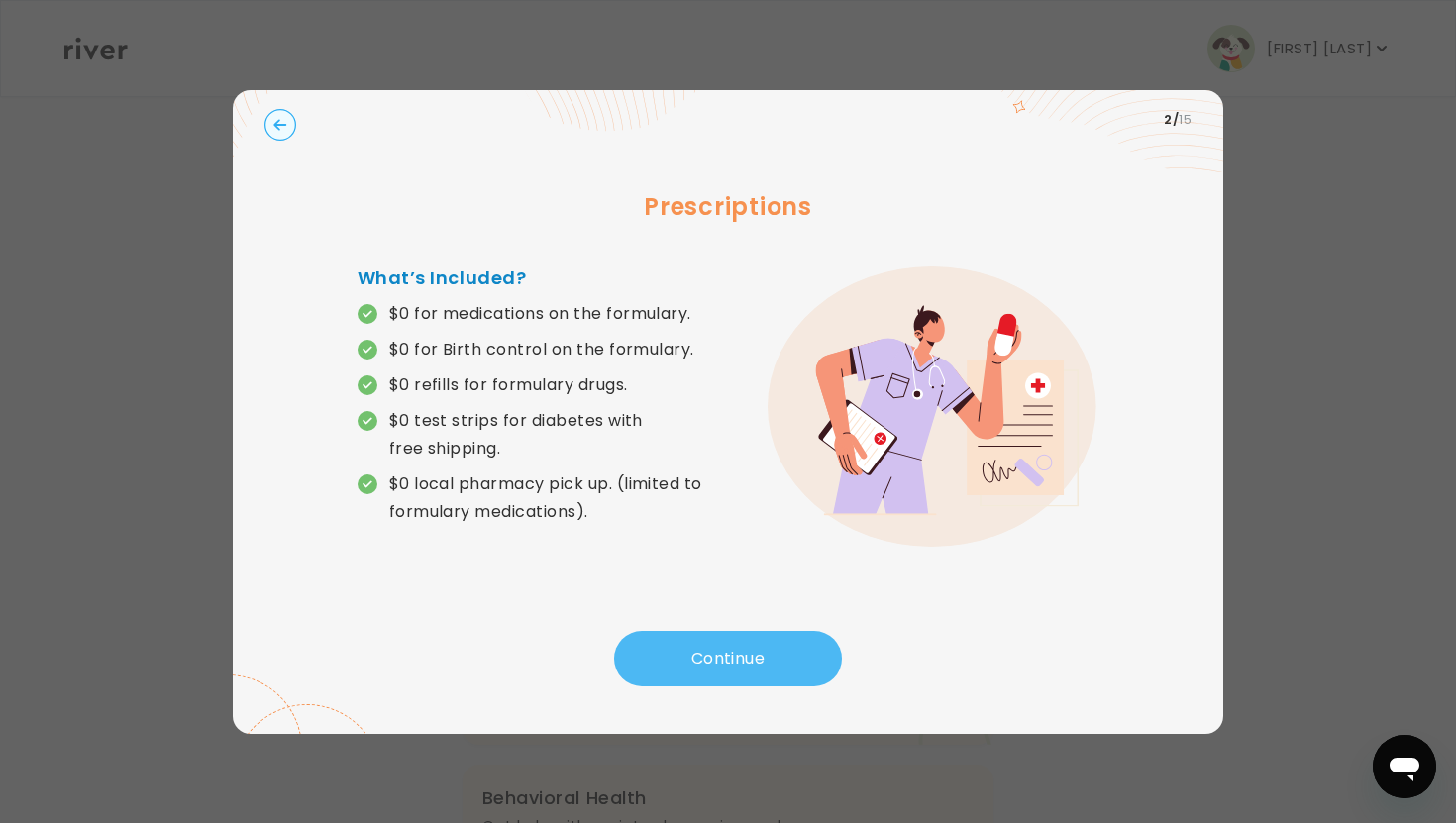 click on "Continue" at bounding box center (728, 659) 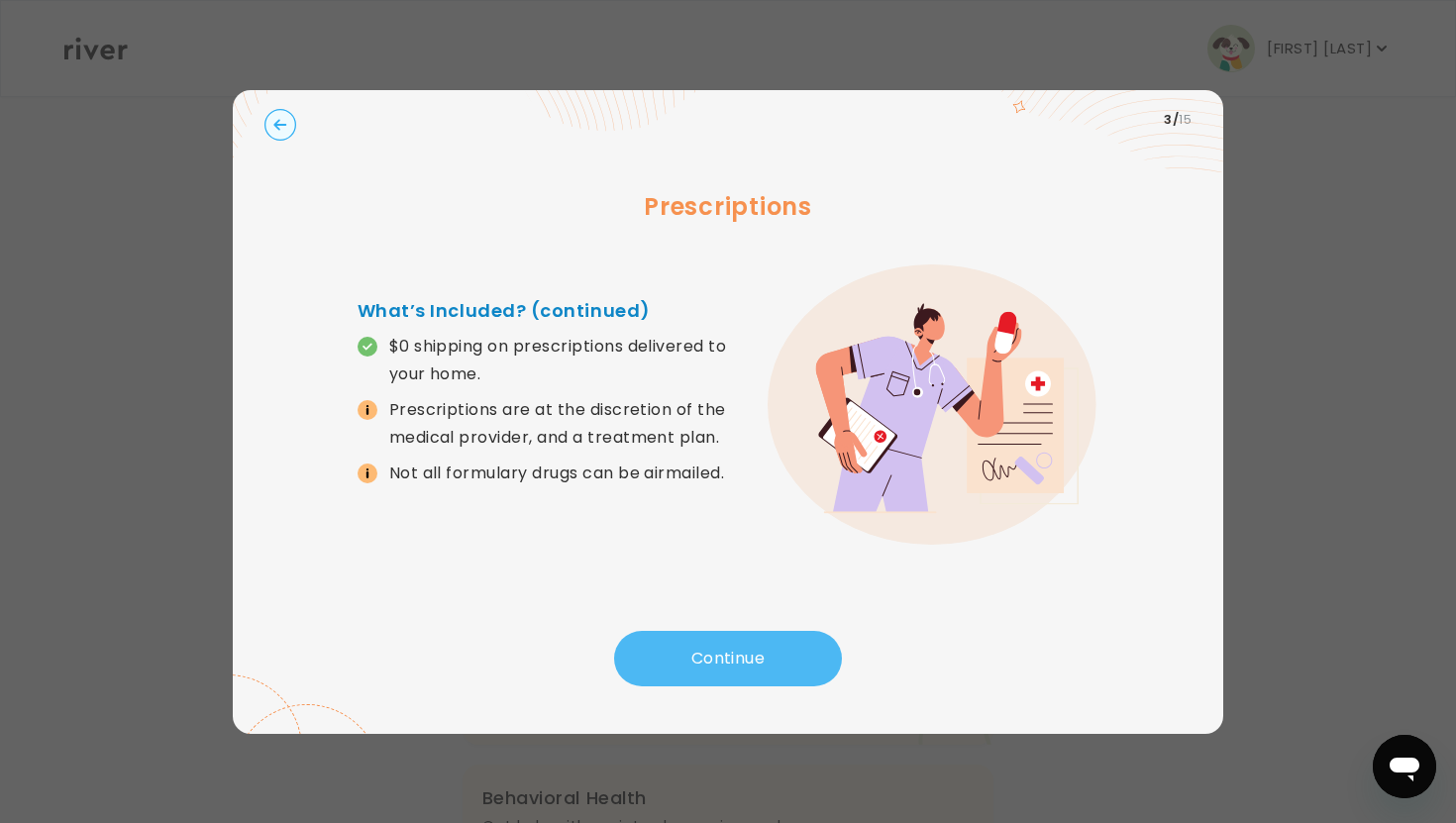 click on "Continue" at bounding box center [728, 659] 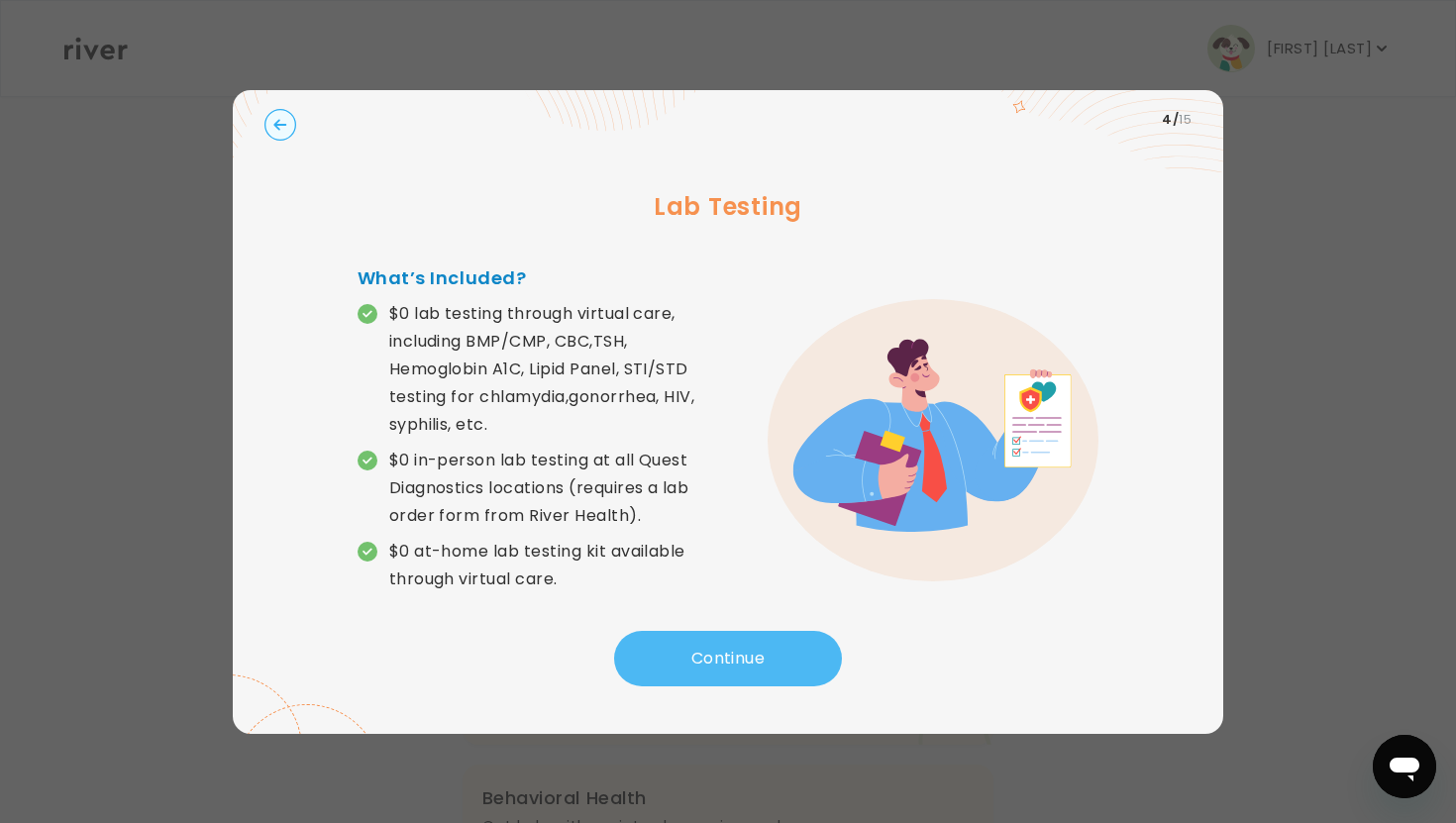 click on "Continue" at bounding box center (728, 659) 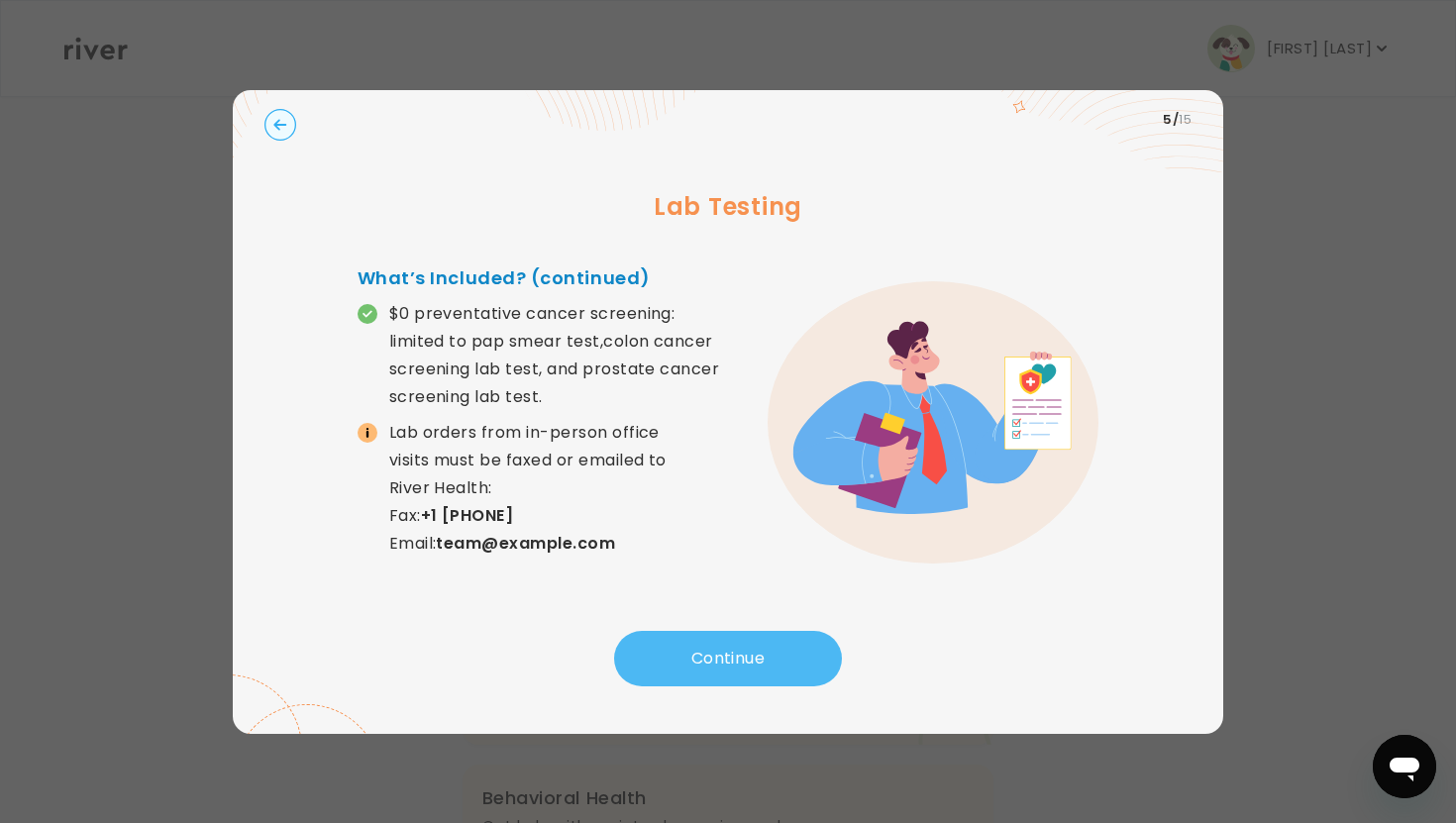 click on "Continue" at bounding box center (728, 659) 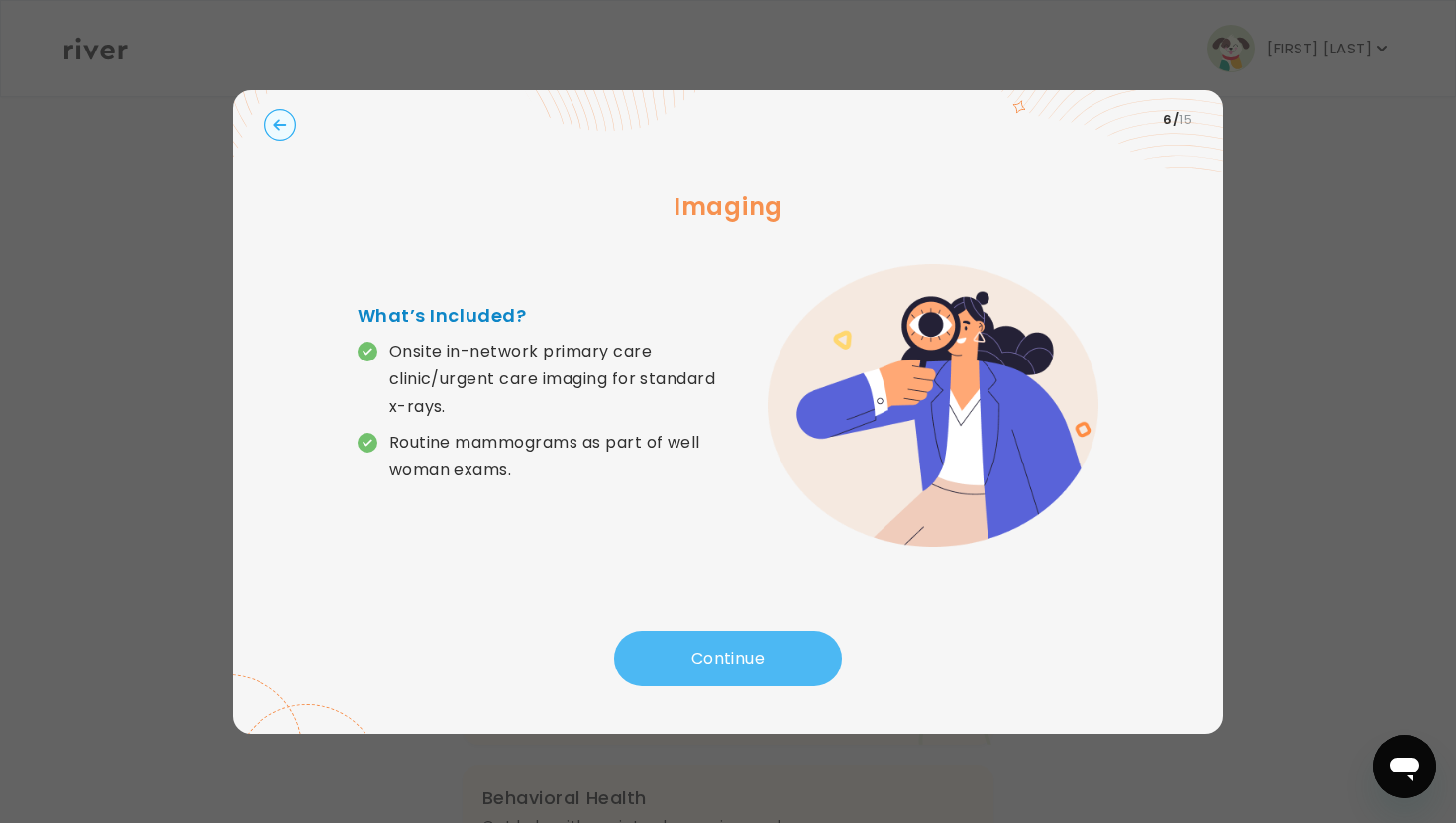 click on "Continue" at bounding box center (728, 659) 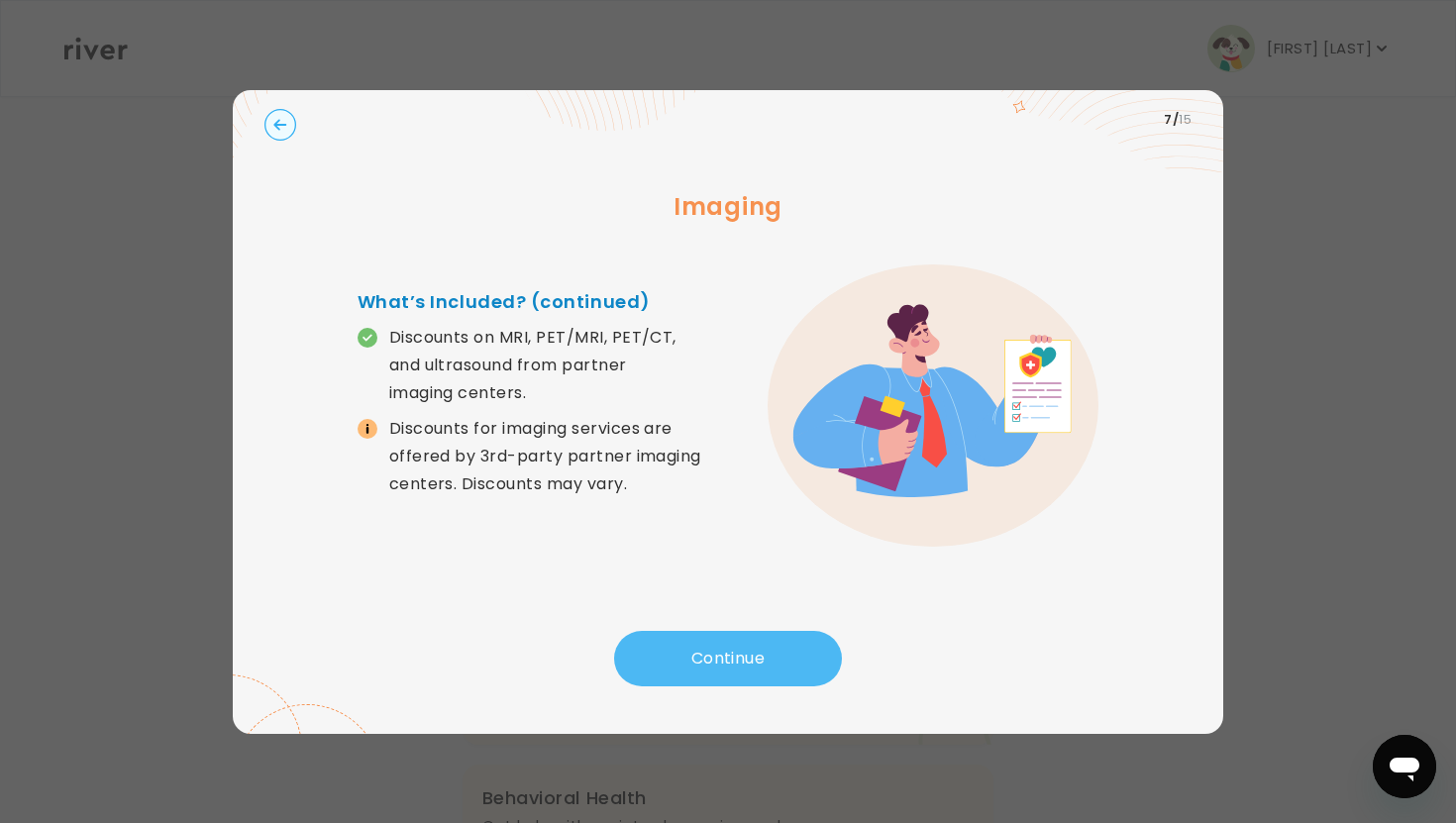 click on "Continue" at bounding box center [728, 659] 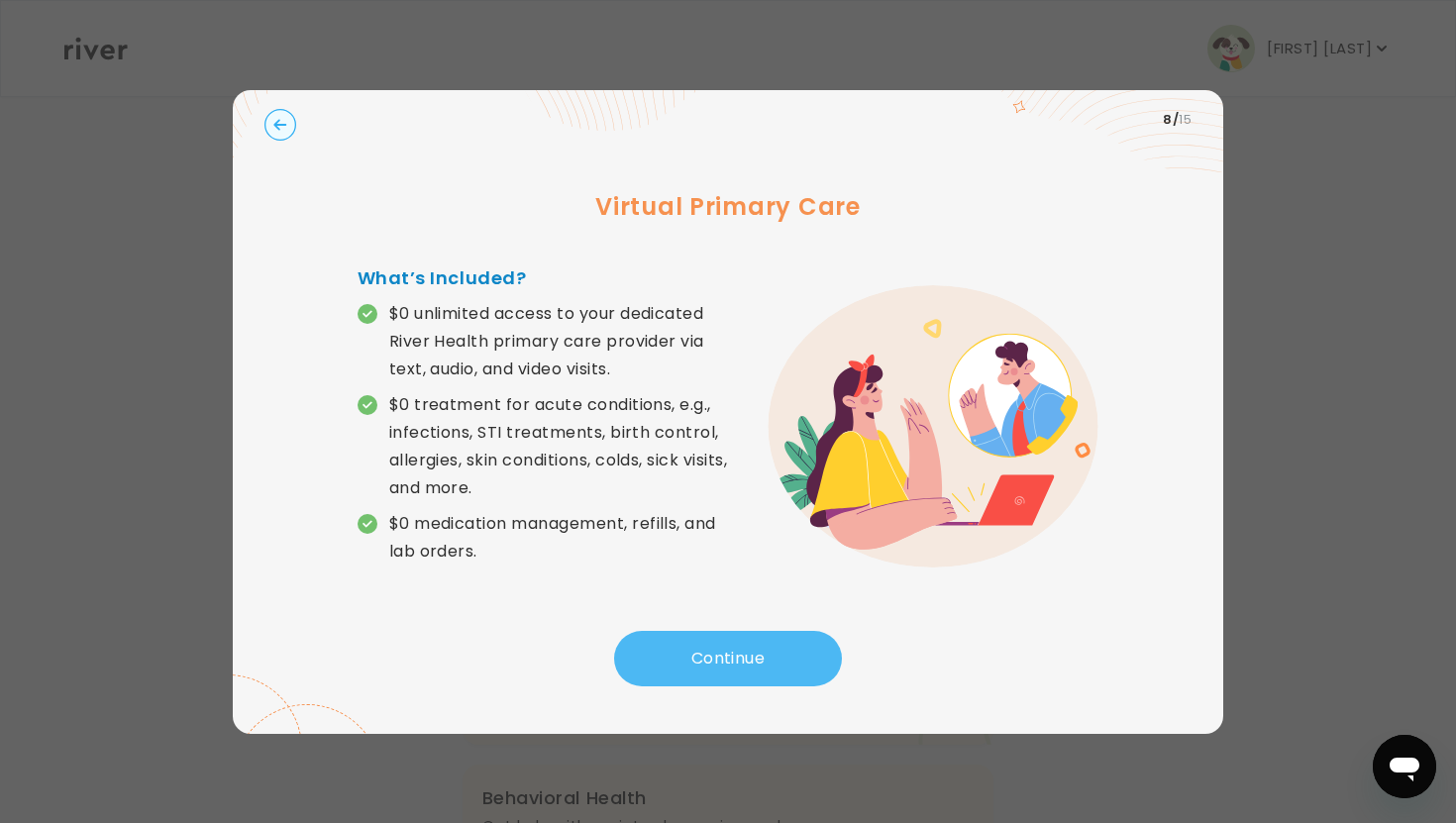 click on "Continue" at bounding box center [728, 659] 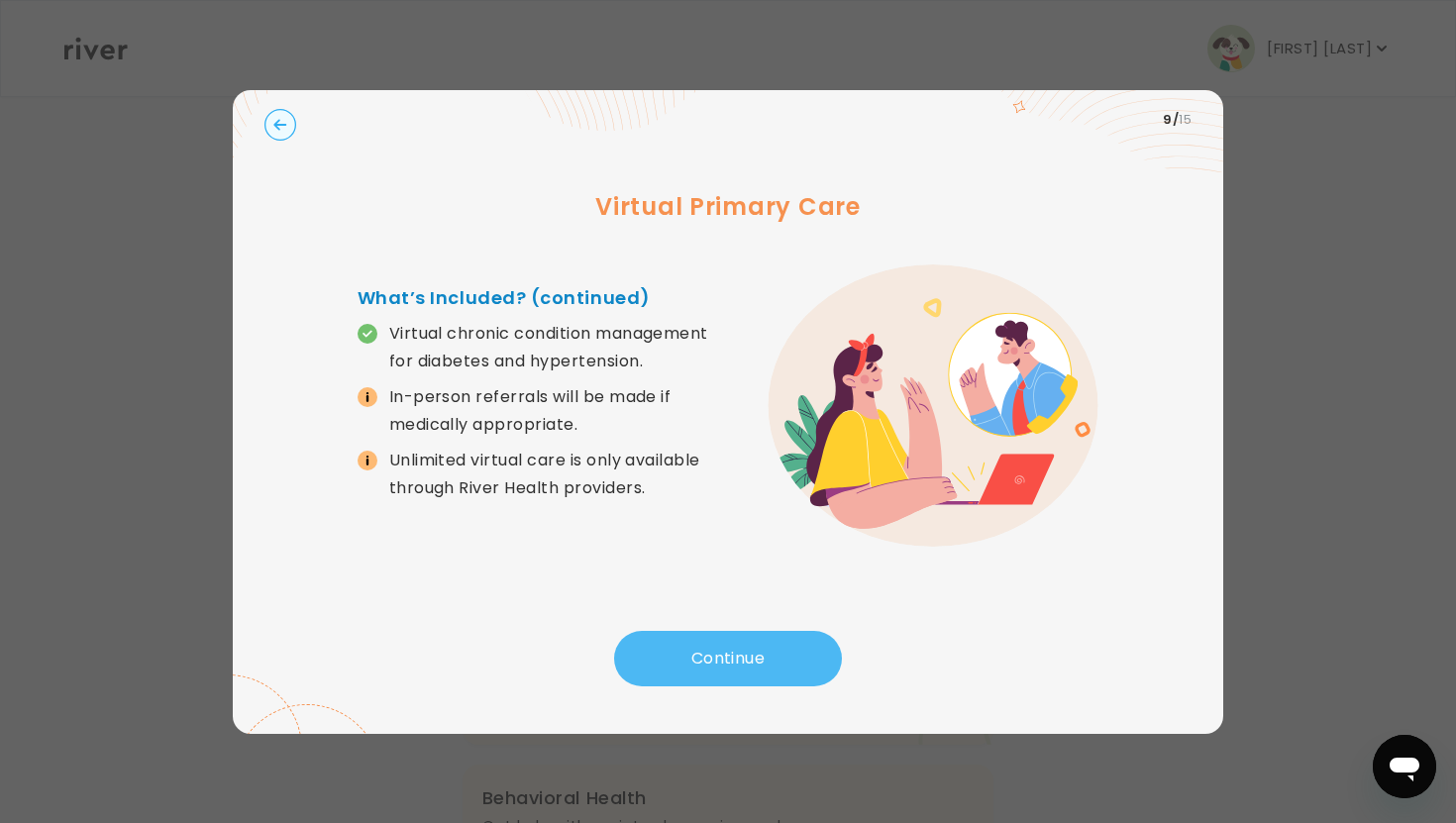 click on "Continue" at bounding box center (728, 659) 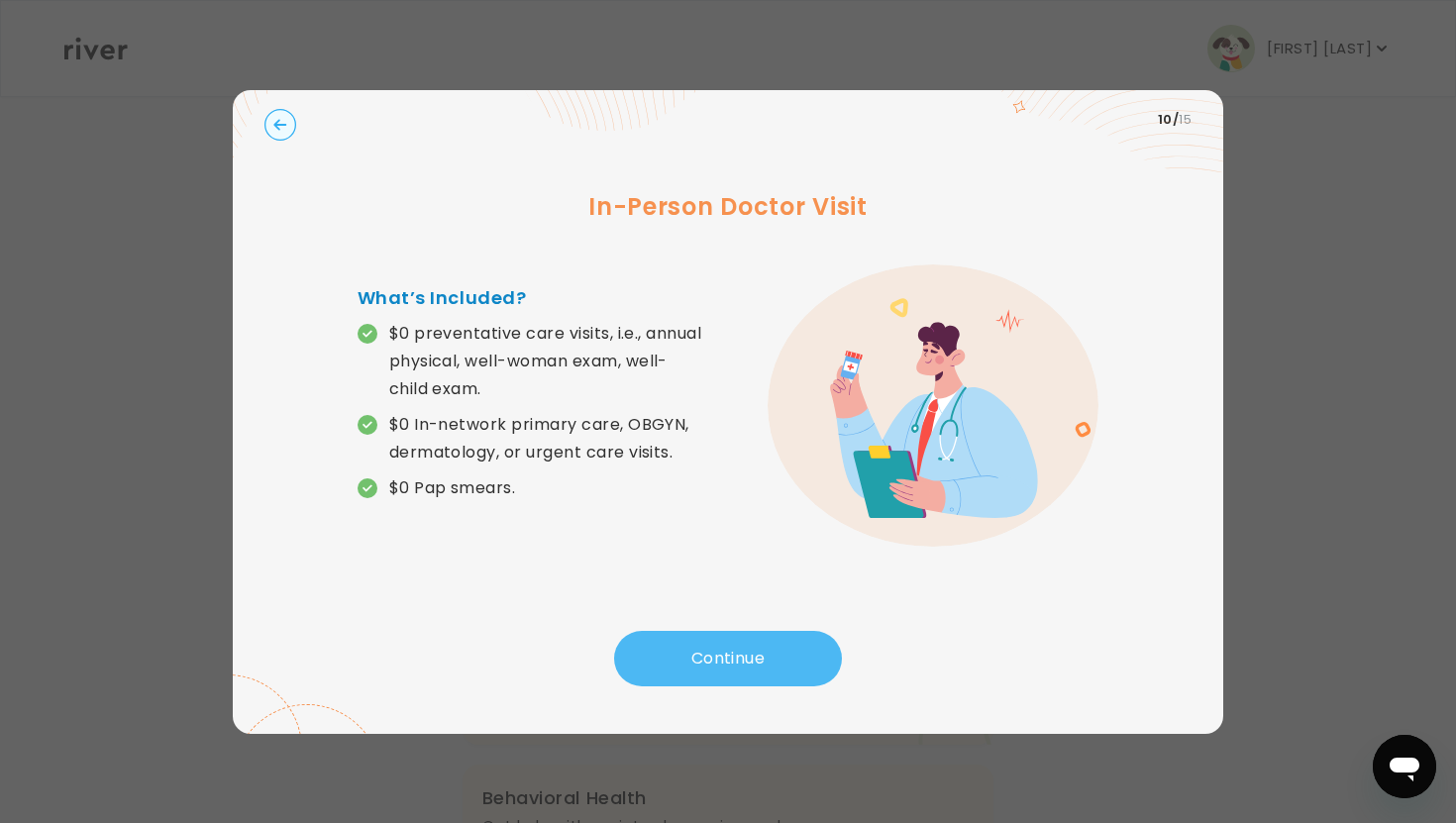 click on "Continue" at bounding box center (728, 659) 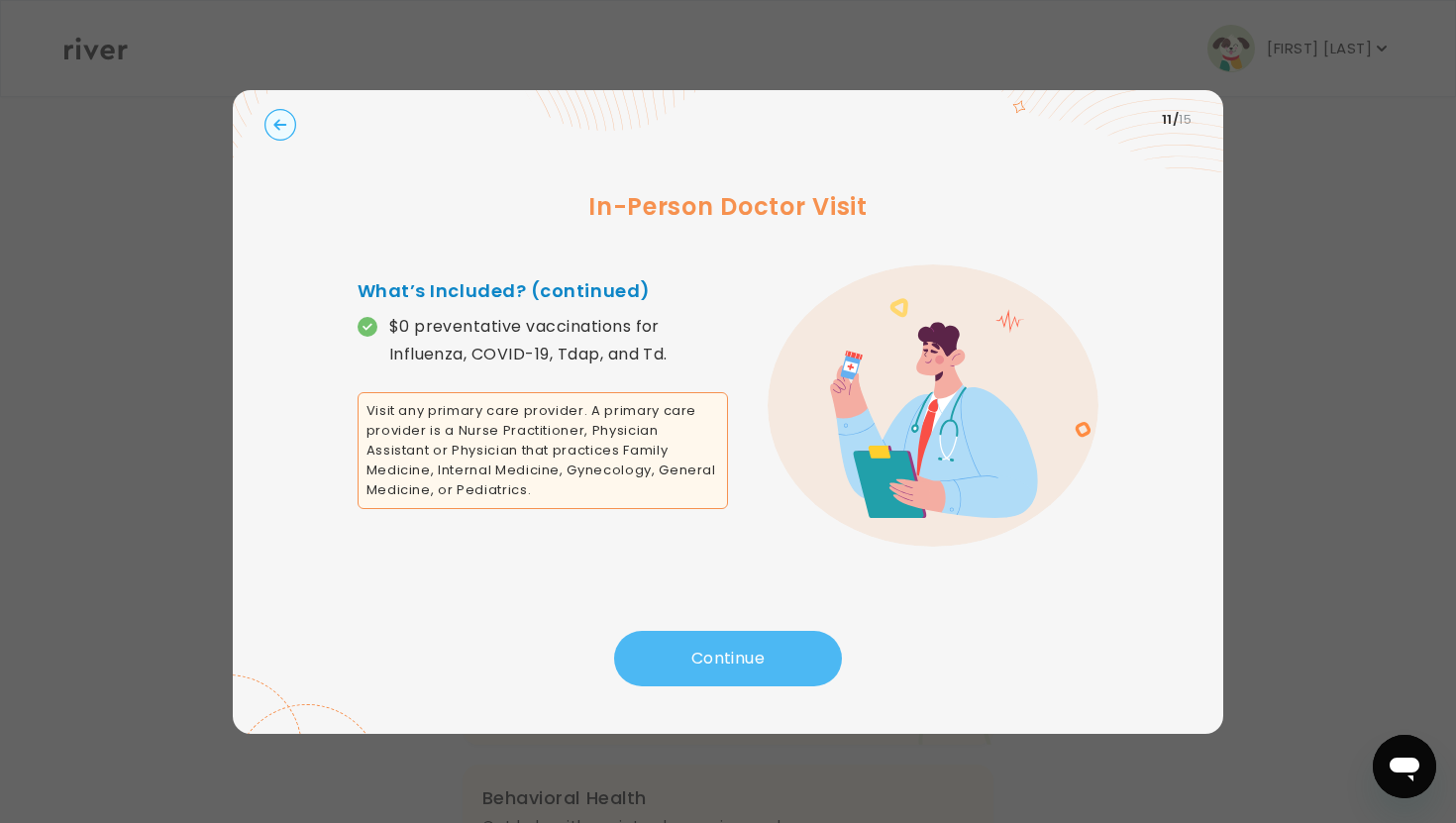 click on "Continue" at bounding box center [728, 659] 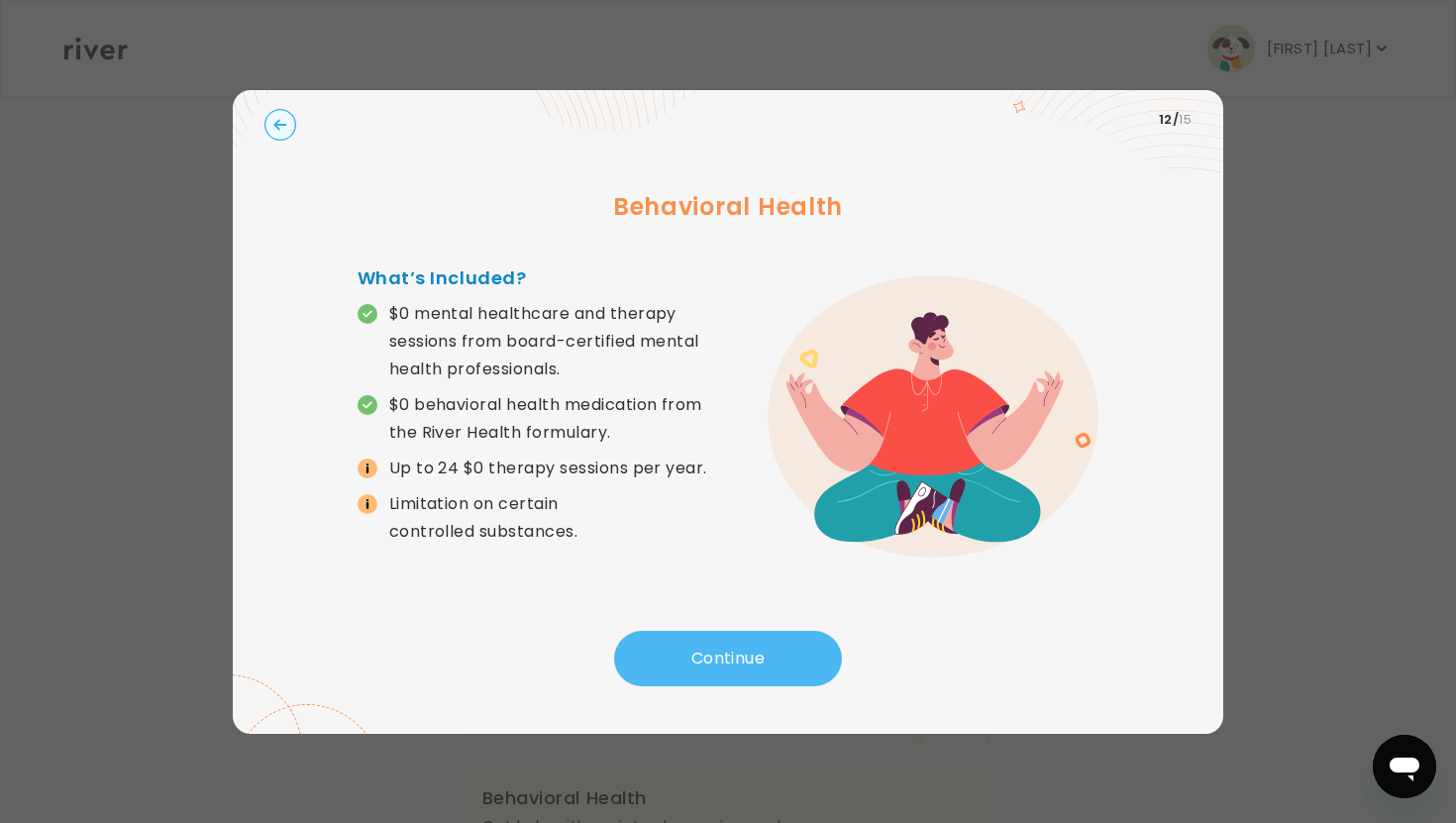 click on "Continue" at bounding box center (728, 659) 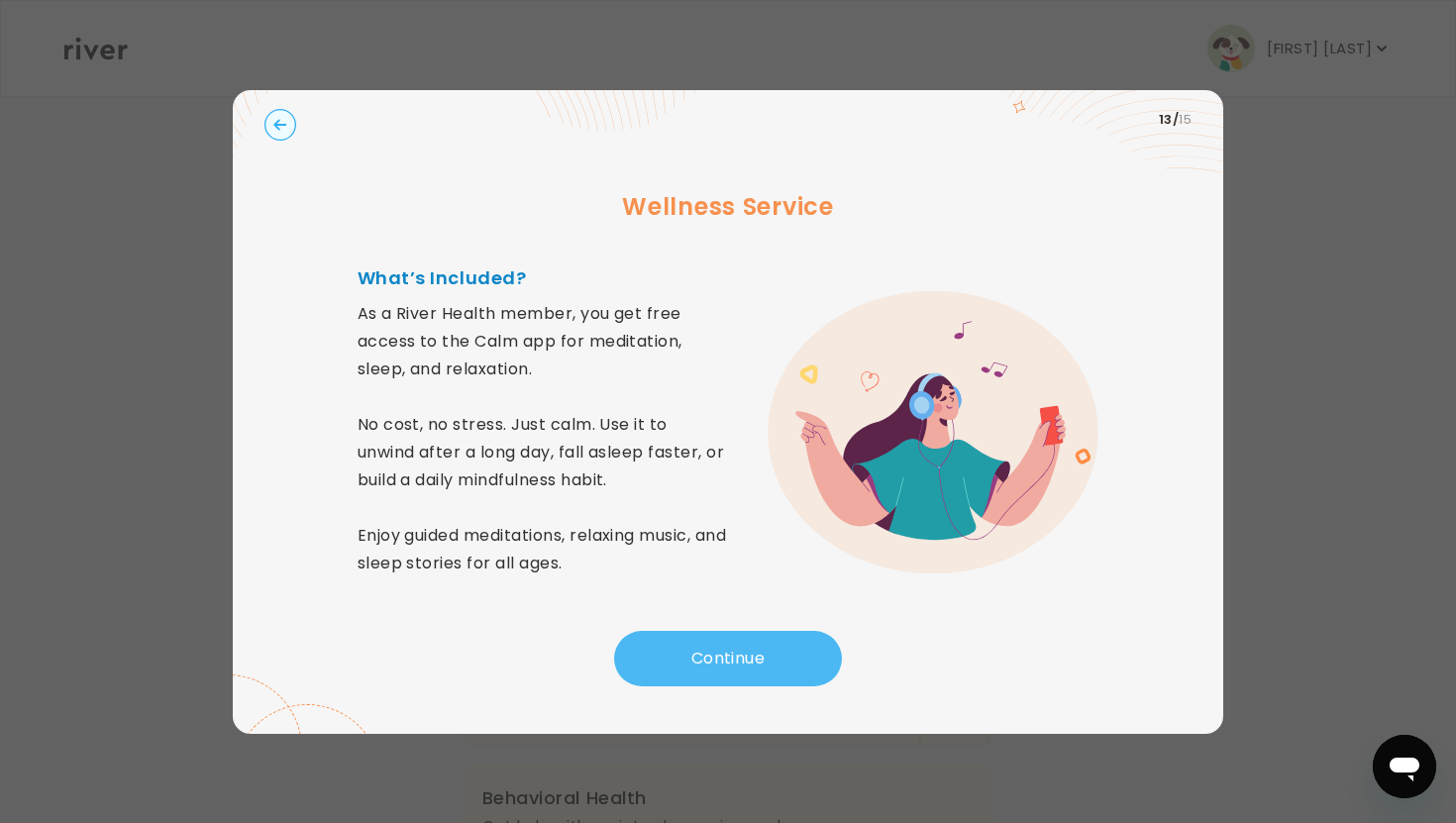 click on "Continue" at bounding box center [728, 659] 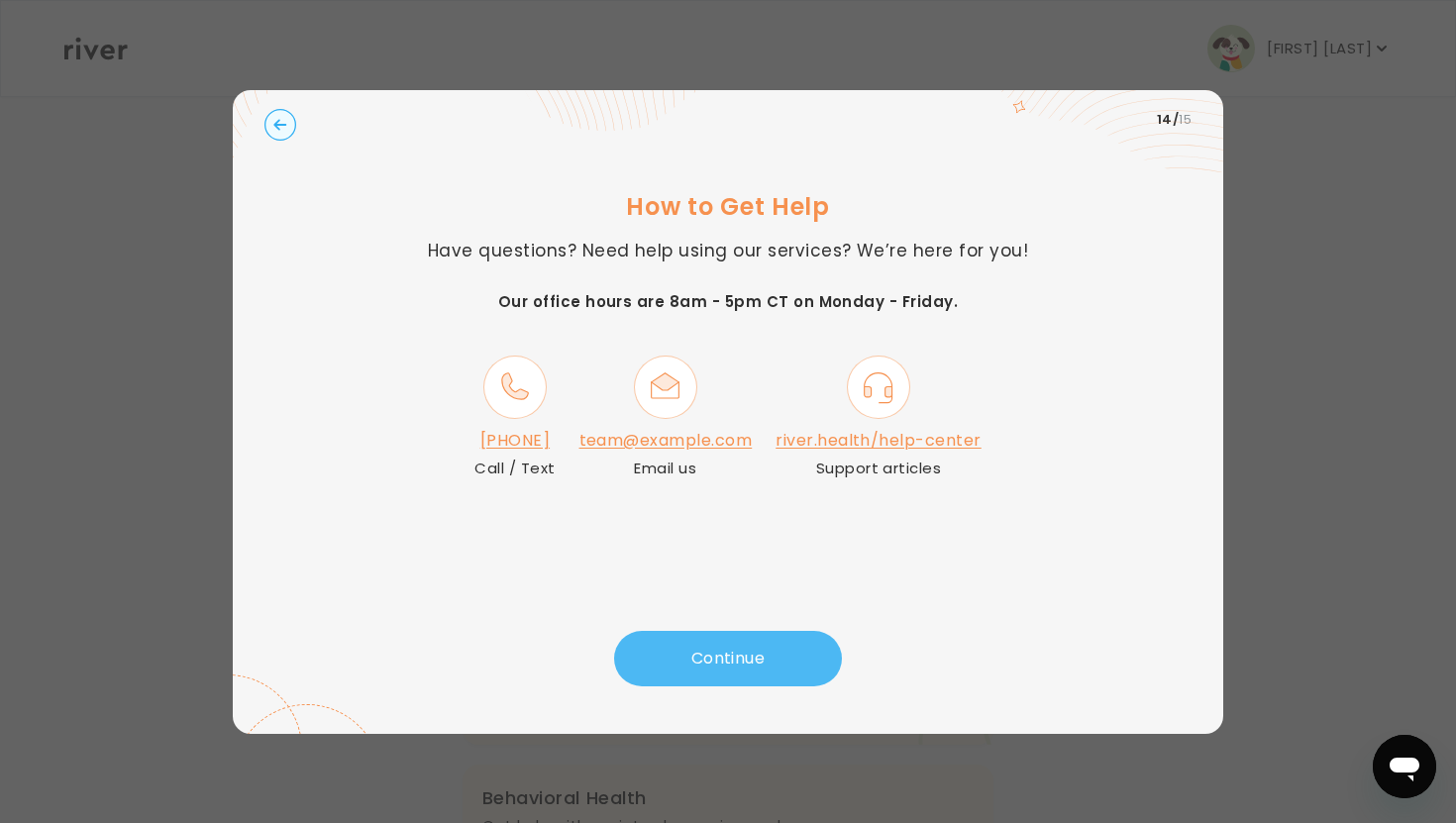 click on "Continue" at bounding box center [728, 659] 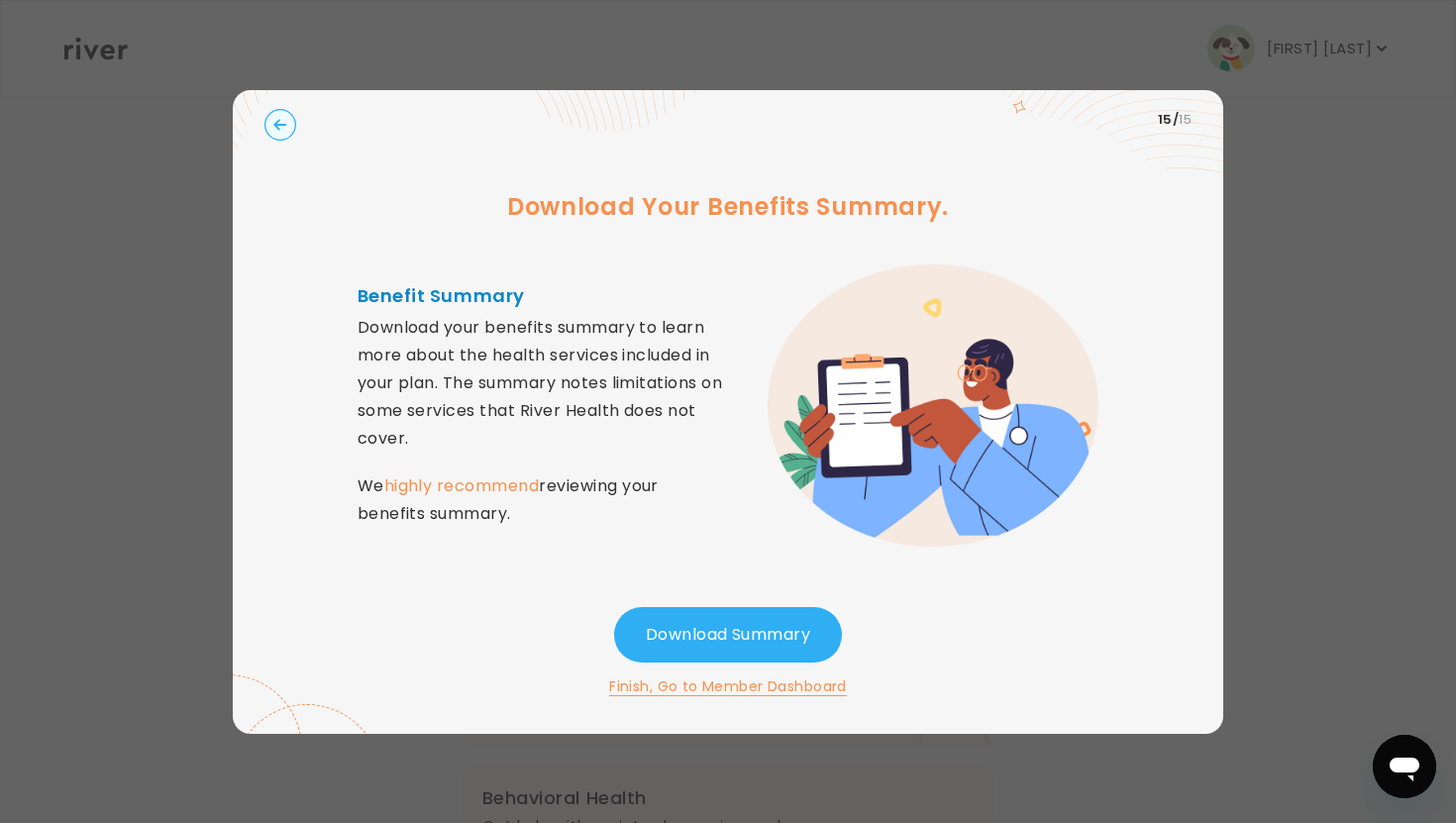 drag, startPoint x: 707, startPoint y: 649, endPoint x: 1096, endPoint y: 367, distance: 480.46332 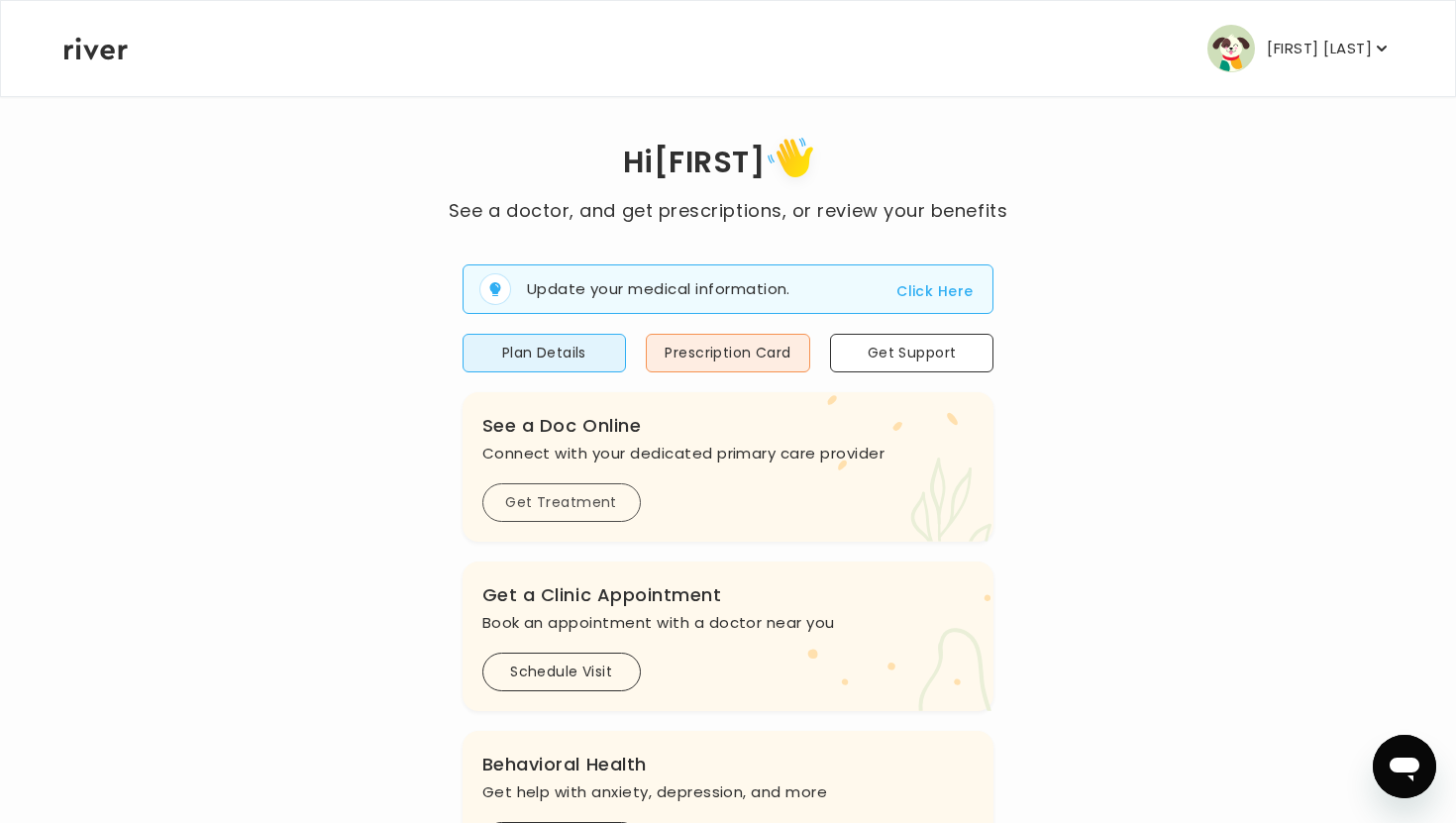 scroll, scrollTop: 0, scrollLeft: 0, axis: both 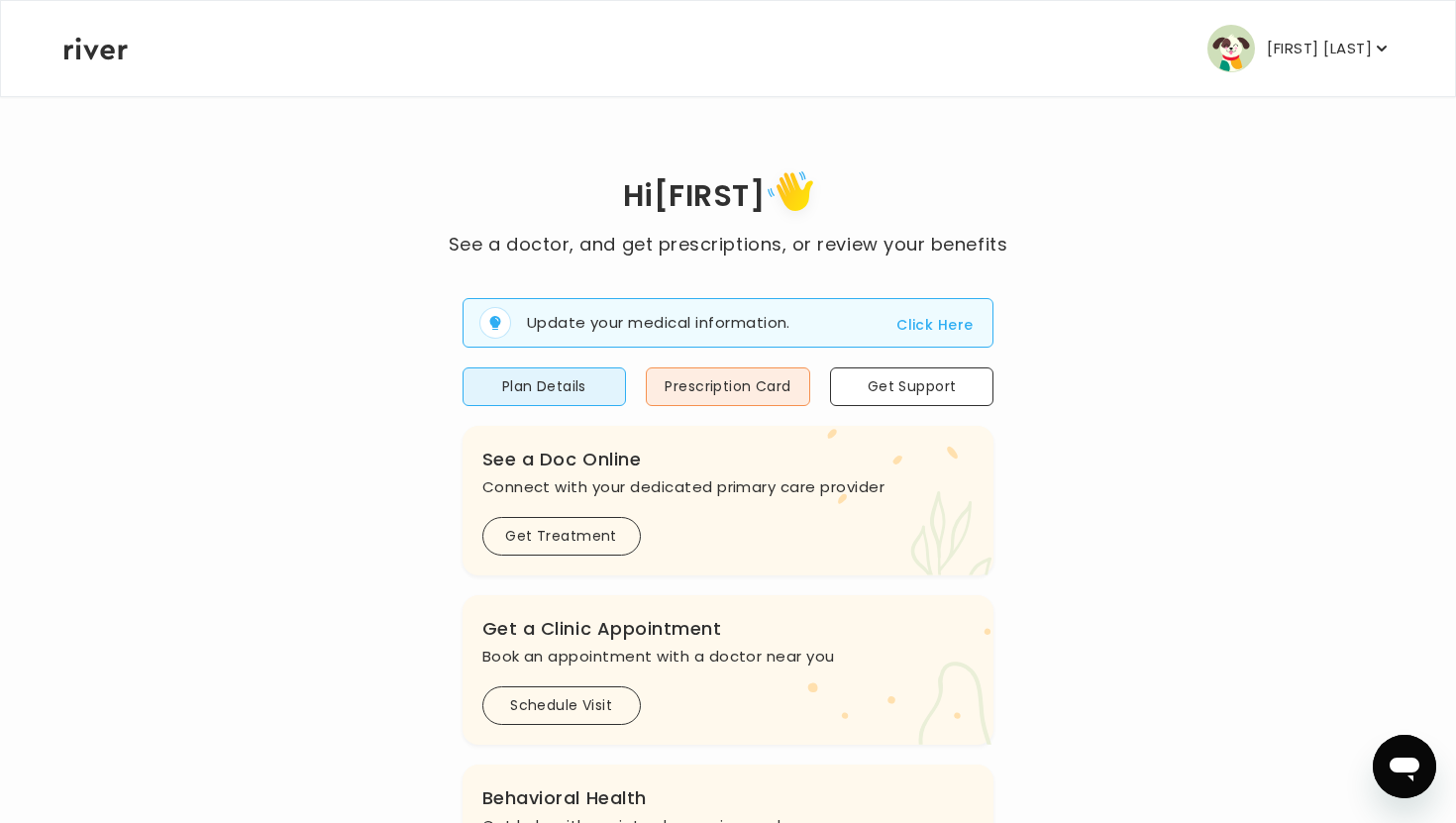 click on "[FIRST] [LAST]" at bounding box center [1319, 49] 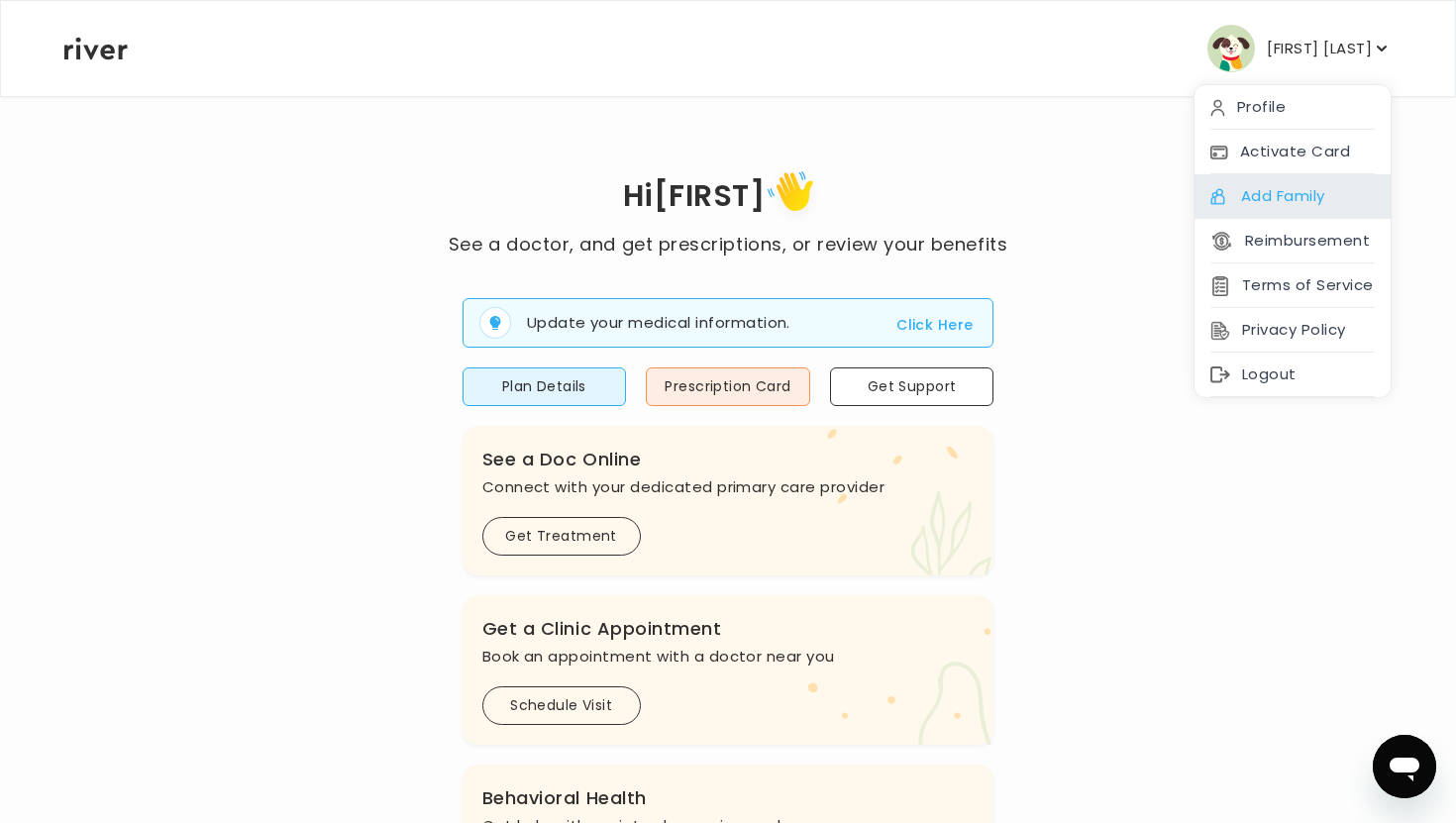 click on "Add Family" at bounding box center (1293, 196) 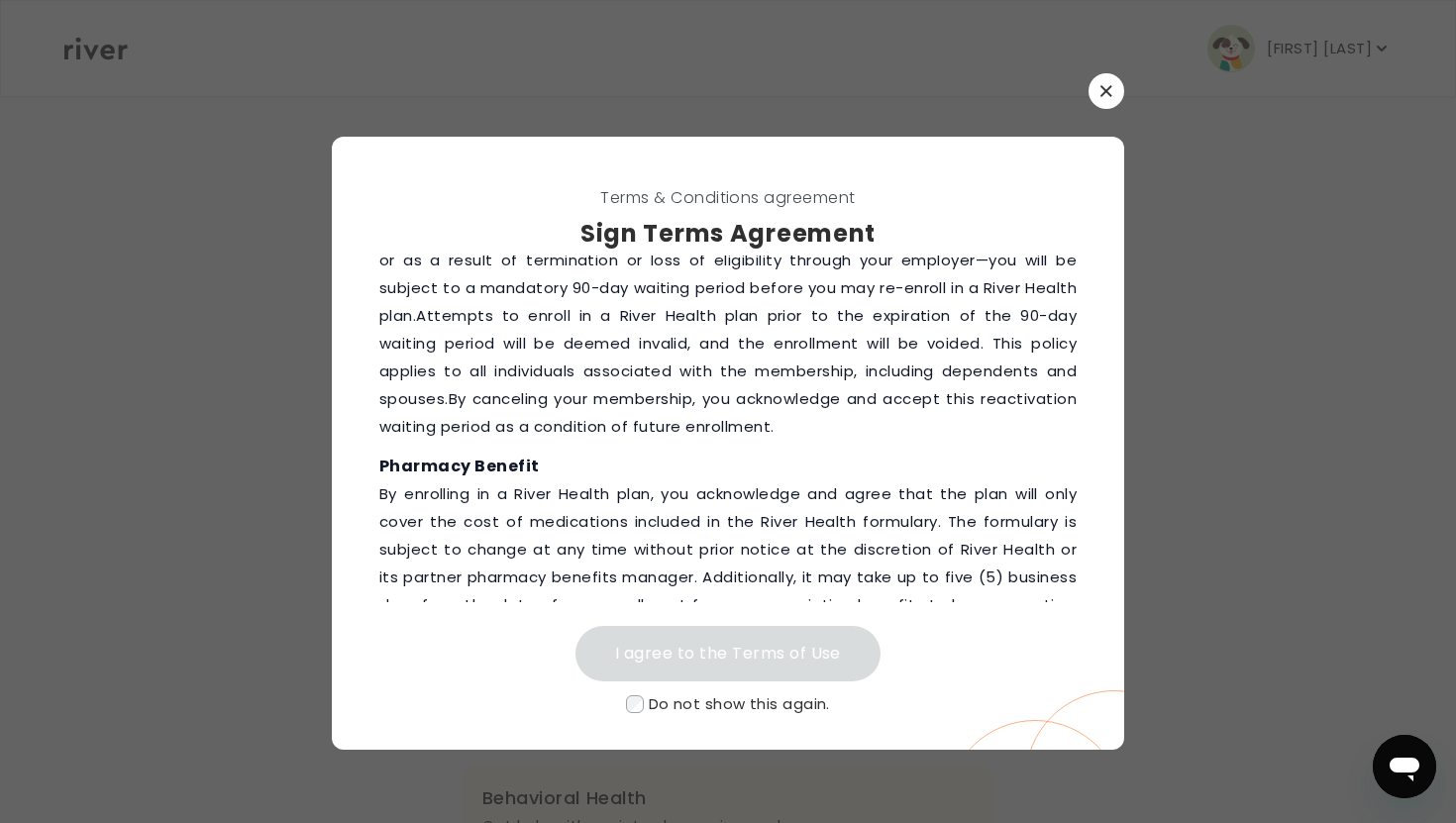 scroll, scrollTop: 2498, scrollLeft: 0, axis: vertical 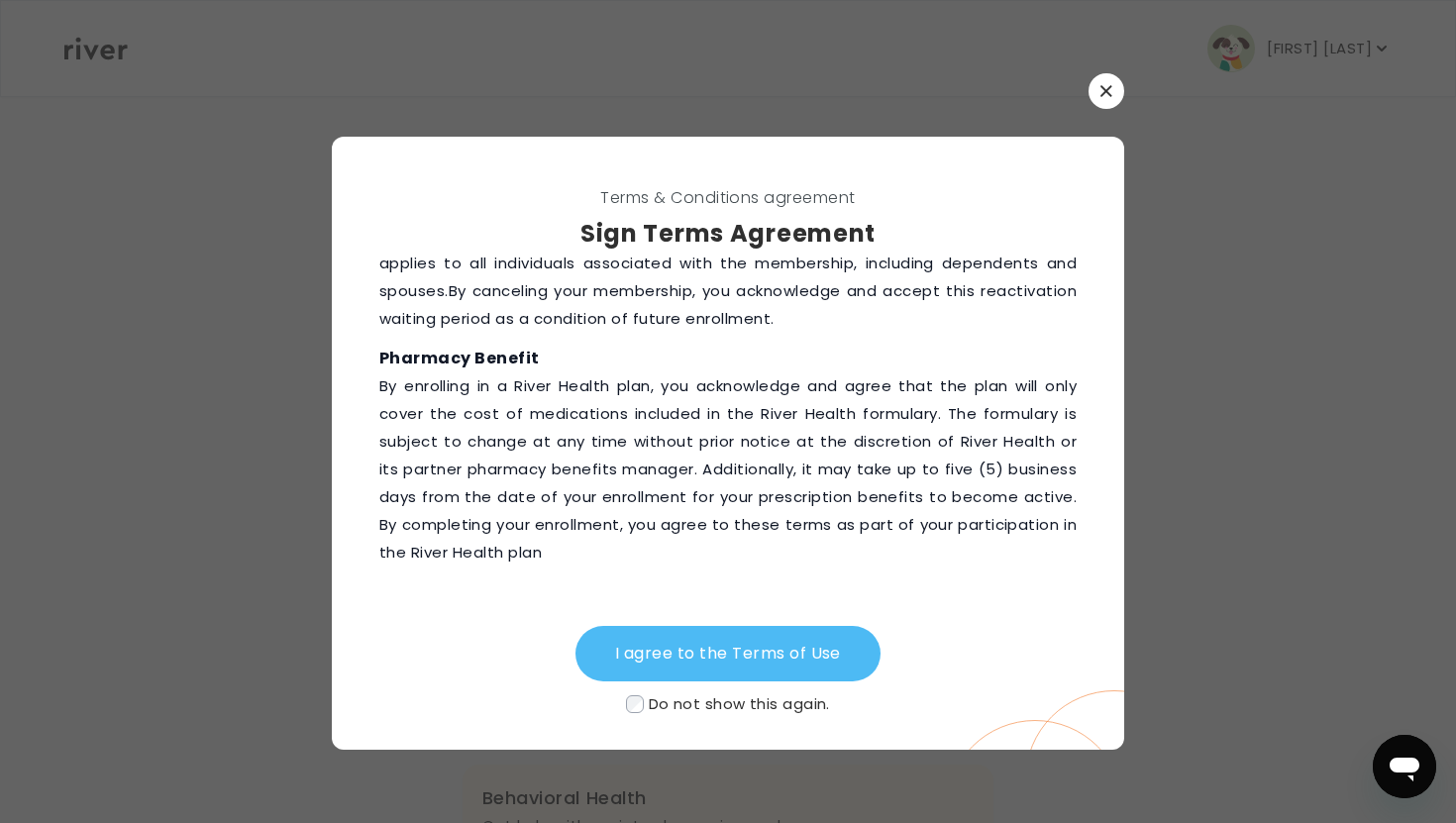 click on "I agree to the Terms of Use" at bounding box center (728, 654) 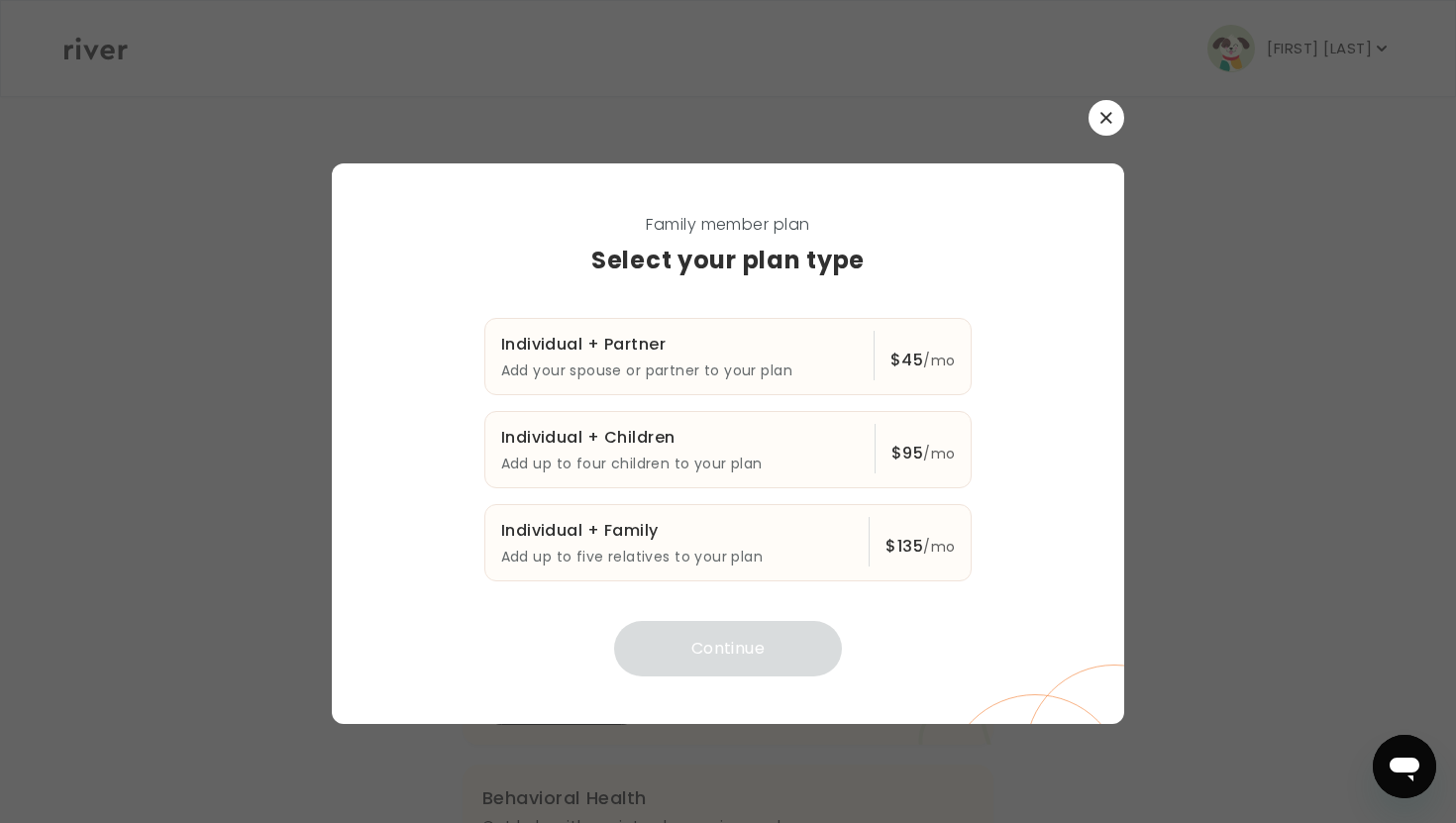 click at bounding box center (1106, 118) 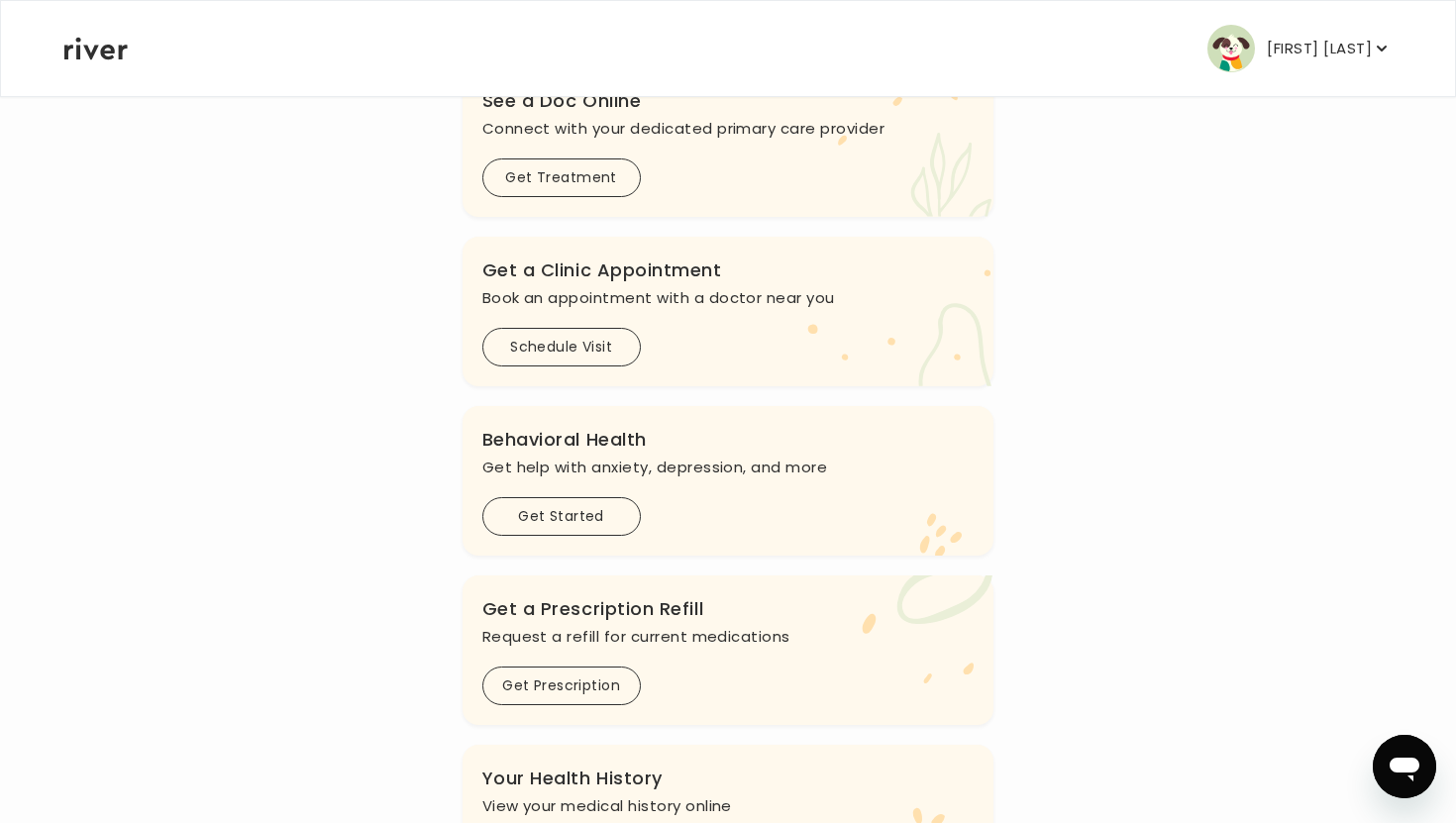 scroll, scrollTop: 490, scrollLeft: 0, axis: vertical 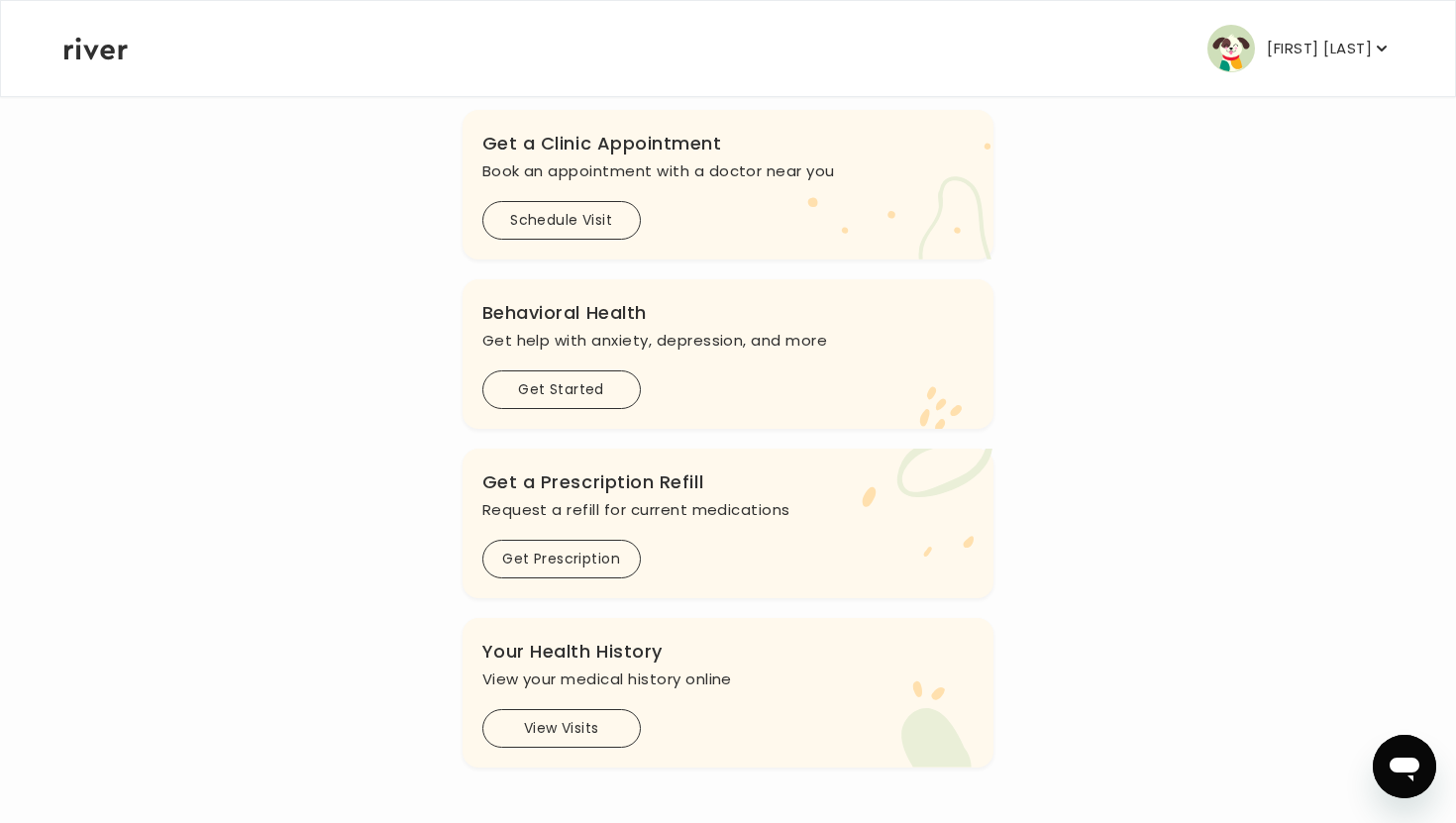 click on "[FIRST] [LAST]" at bounding box center (1319, 49) 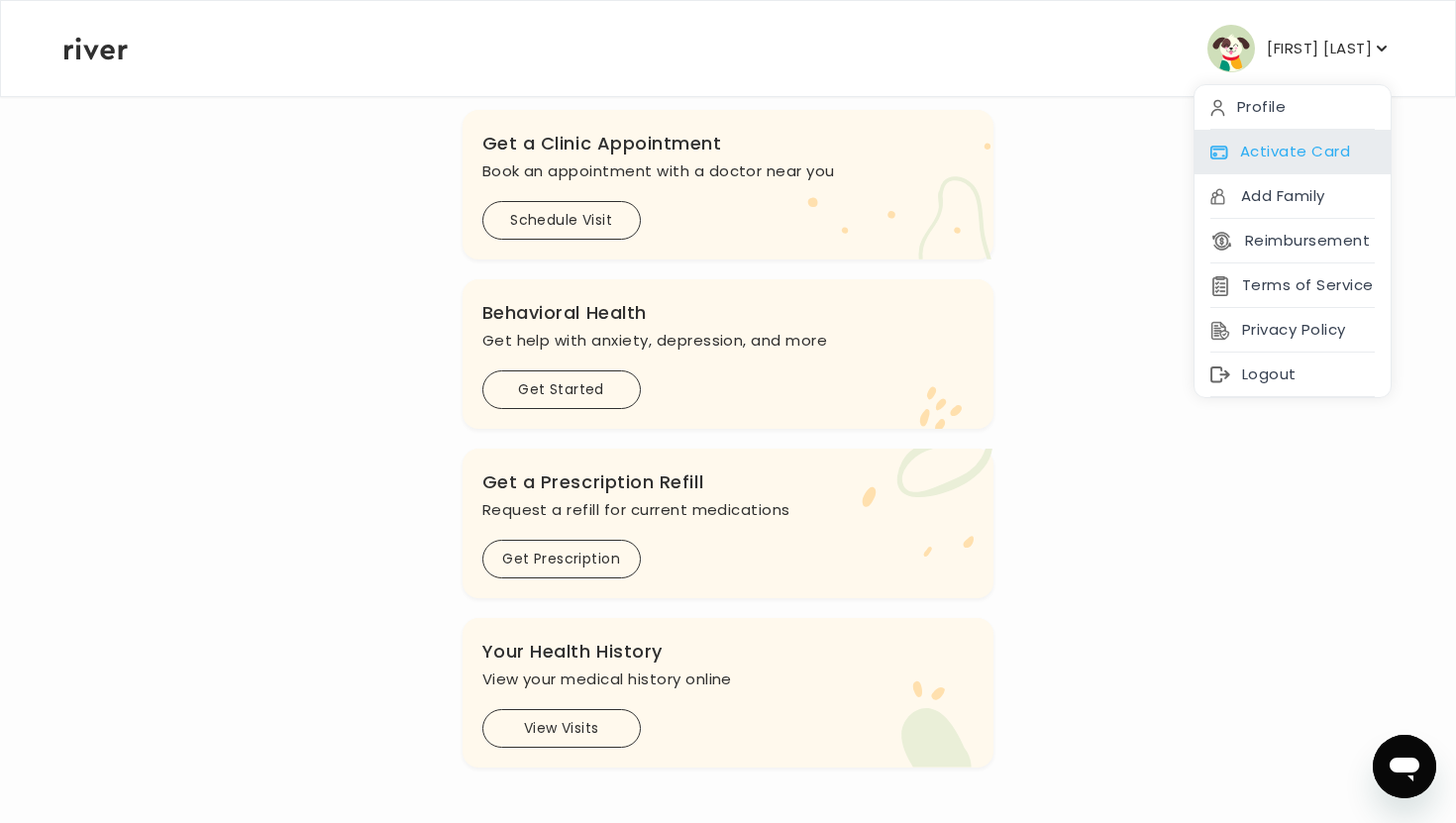 click on "Activate Card" at bounding box center (1293, 152) 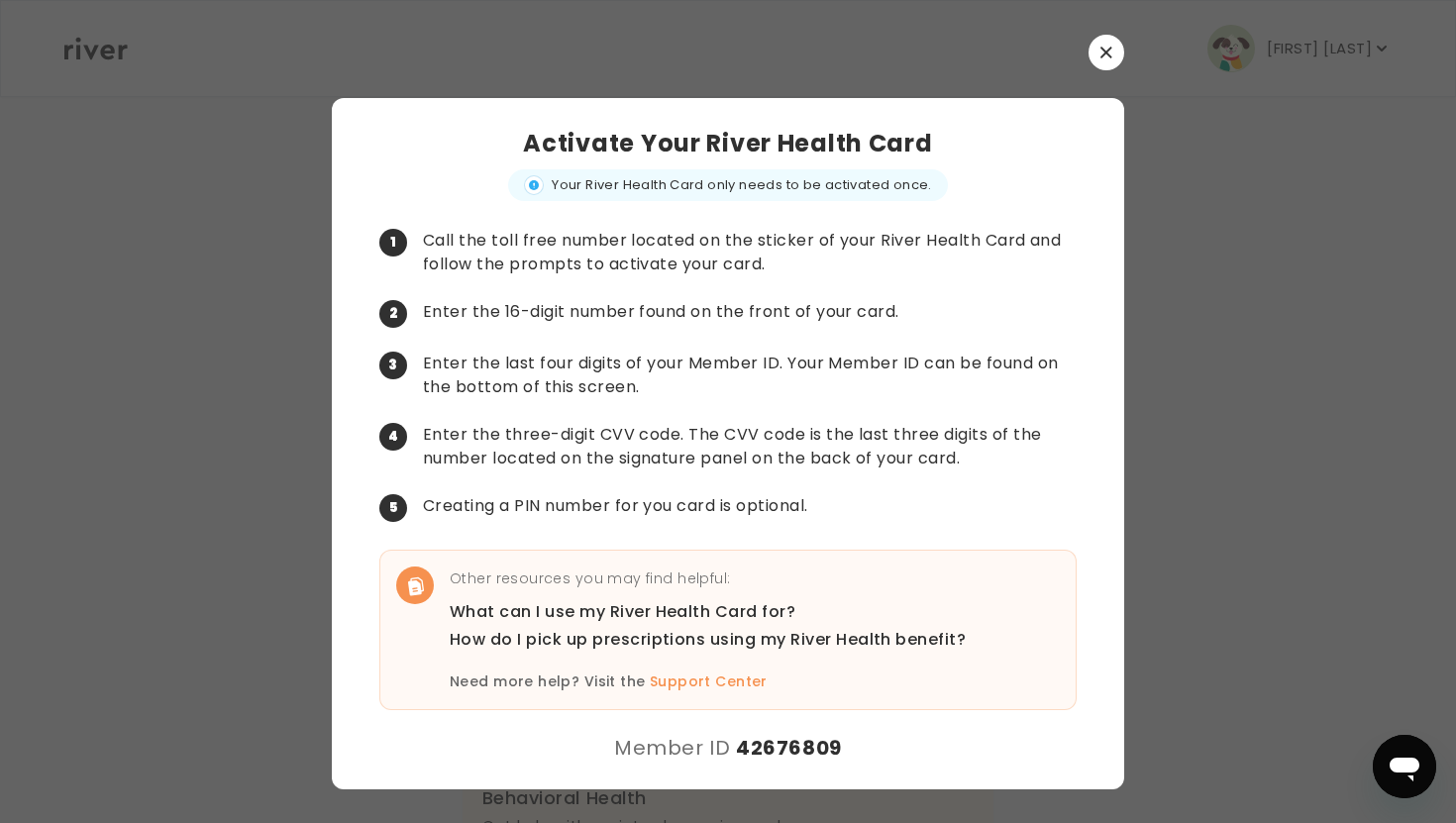click at bounding box center (1106, 52) 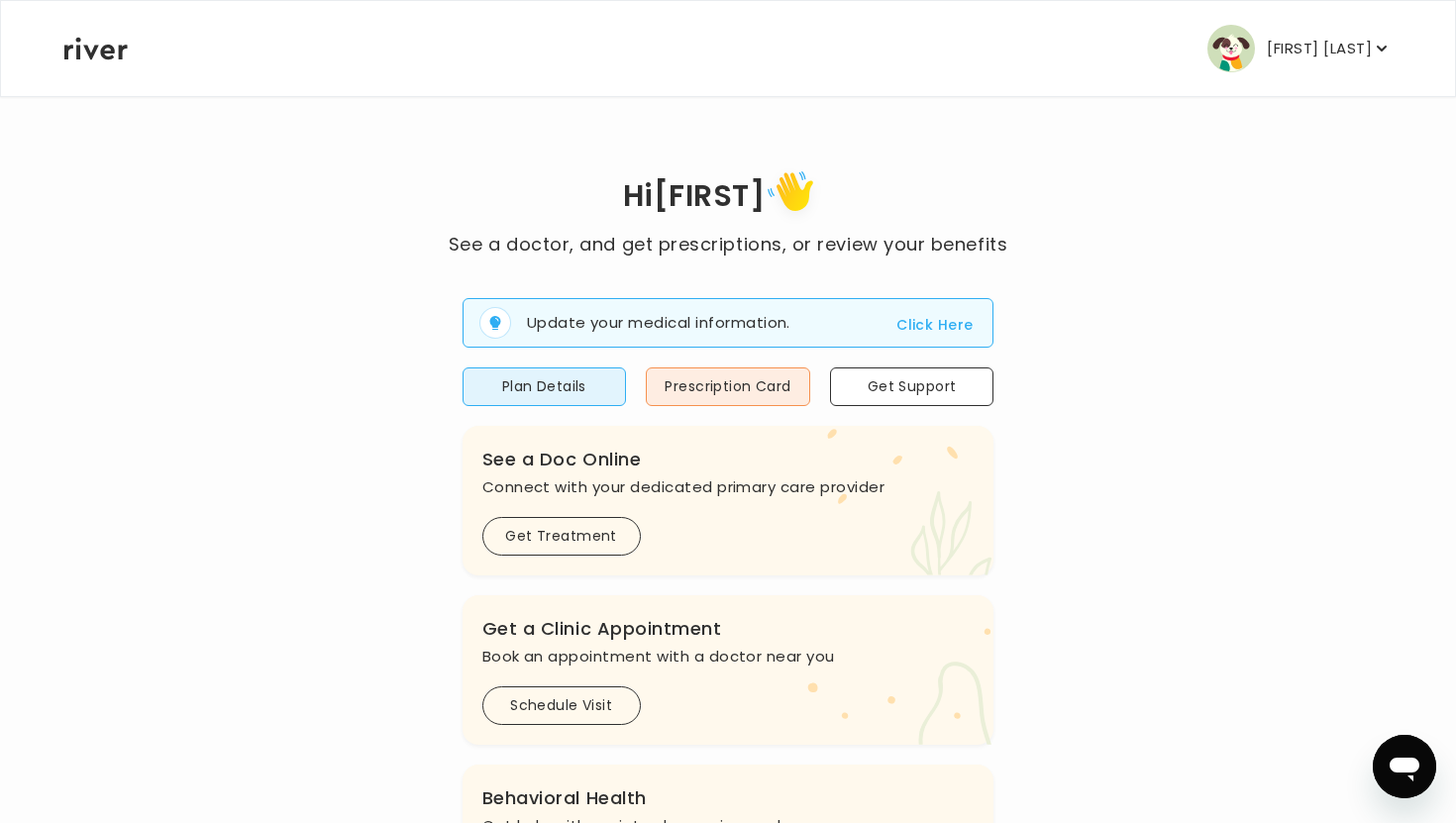 click on "[FIRST] [LAST]" at bounding box center (1319, 49) 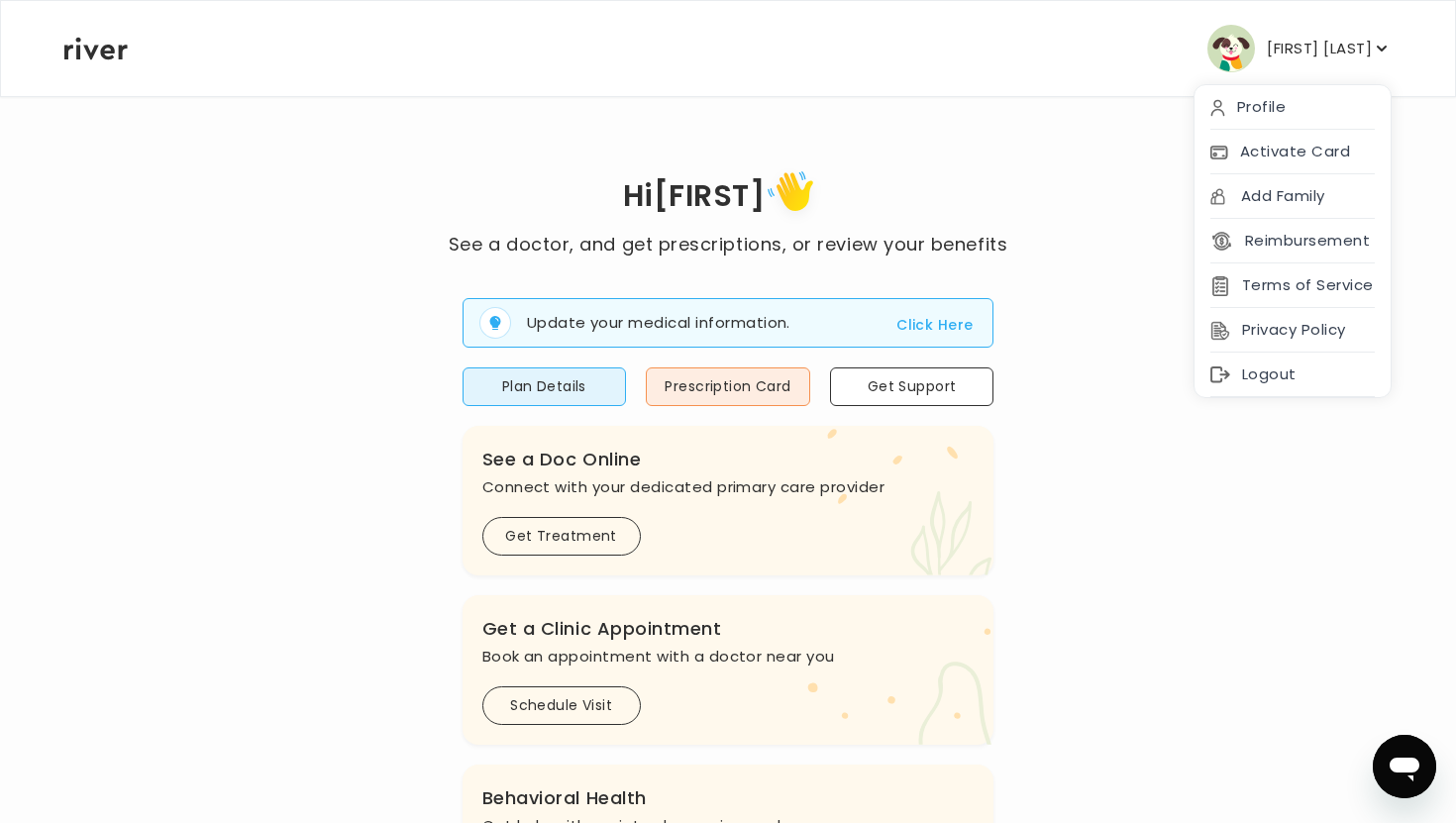 click on "Hi  NAYANA See a doctor, and get prescriptions, or review your benefits Update your medical information. Click Here Plan Details Prescription Card Get Support
.cls-1 {
fill: #ffe0ae;
}
.cls-2 {
fill: #eaefd8;
}
River Health Essential ACTIVE Employer Sponsored: Kohl's
.cls-see {
fill: #eaefd8;
}
.cls-see-doctor {
fill: #ffe0ae;
}
See a Doc Online Connect with your dedicated primary care provider Get Treatment
.cls-clinic {
fill: #eaefd8;
}
.cls-clinic-appt {
fill: #ffe0ae;
}
Get a Clinic Appointment Book an appointment with a doctor near you Schedule Visit
.cls-1 {
fill: #ffe0ae;
}
Behavioral Health Get help with anxiety, depression, and more Get Started .cls-1{fill:#ffe0ae} Get a Prescription Refill Request a refill for current medications Get Prescription Your Health History View your medical history online" at bounding box center (728, 708) 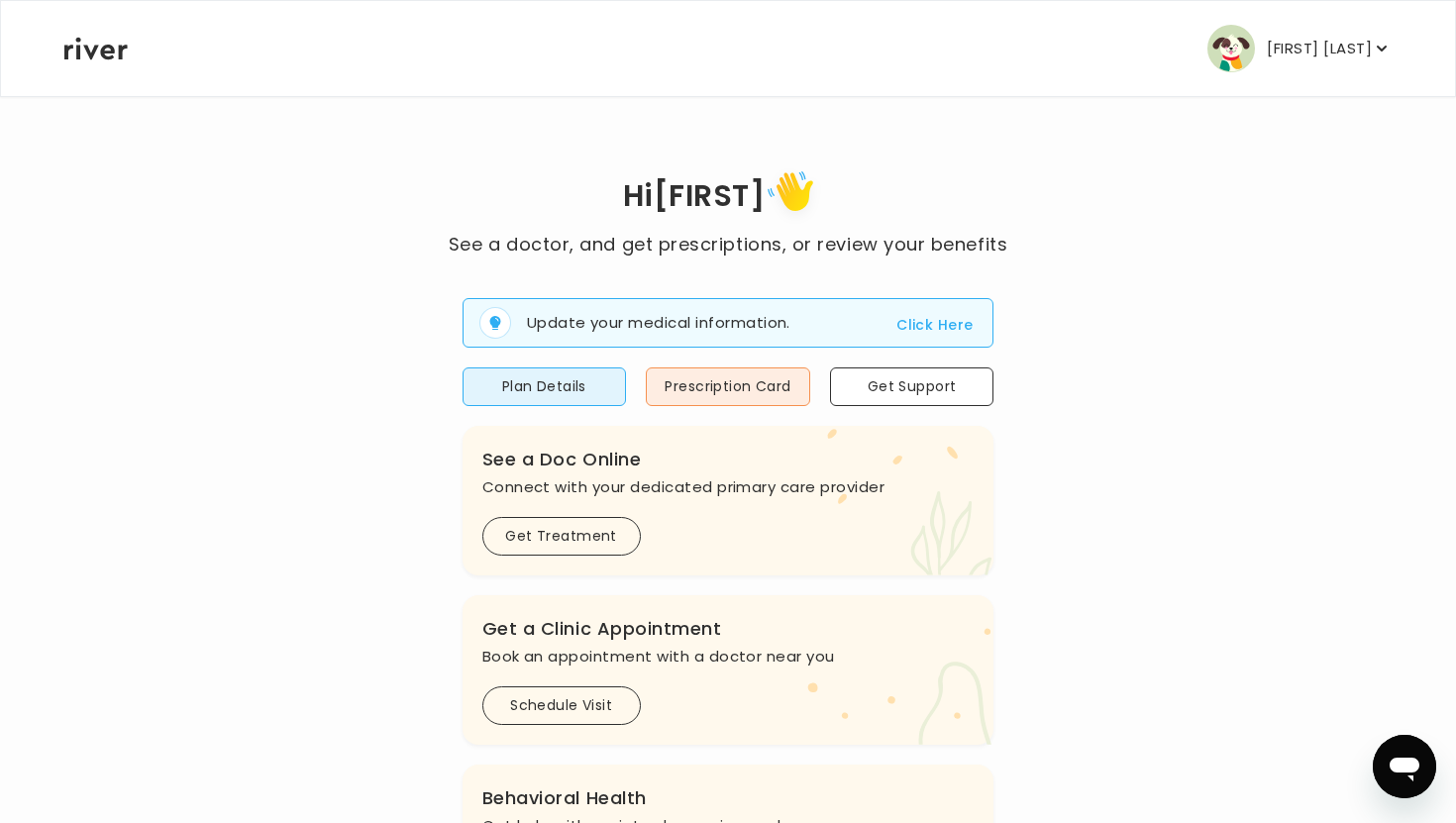 click 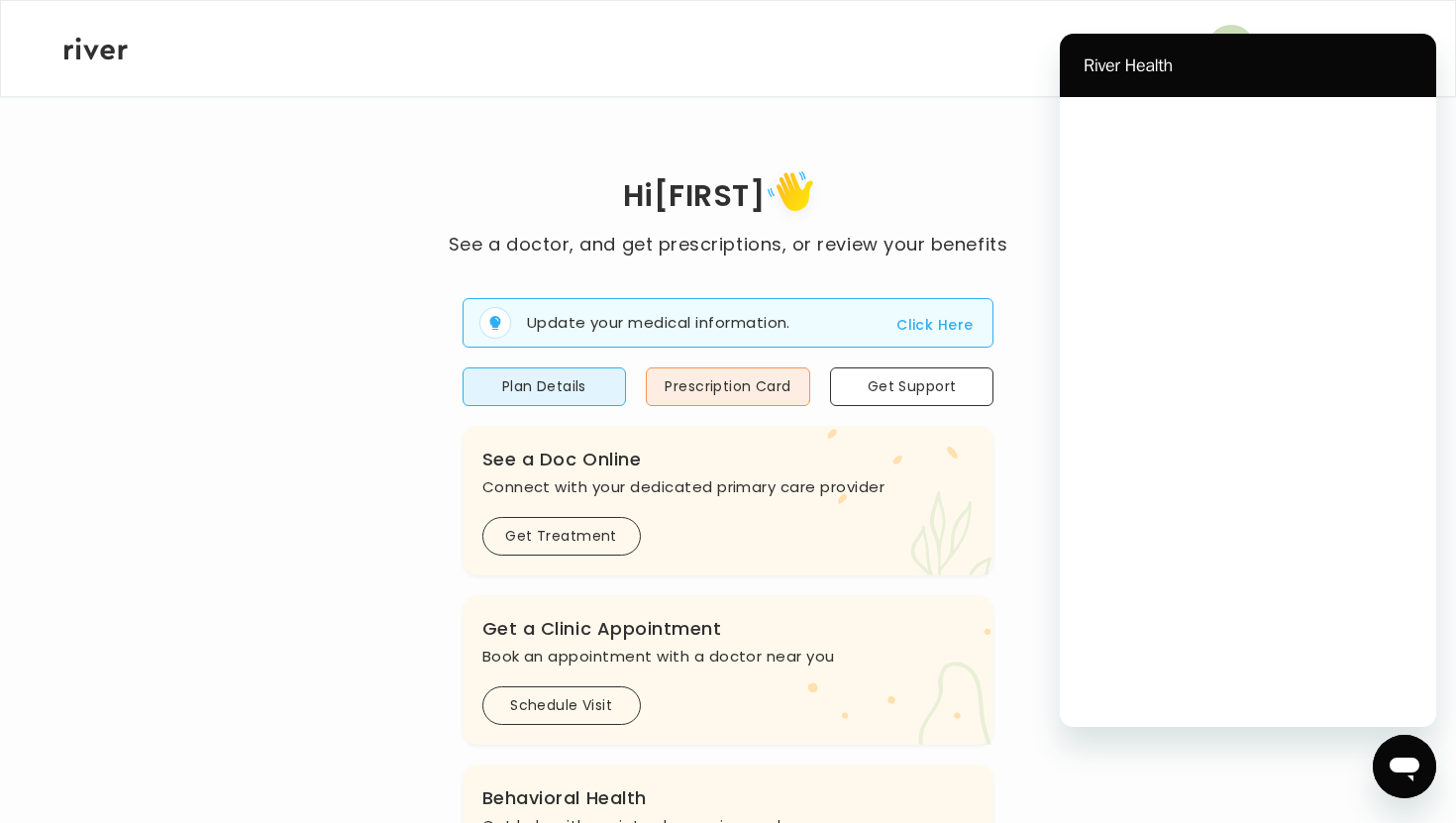 scroll, scrollTop: 0, scrollLeft: 0, axis: both 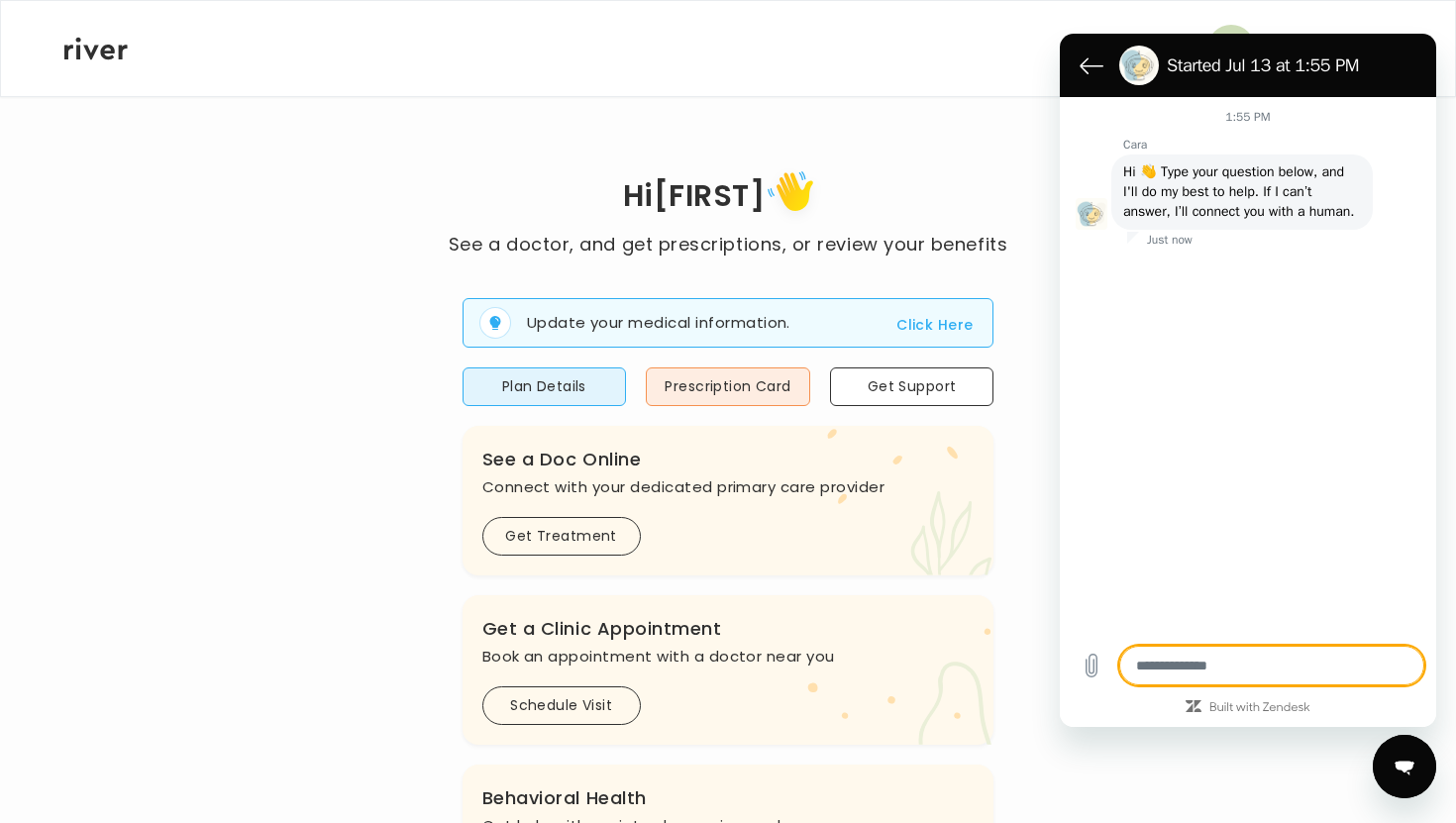 type on "*" 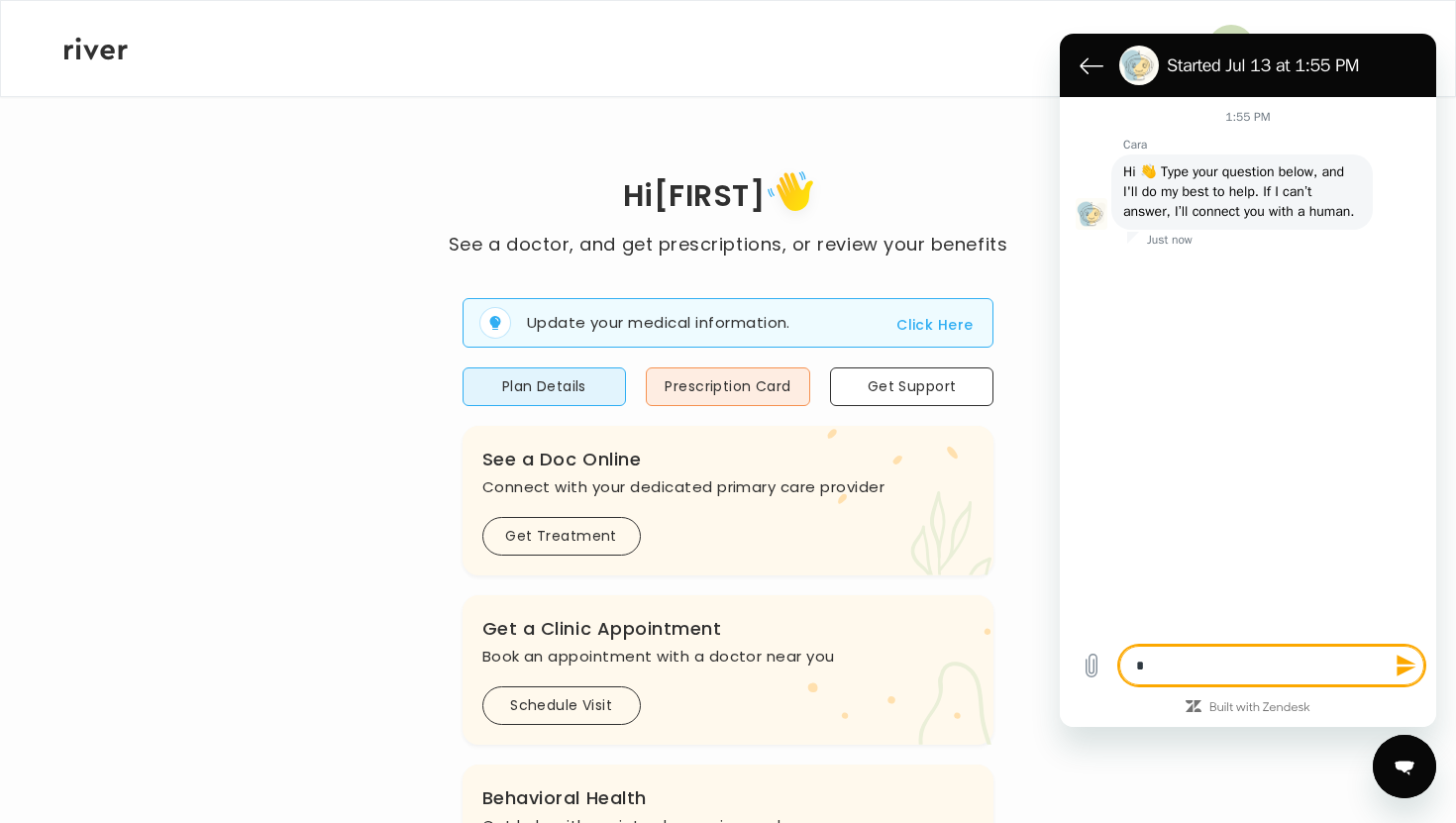 type on "**" 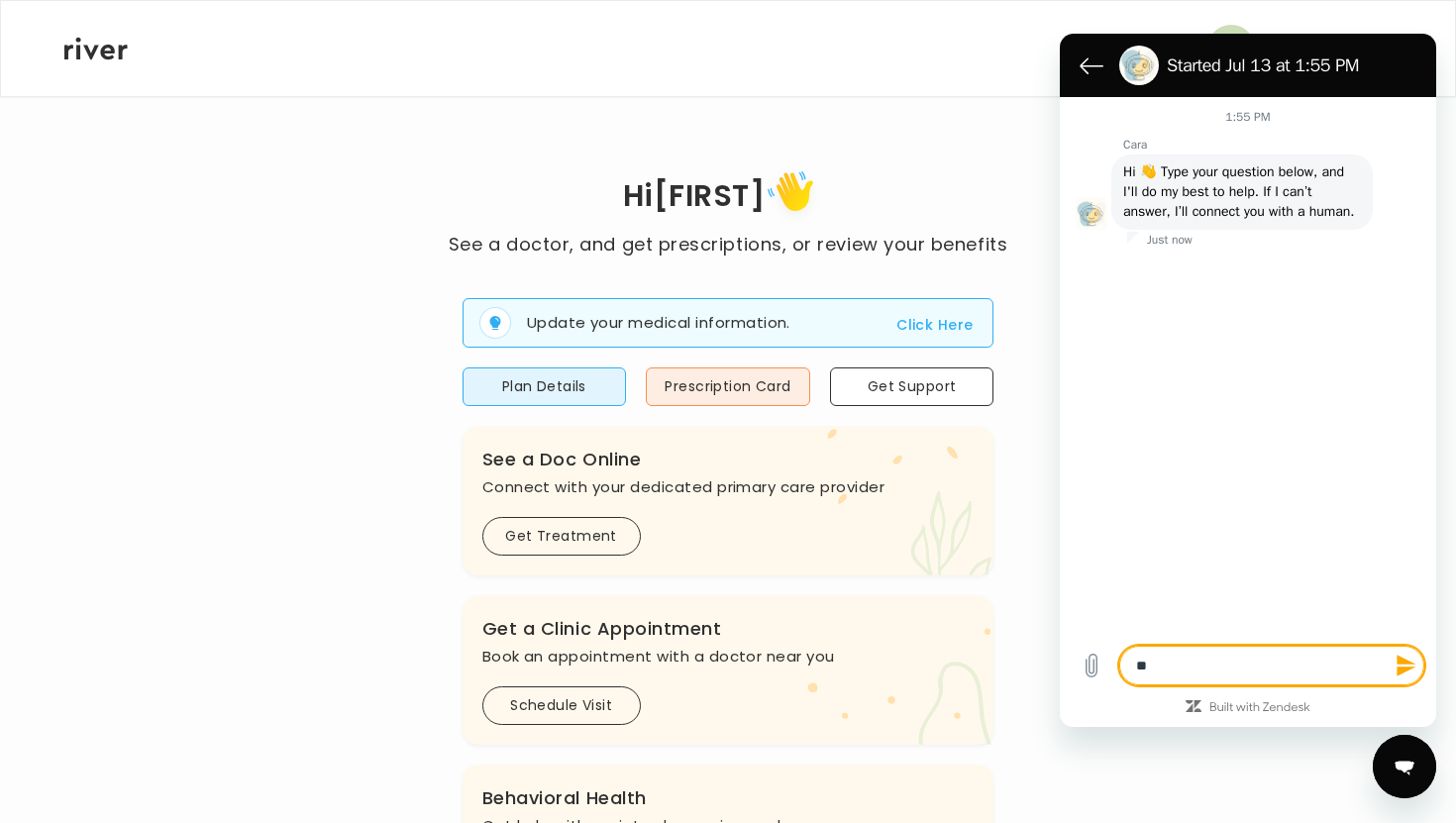 type on "***" 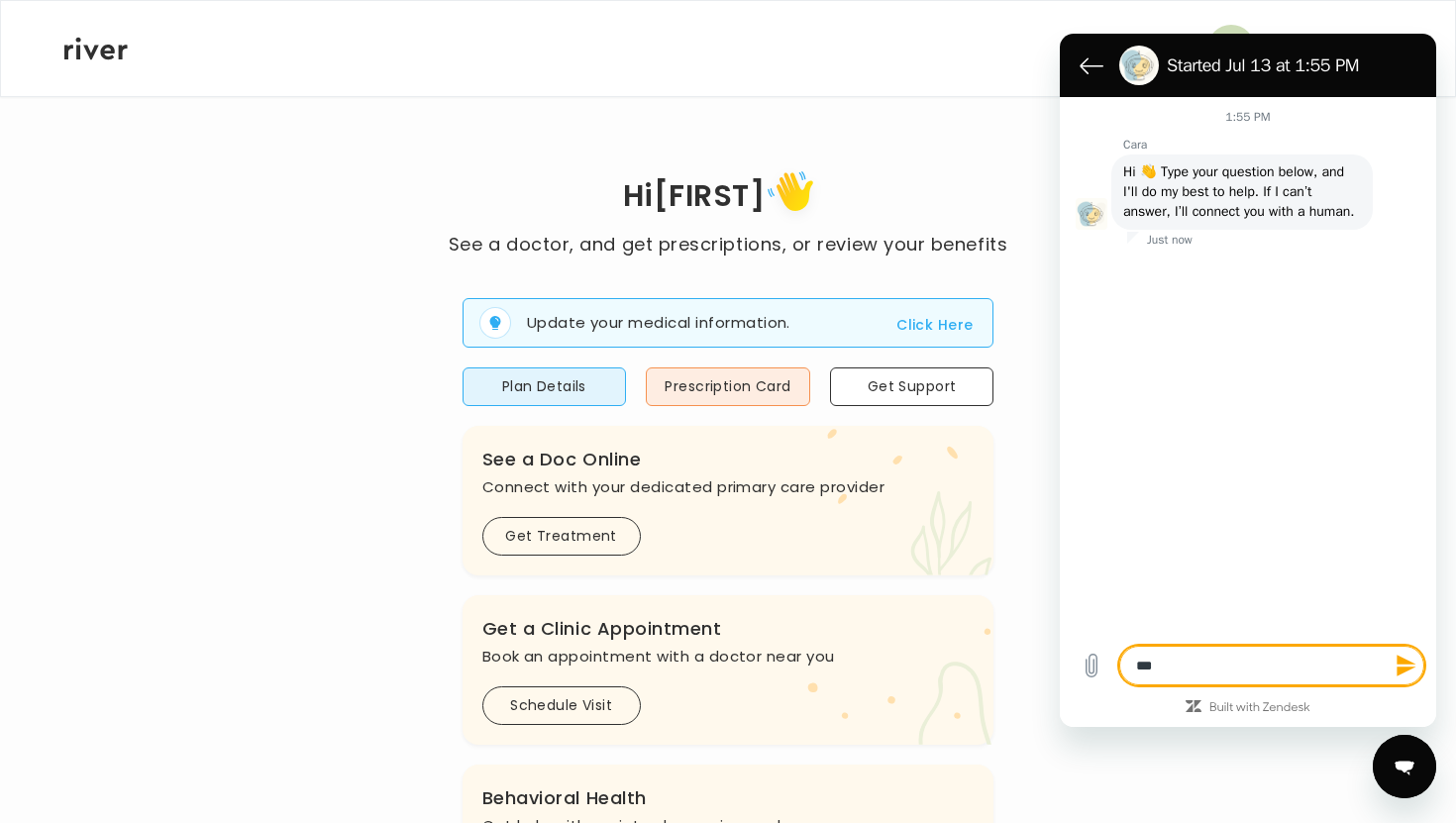 type on "***" 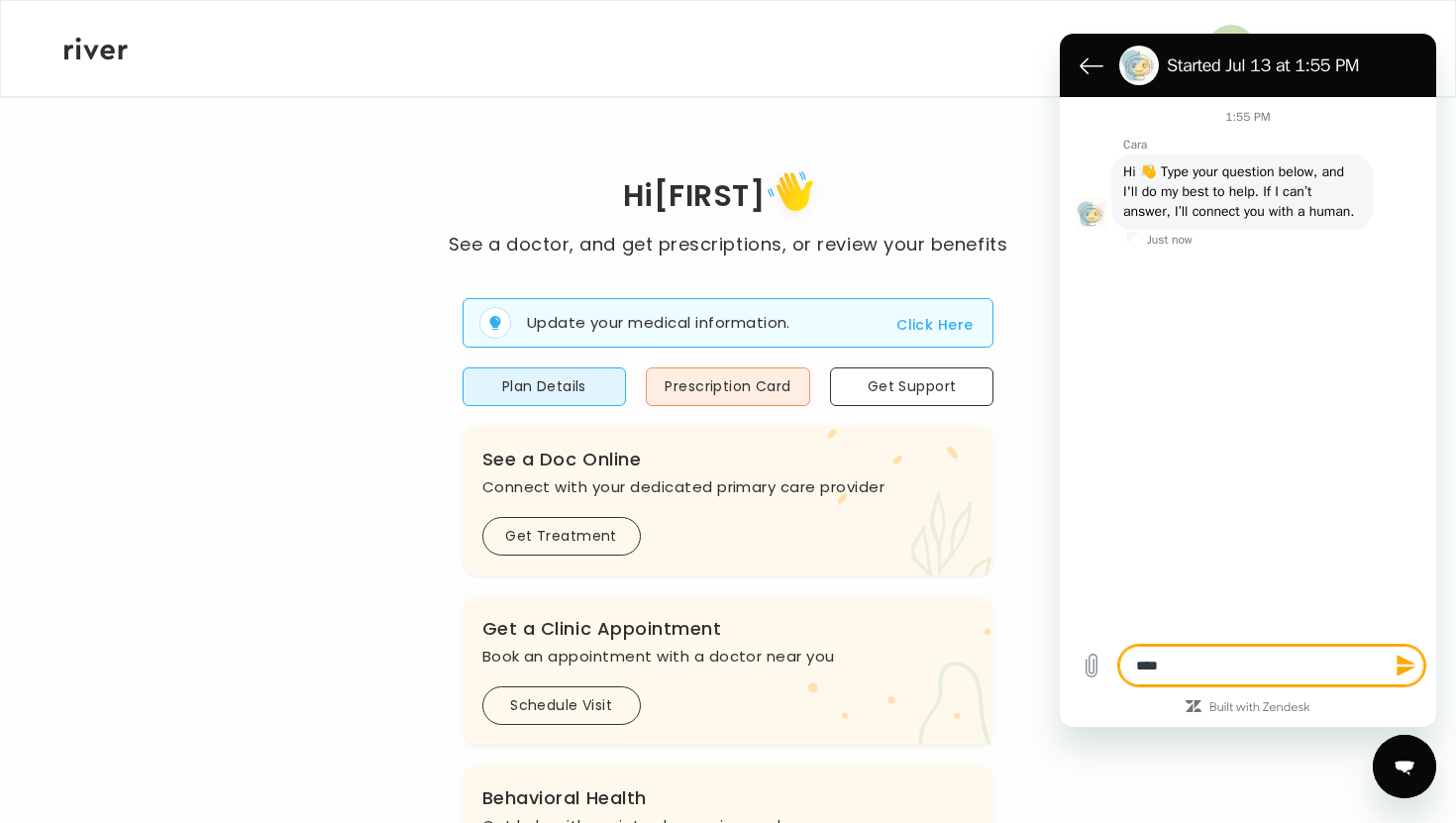 type on "*****" 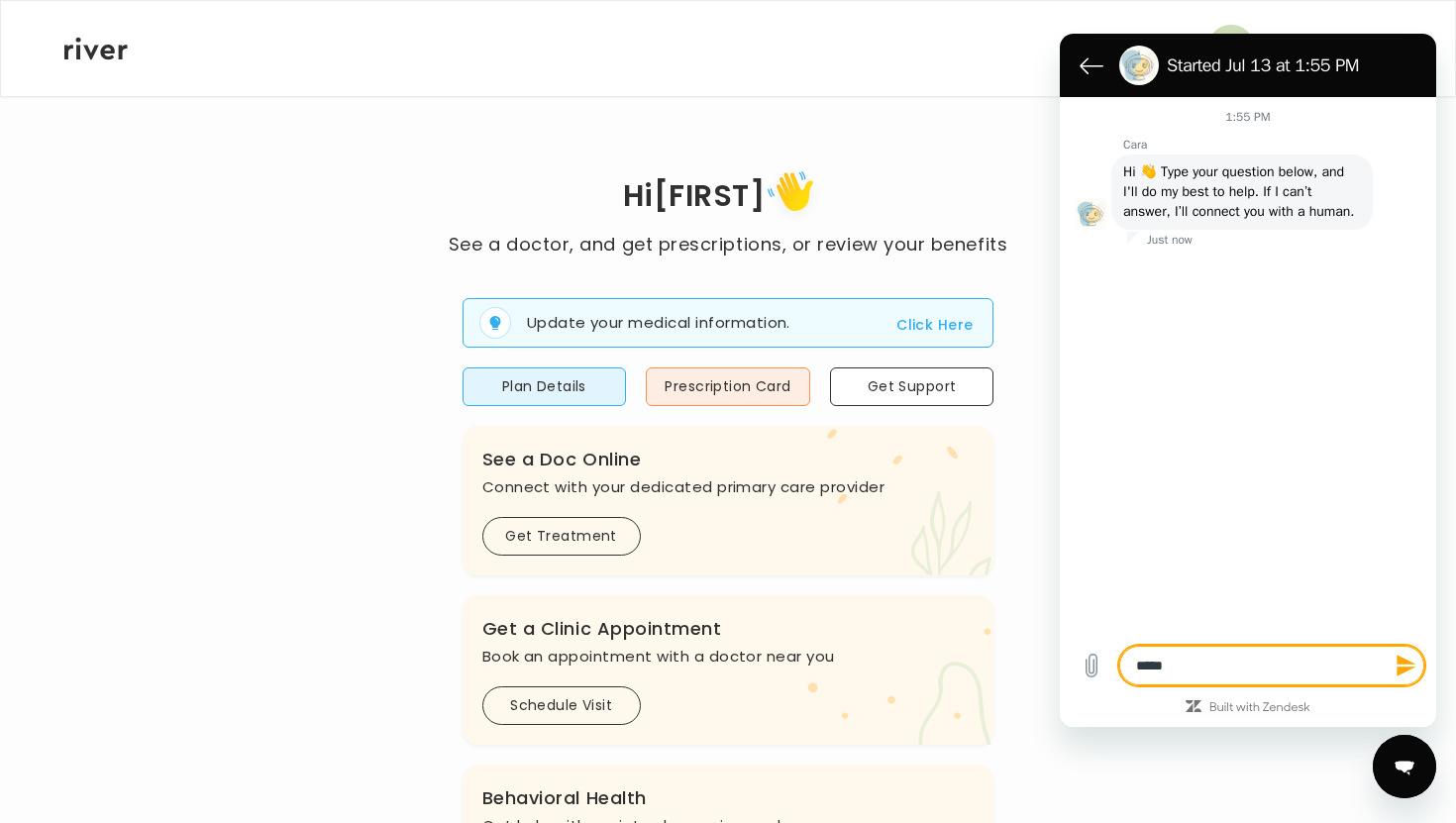 type on "*" 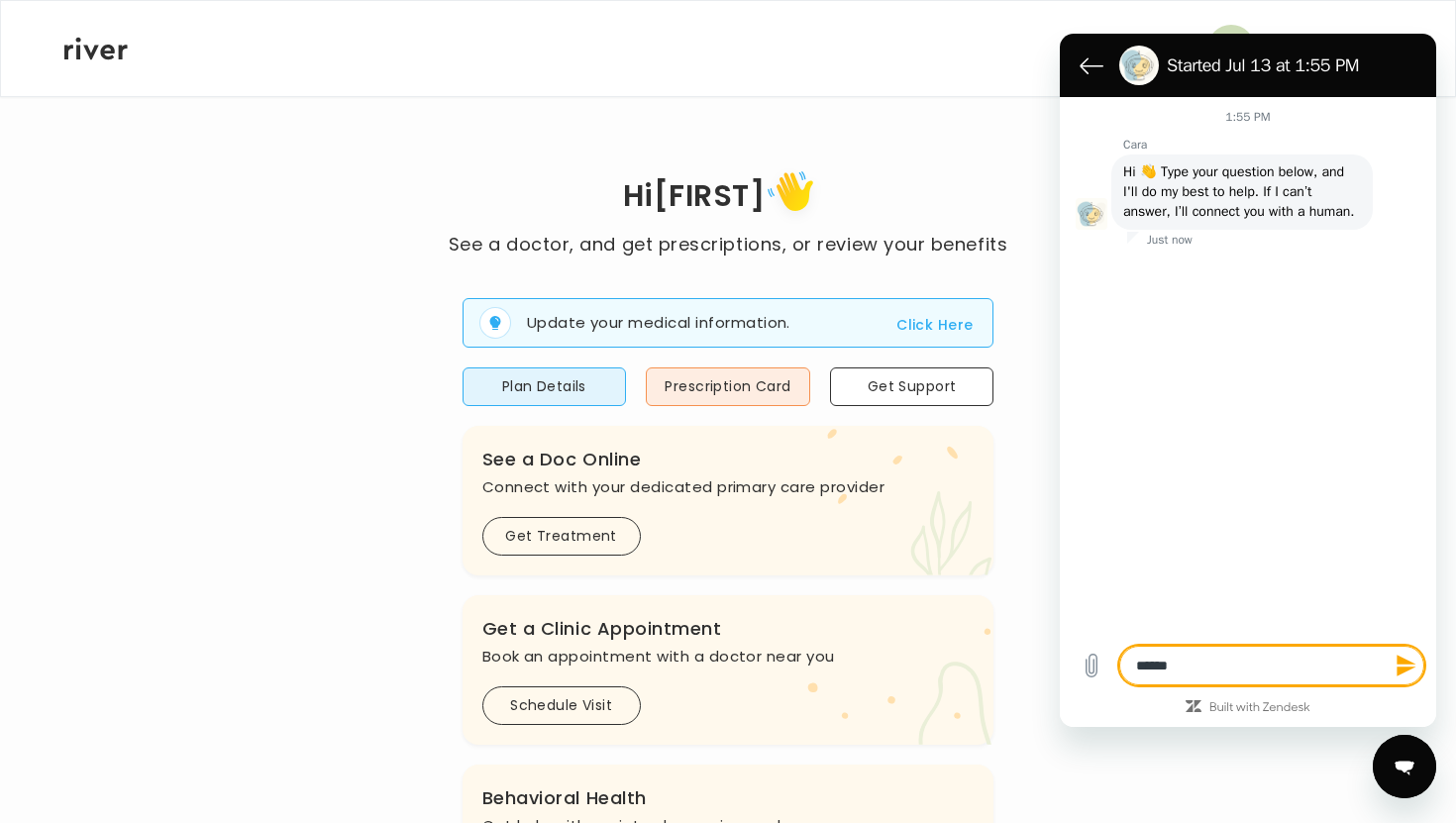 type on "******" 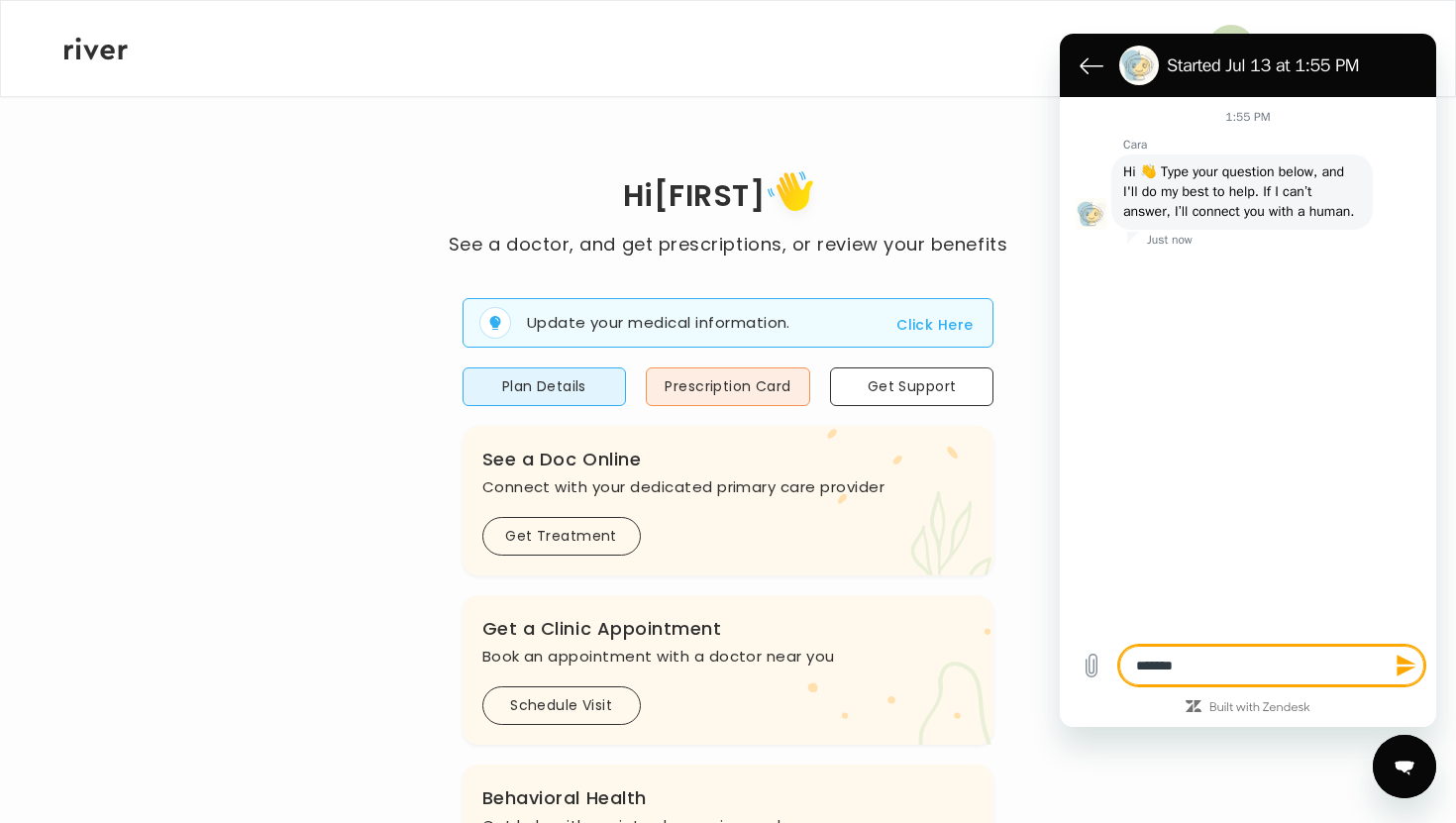 type on "********" 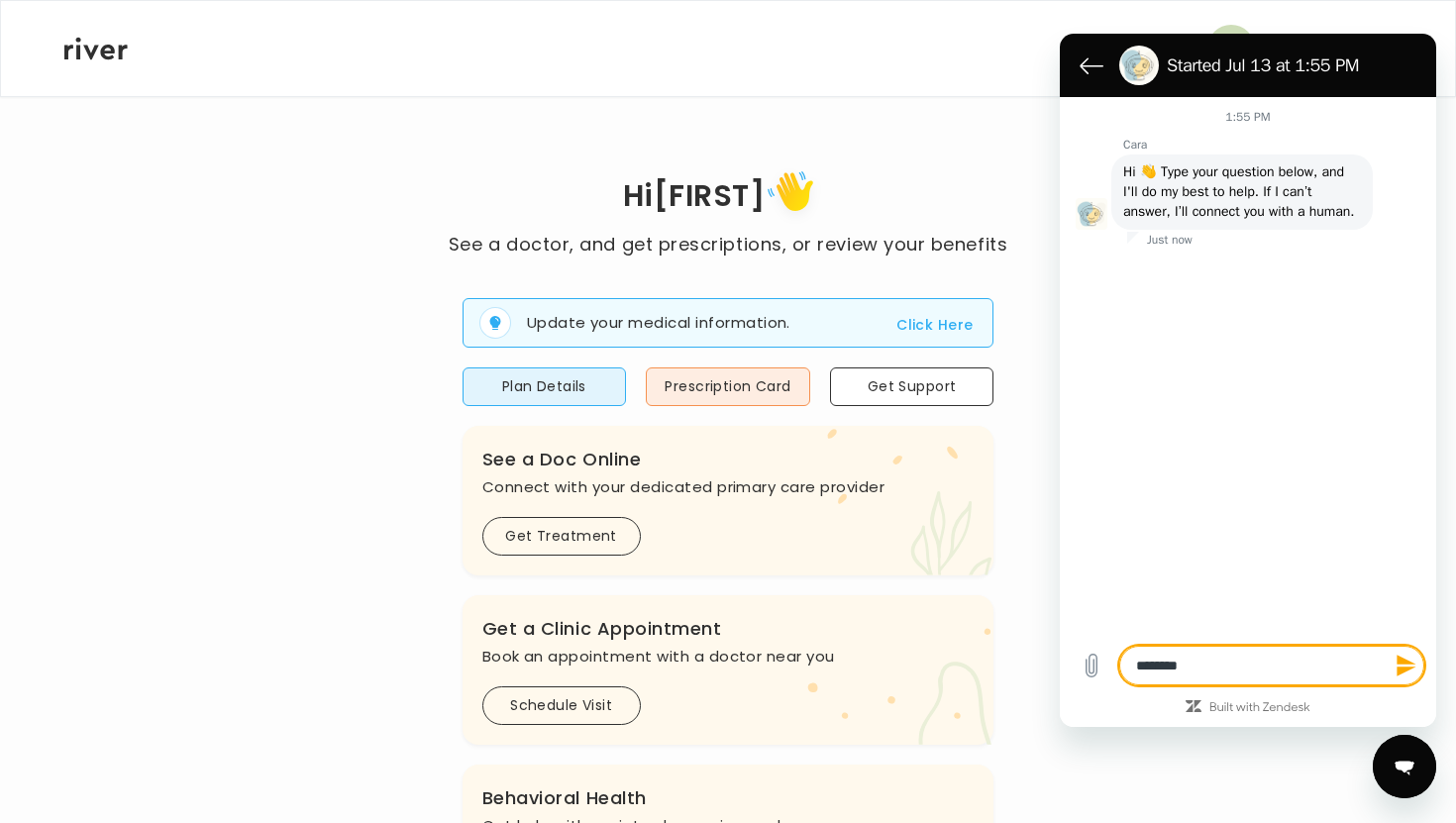 type on "********" 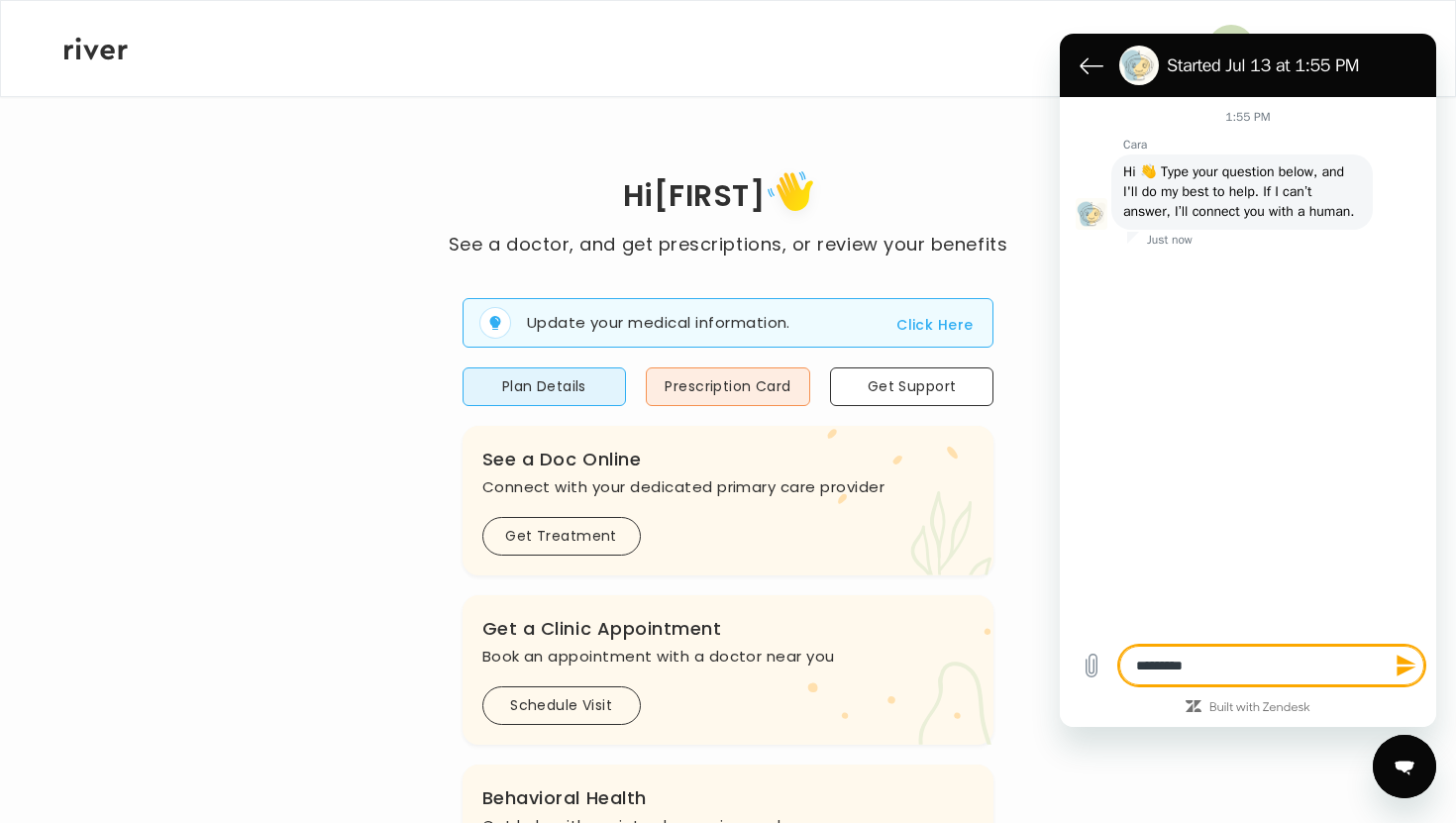 type on "**********" 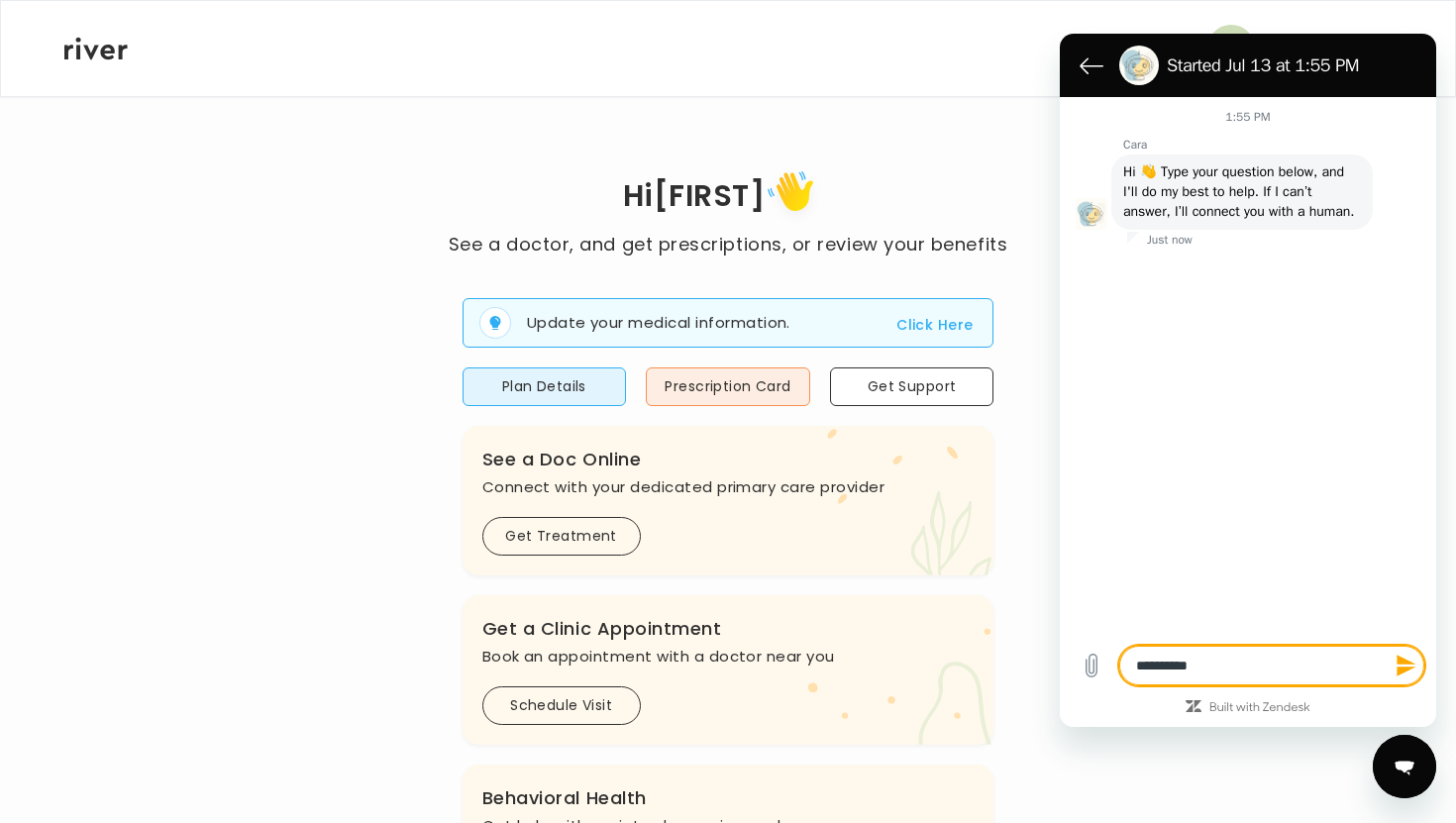 type on "**********" 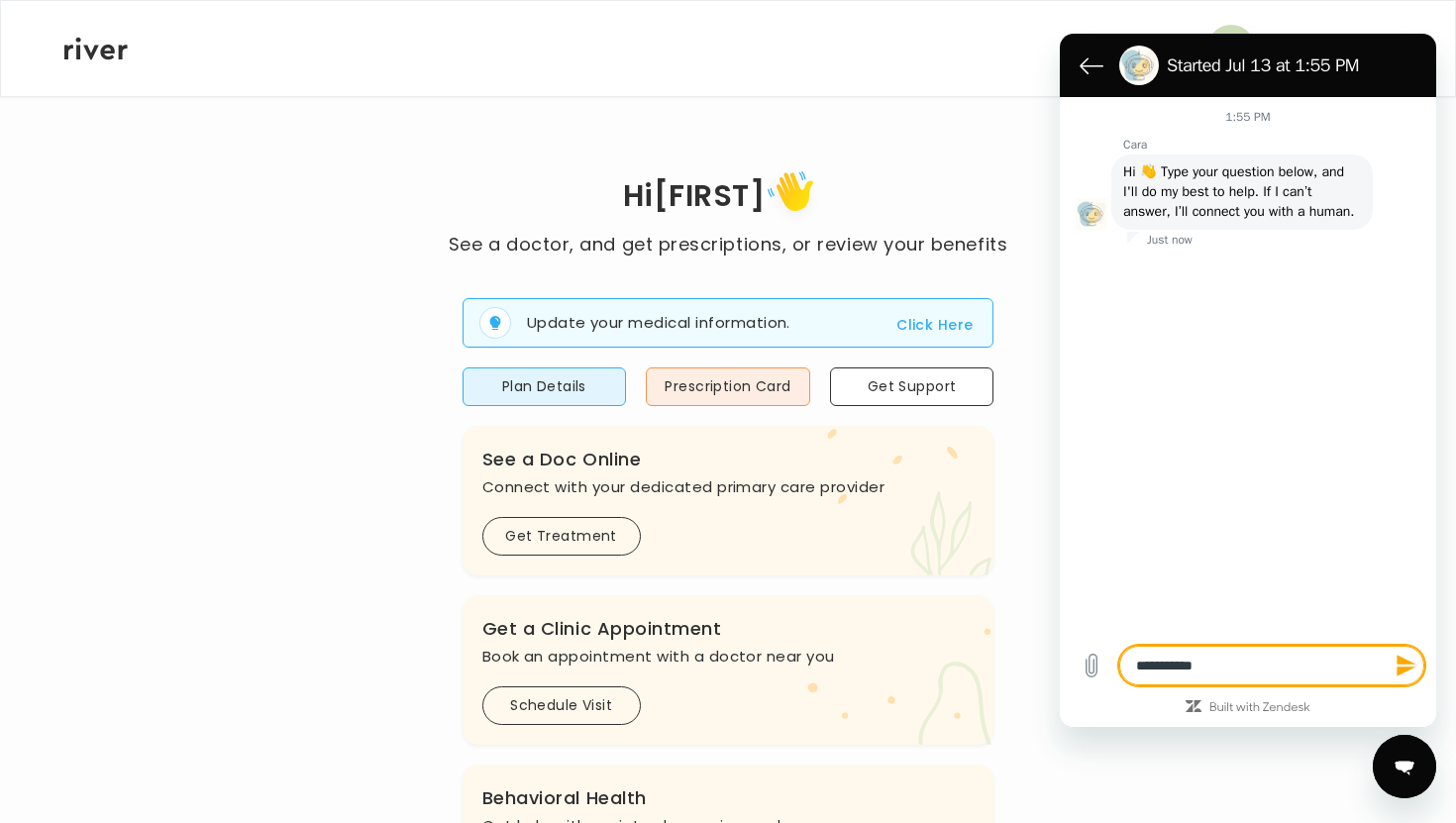 type on "**********" 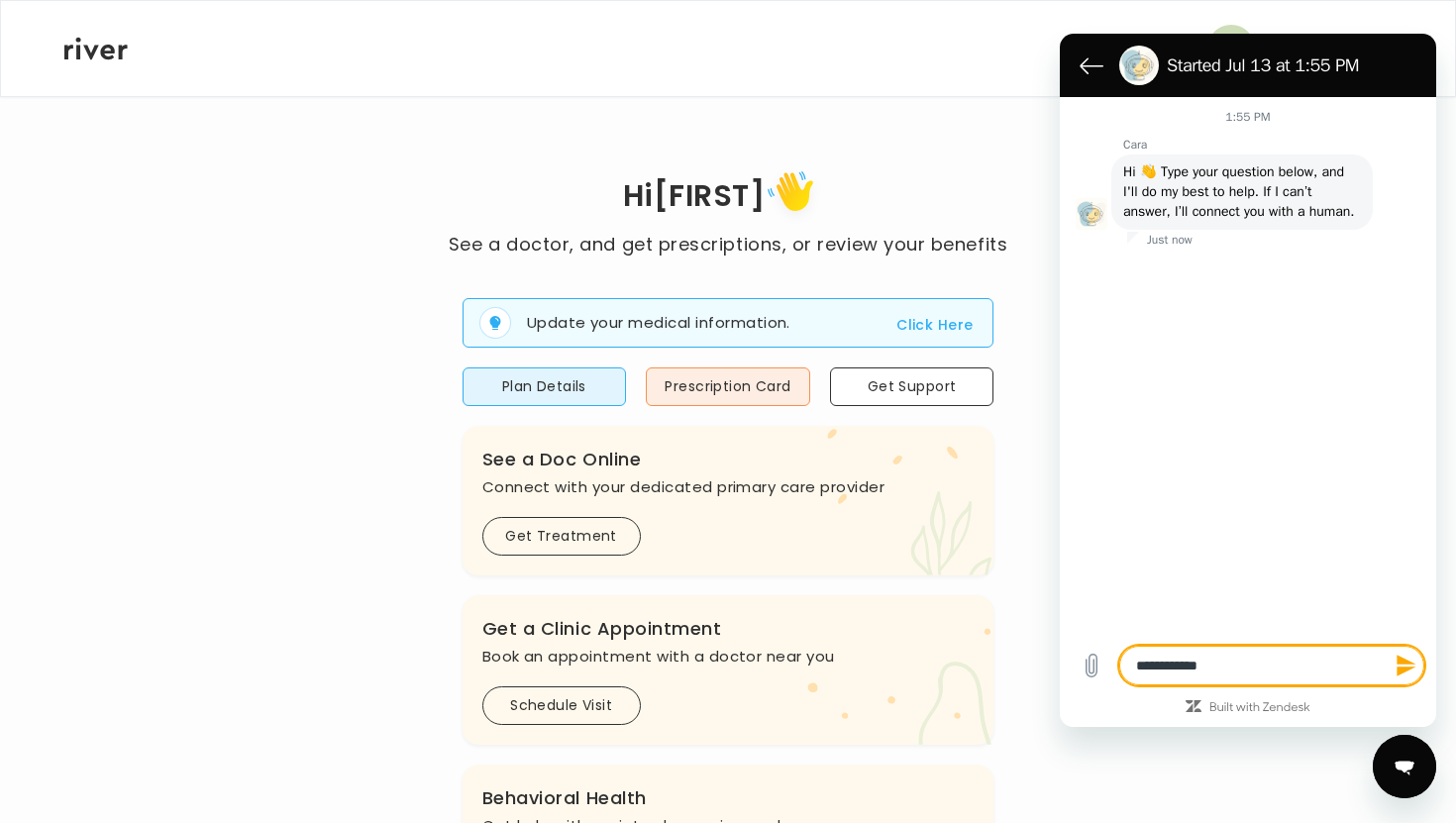 type on "**********" 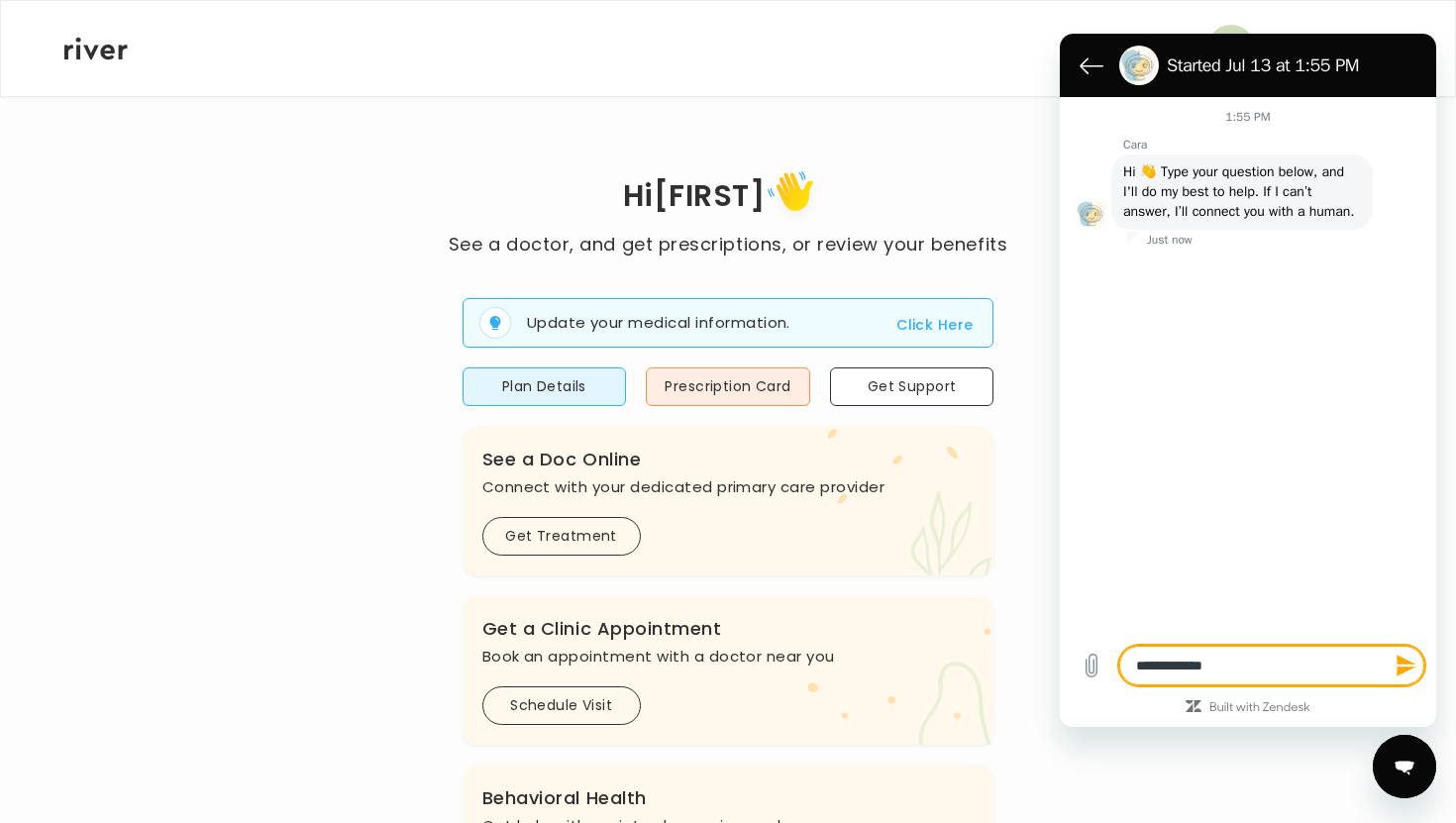 type on "**********" 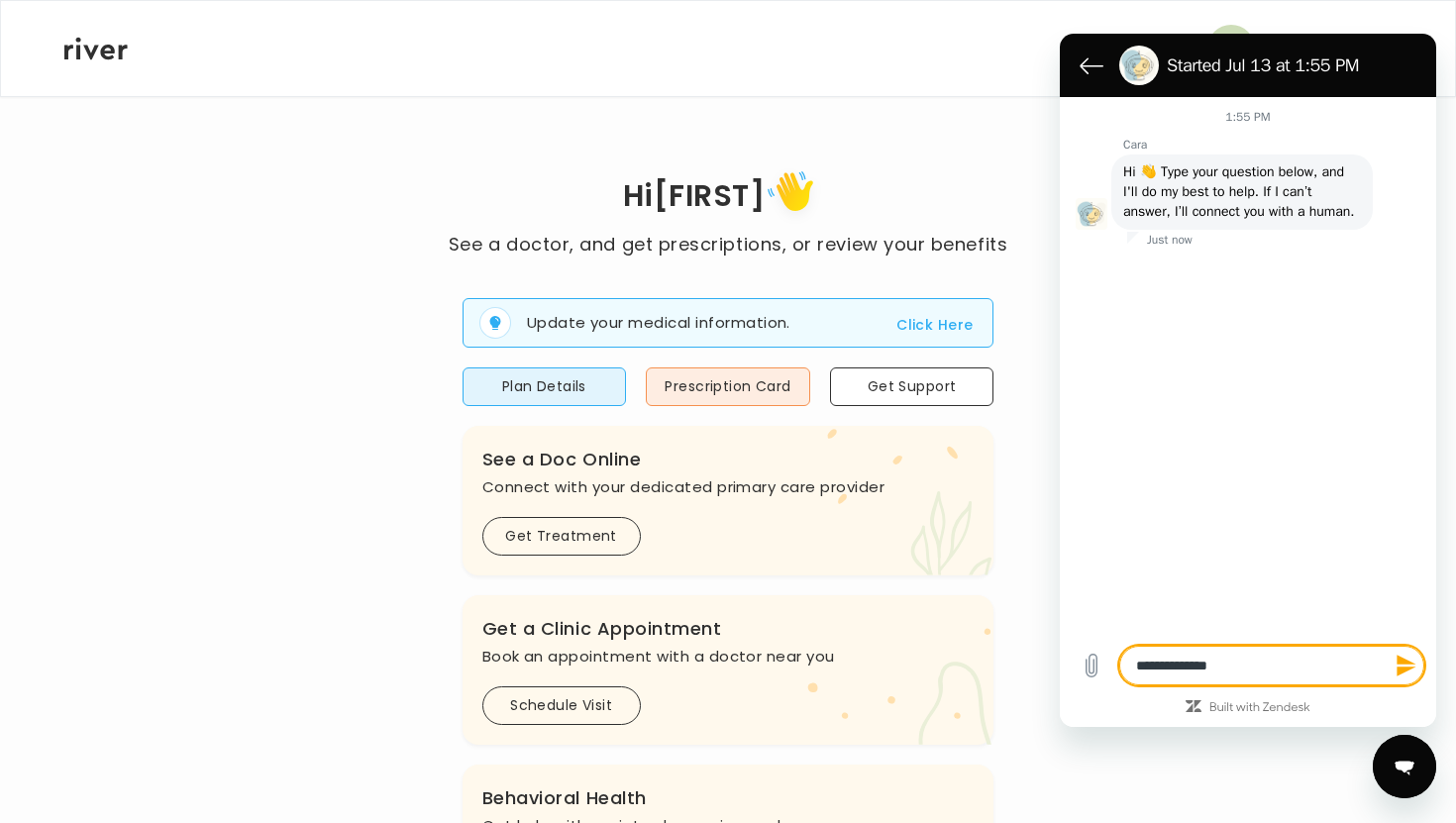 type on "**********" 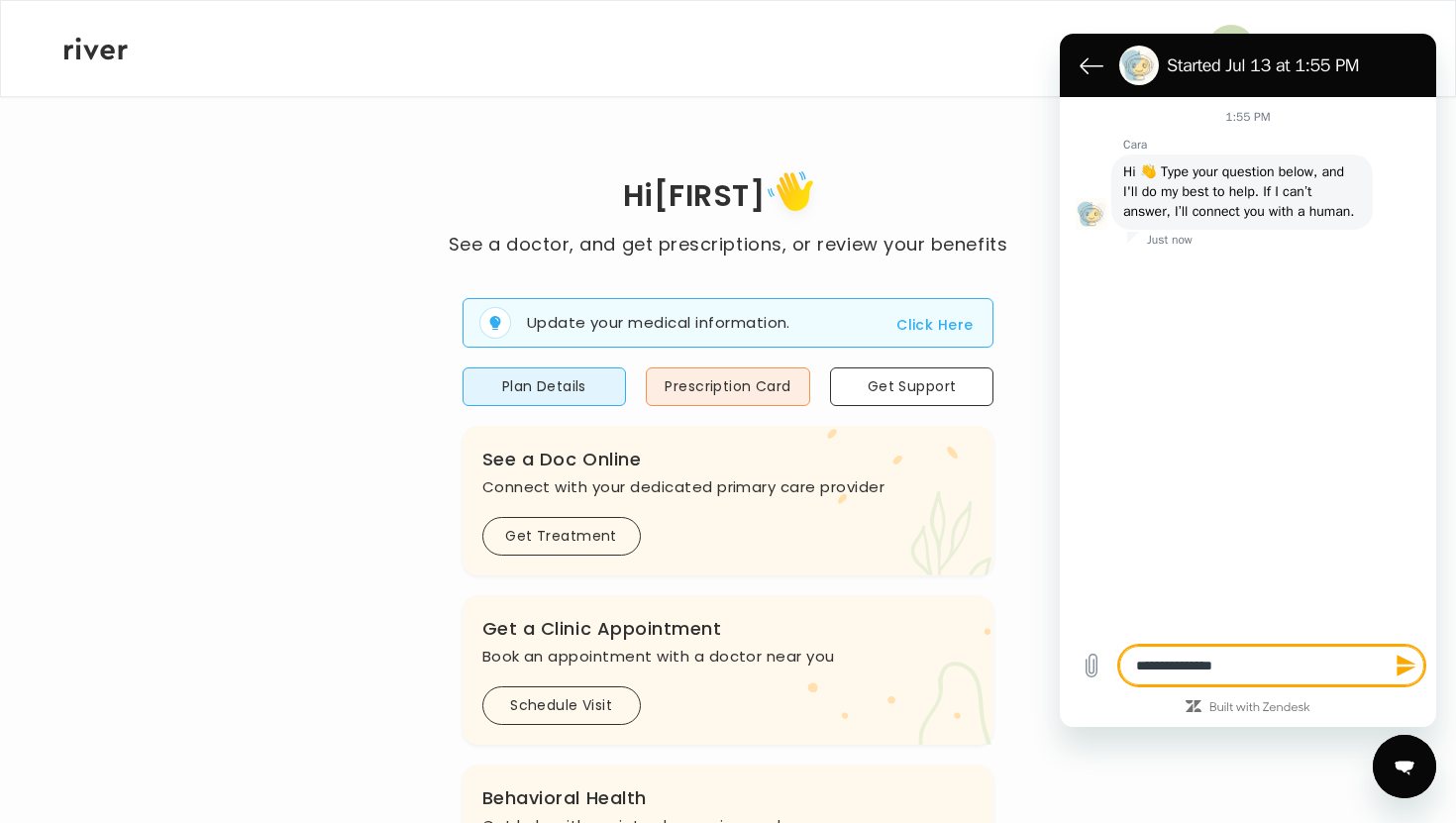 type on "**********" 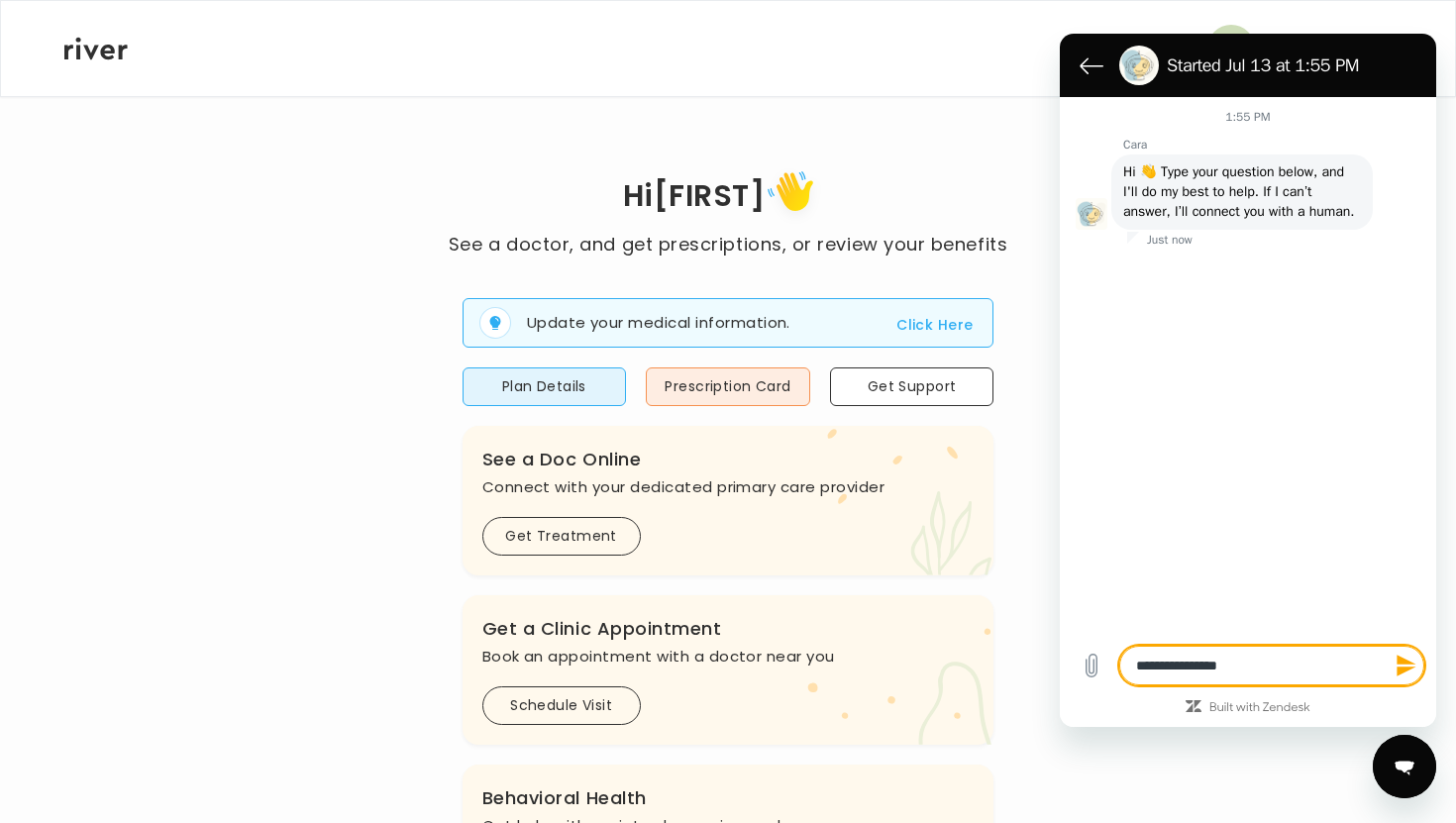 type on "**********" 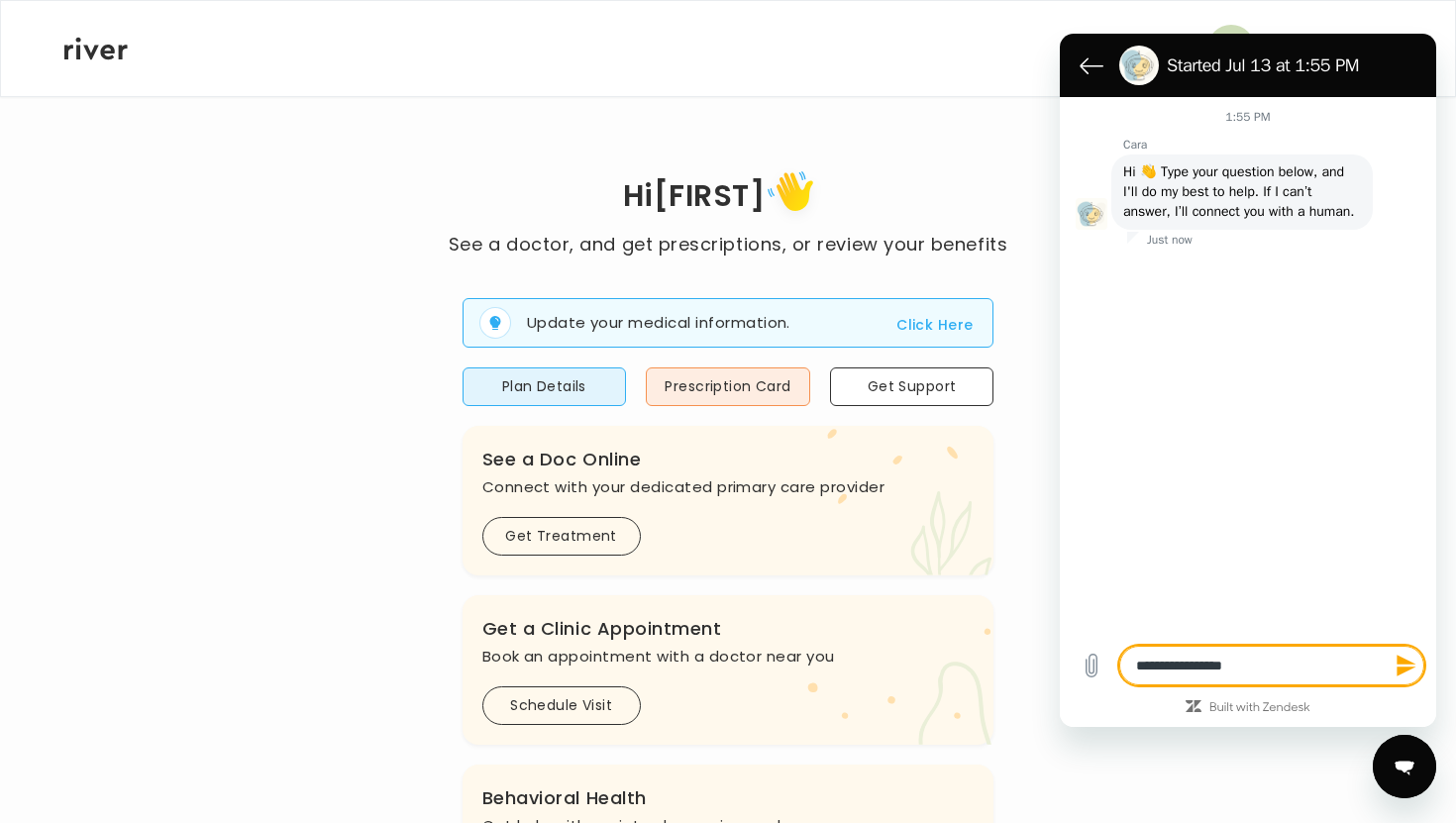 type on "**********" 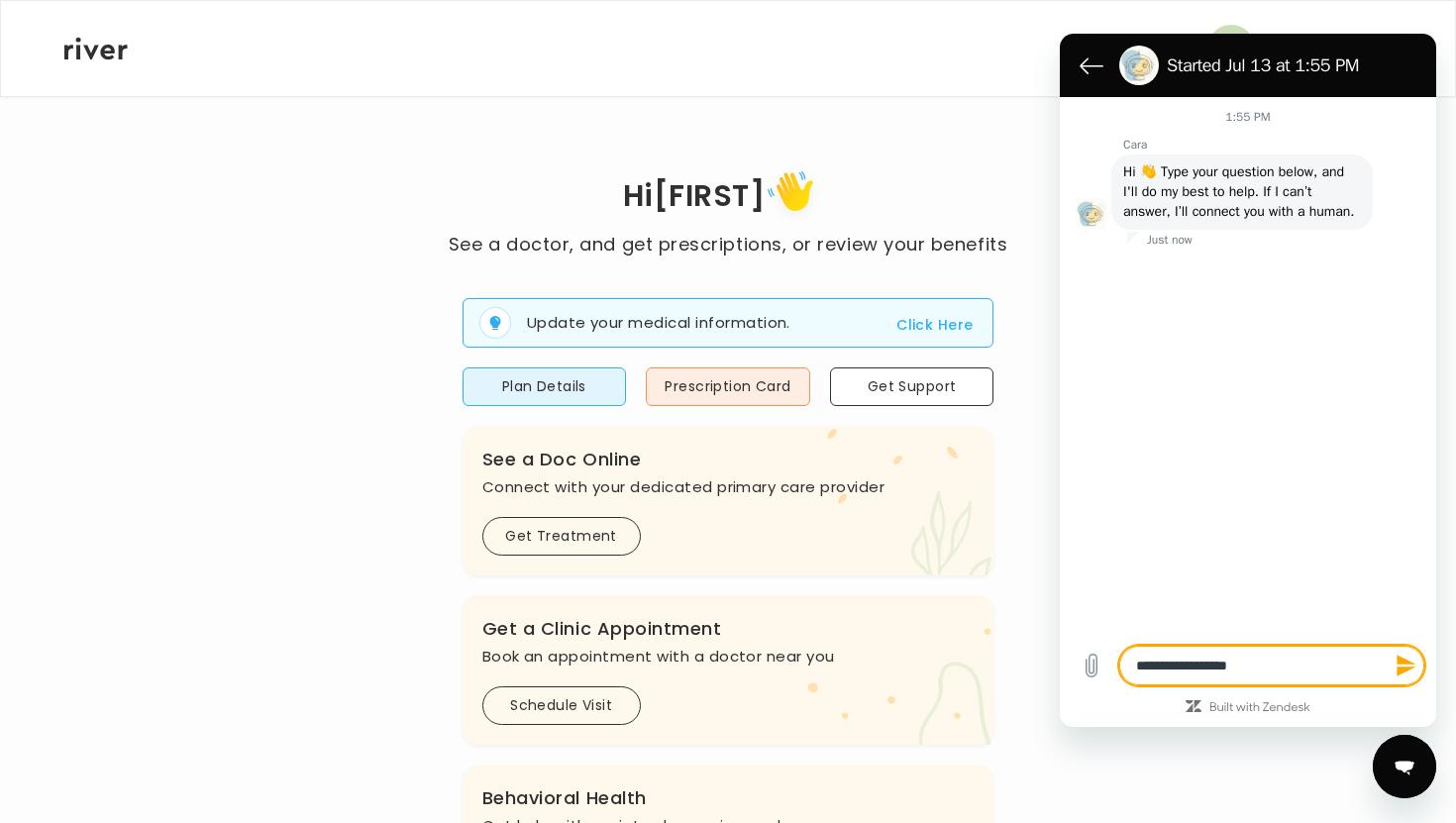 type on "*" 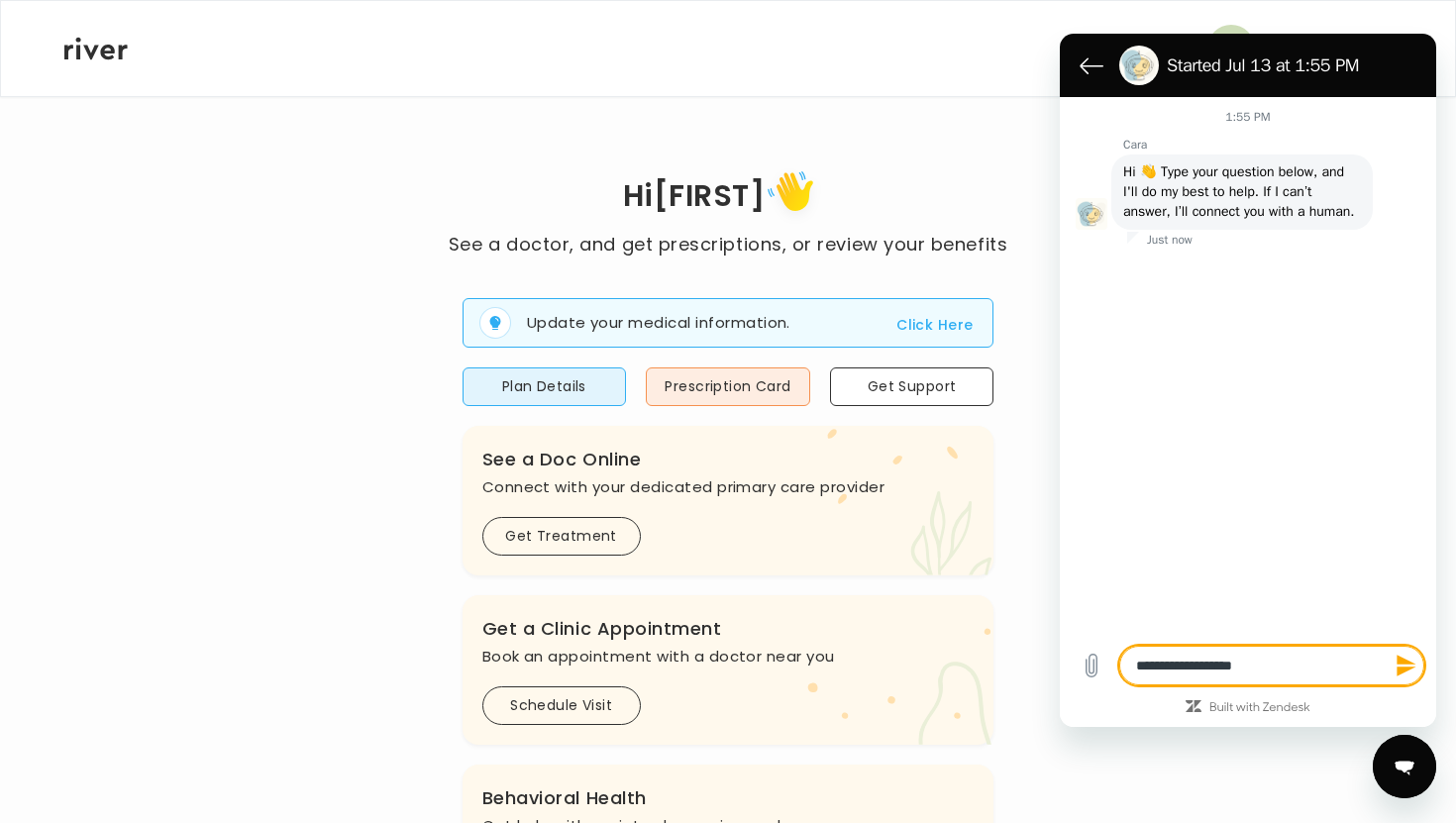type on "**********" 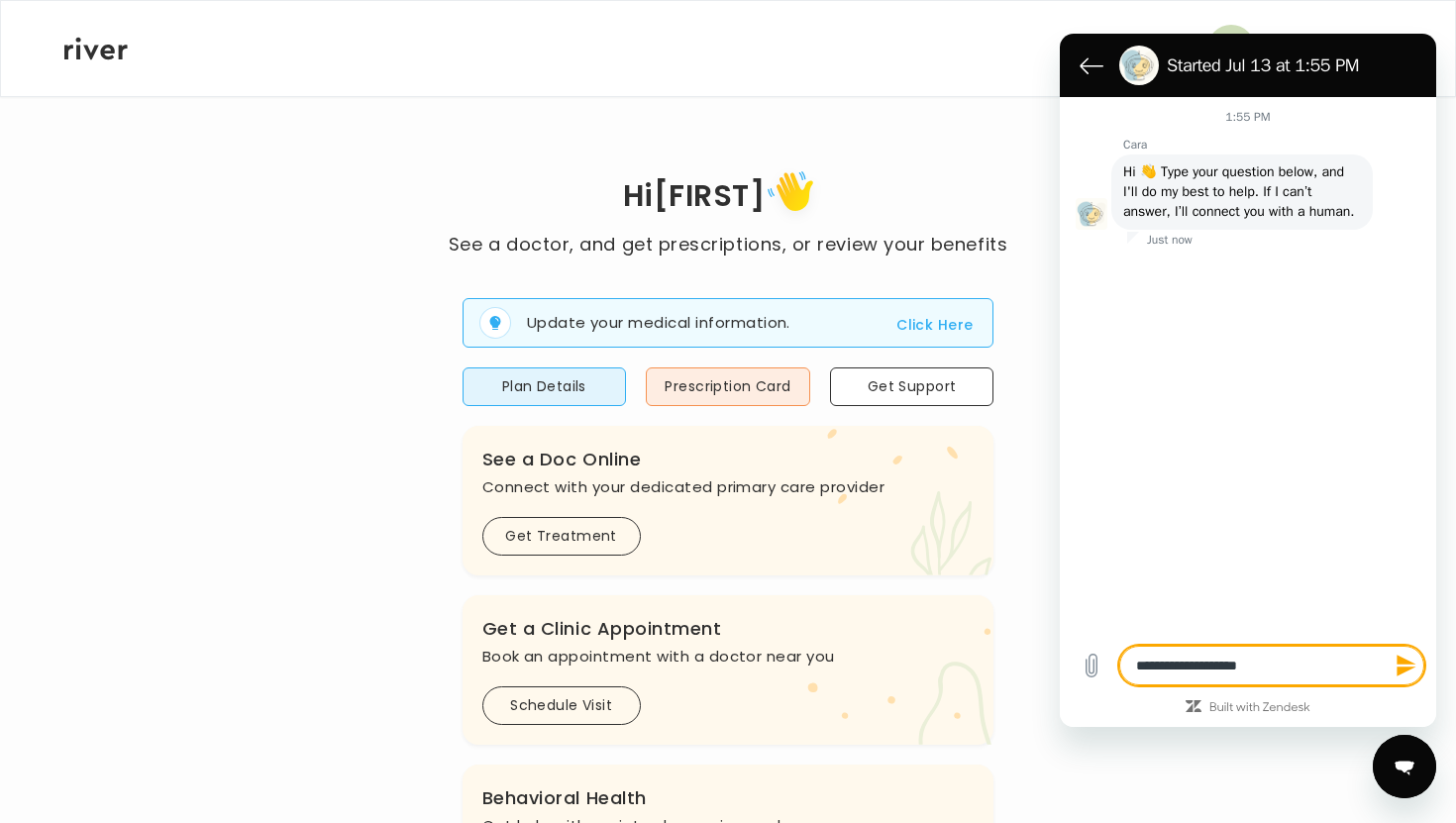 type on "**********" 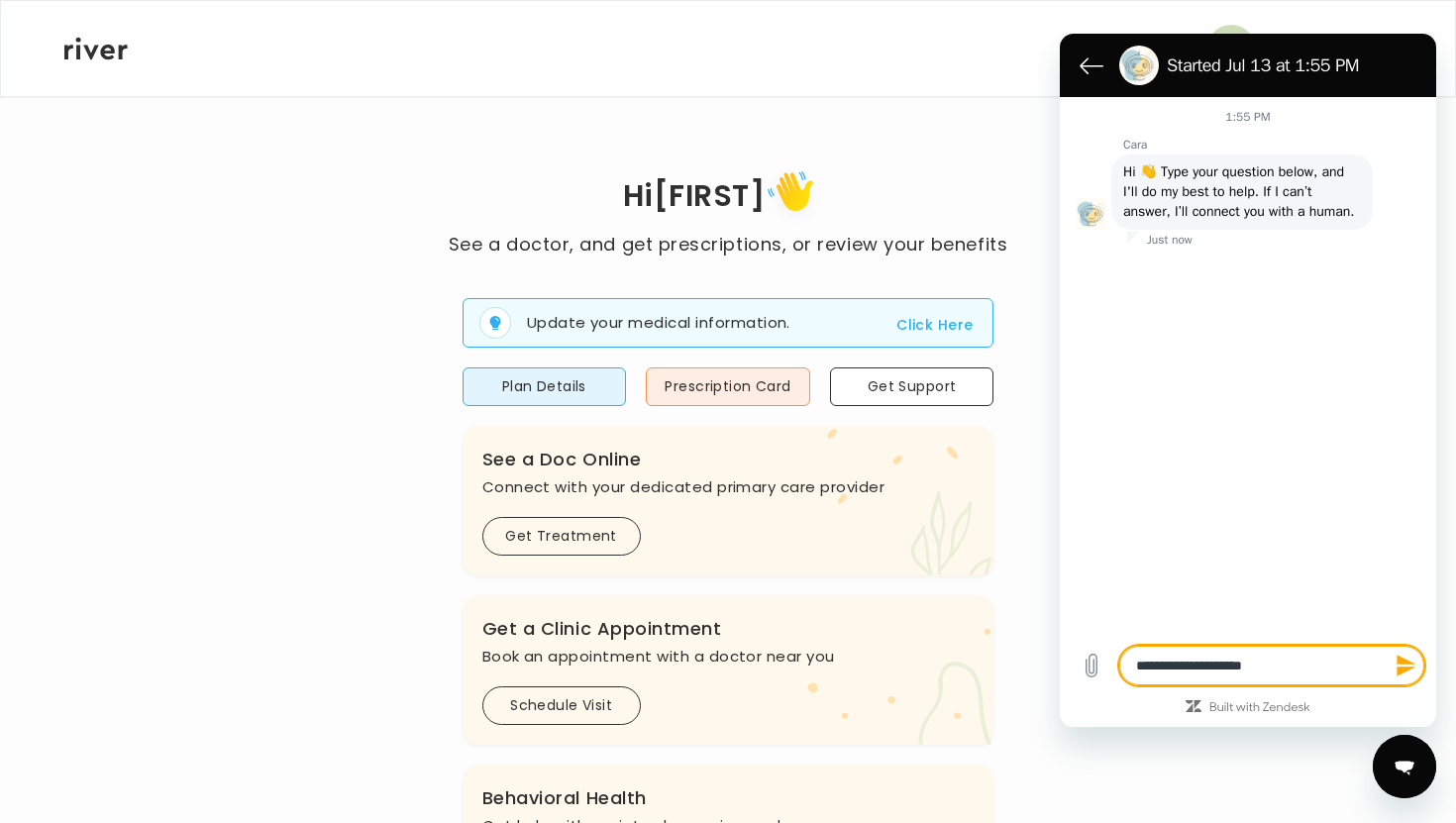type on "**********" 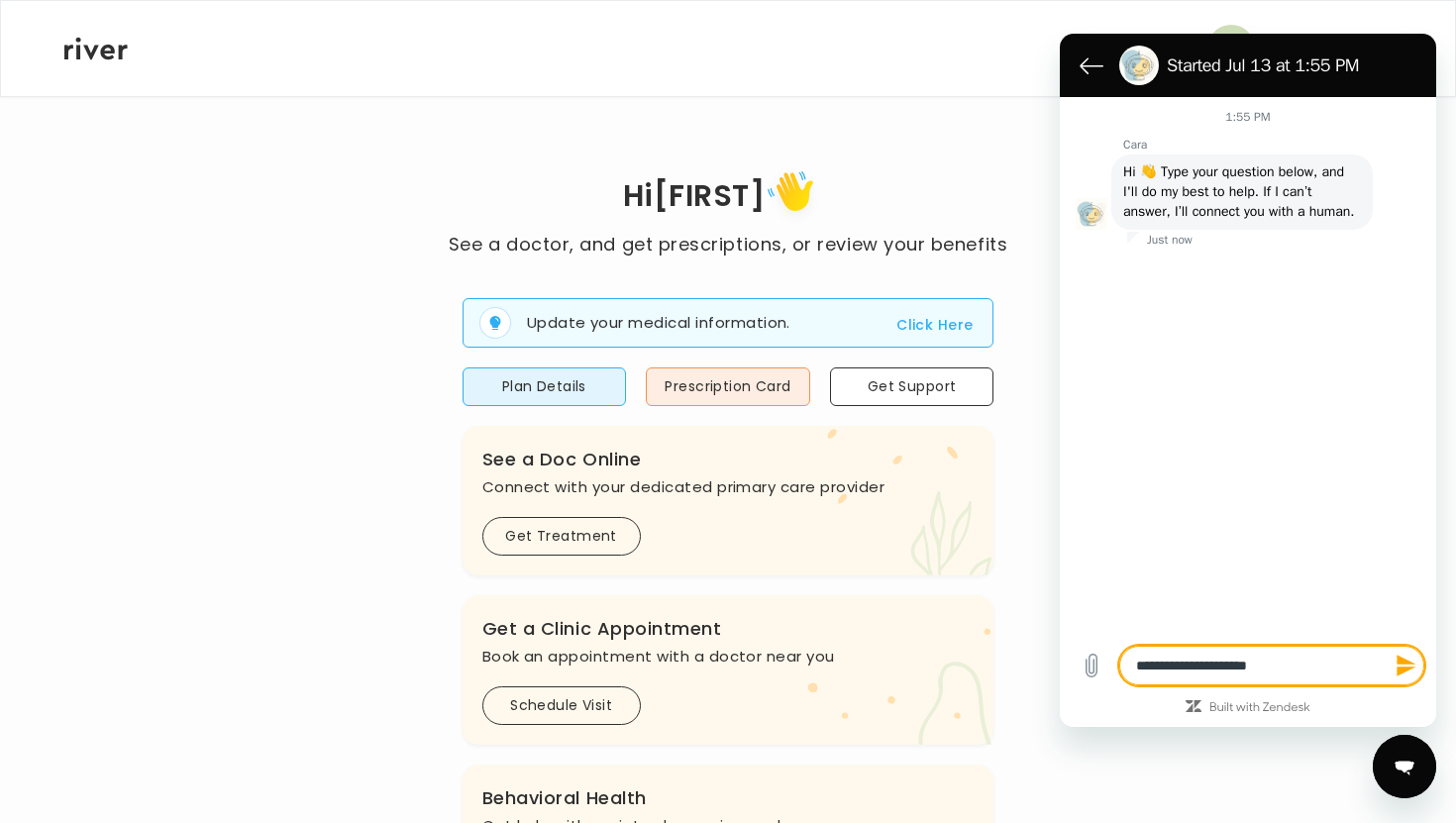 type on "**********" 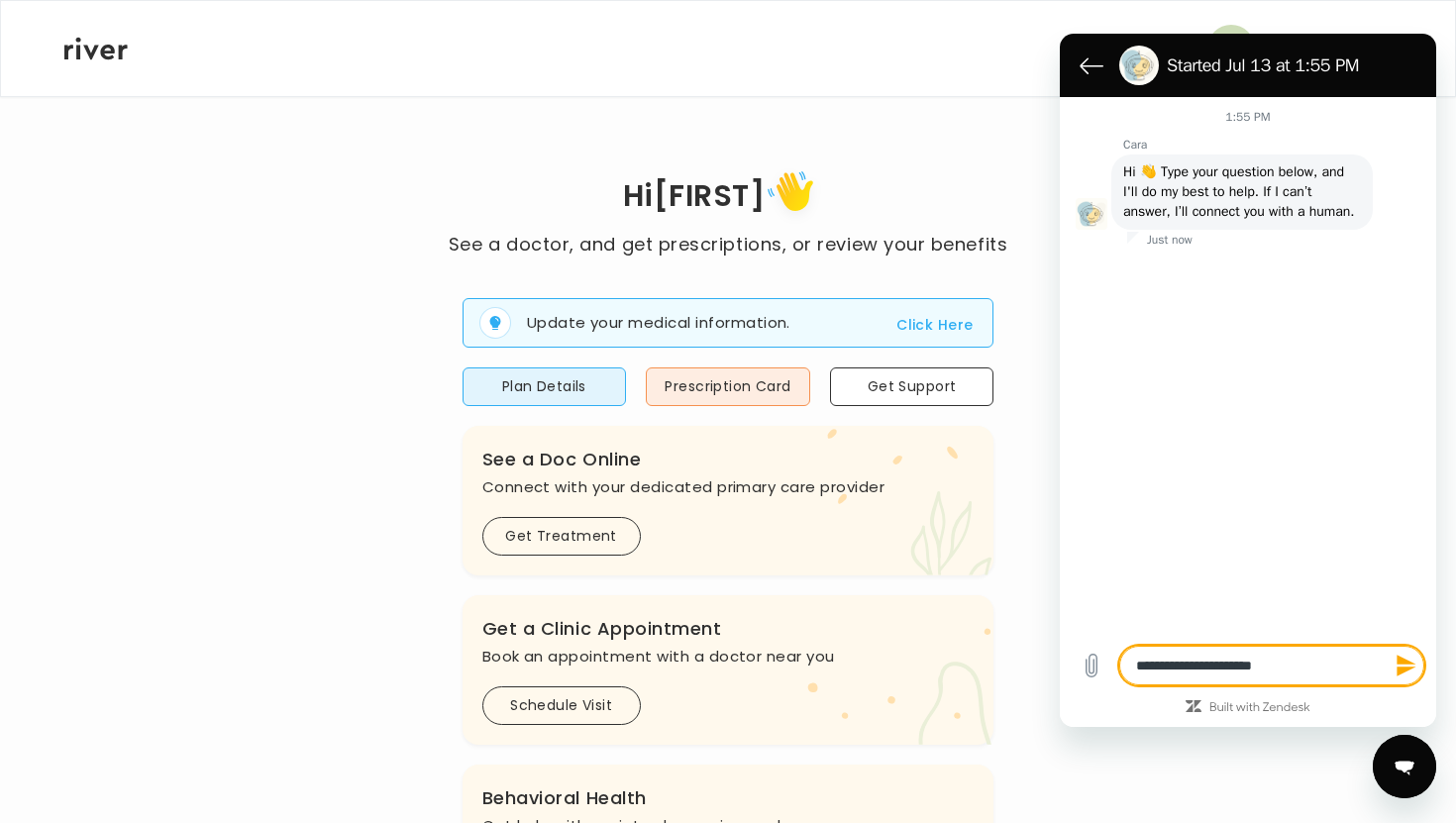 type on "**********" 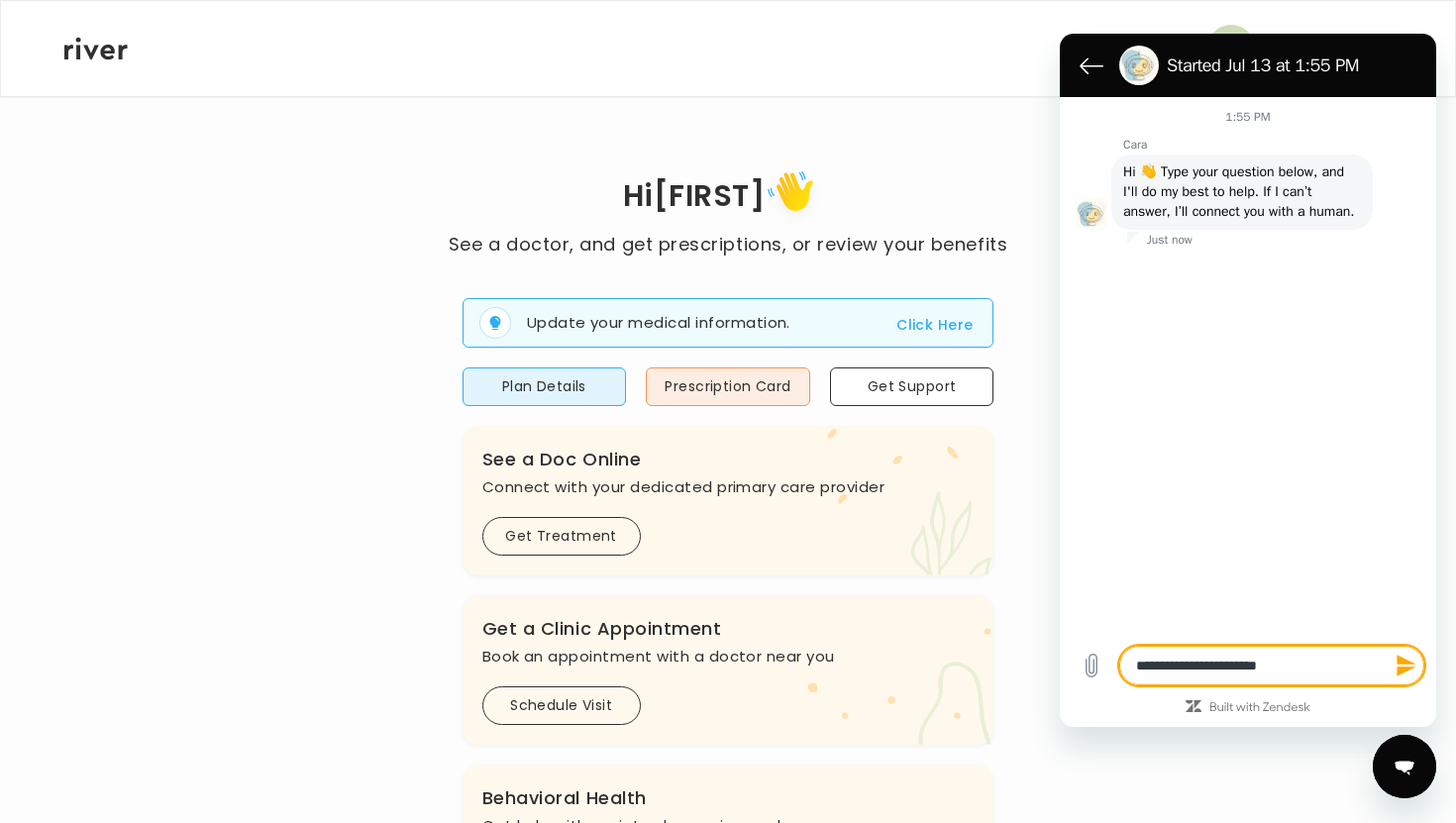 type on "**********" 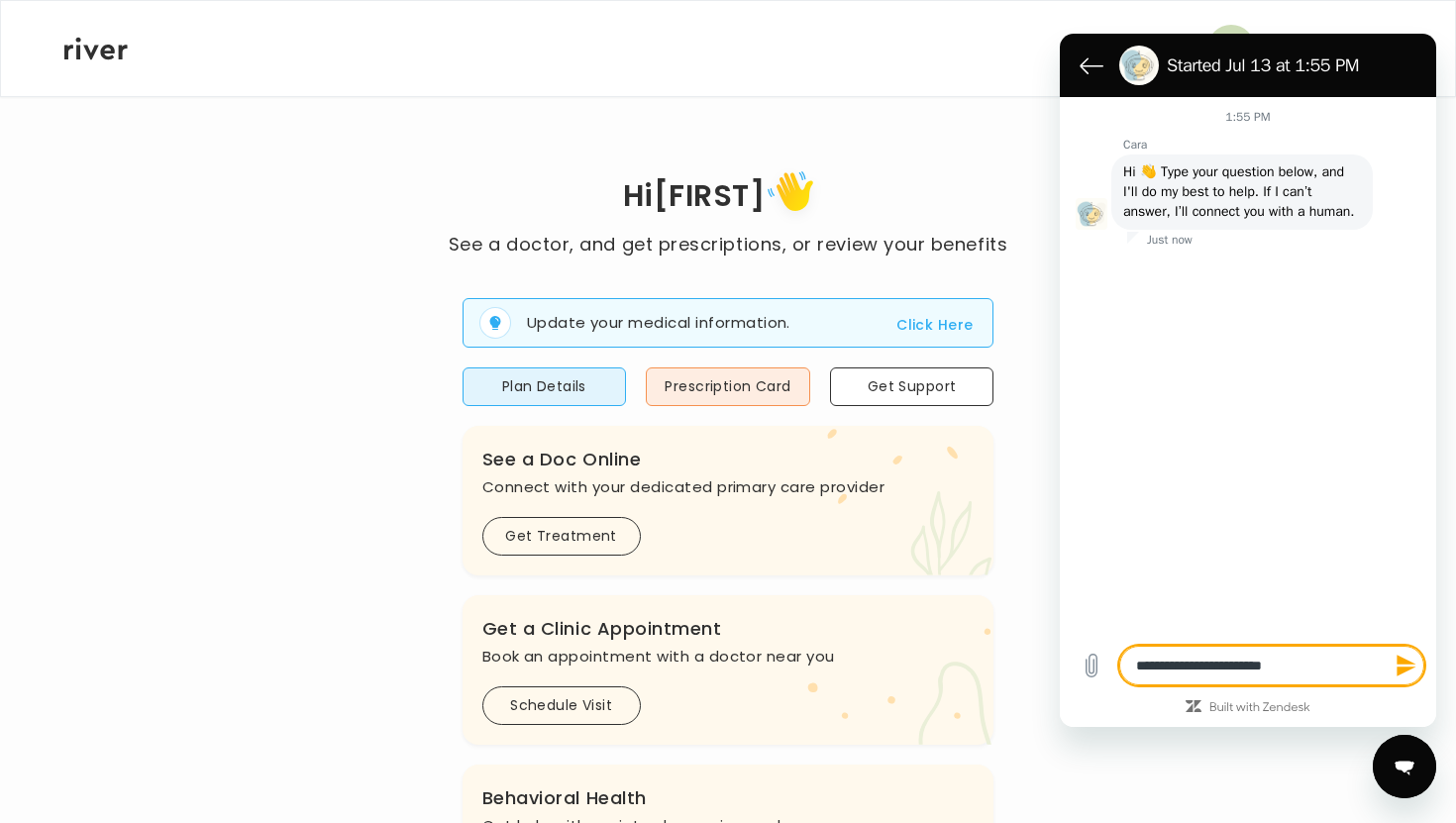 type on "**********" 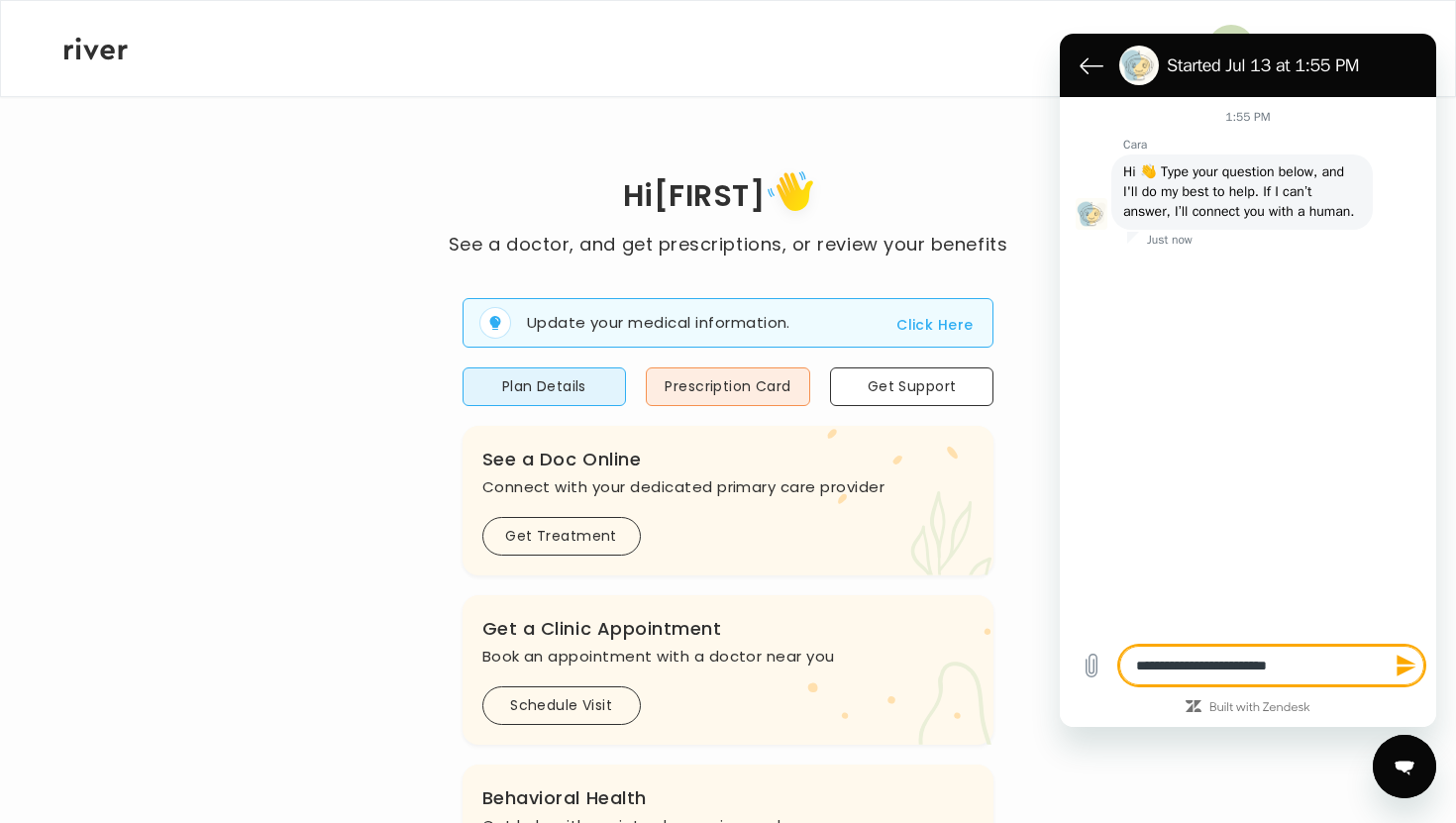 type on "**********" 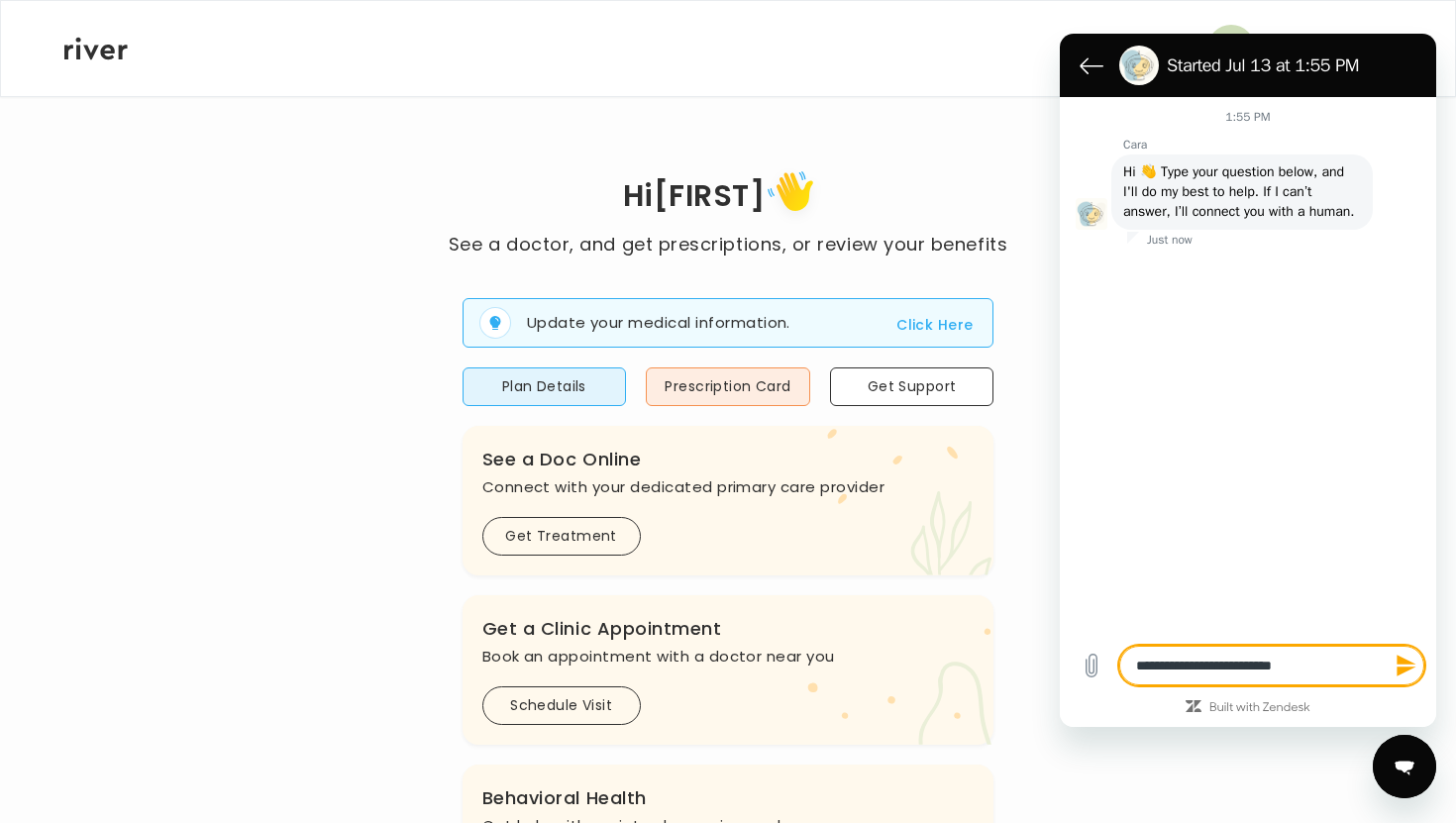 type on "**********" 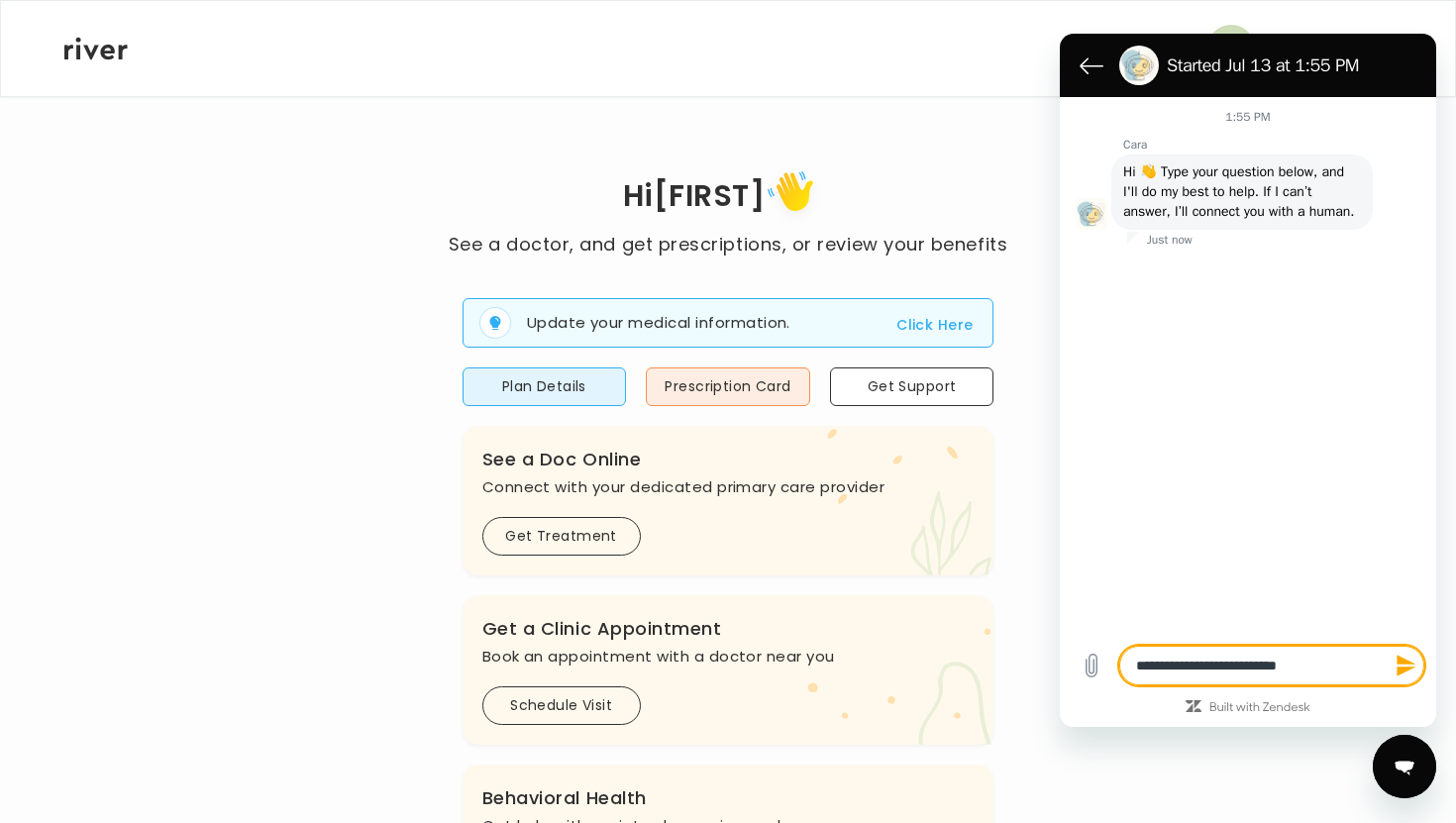 type on "**********" 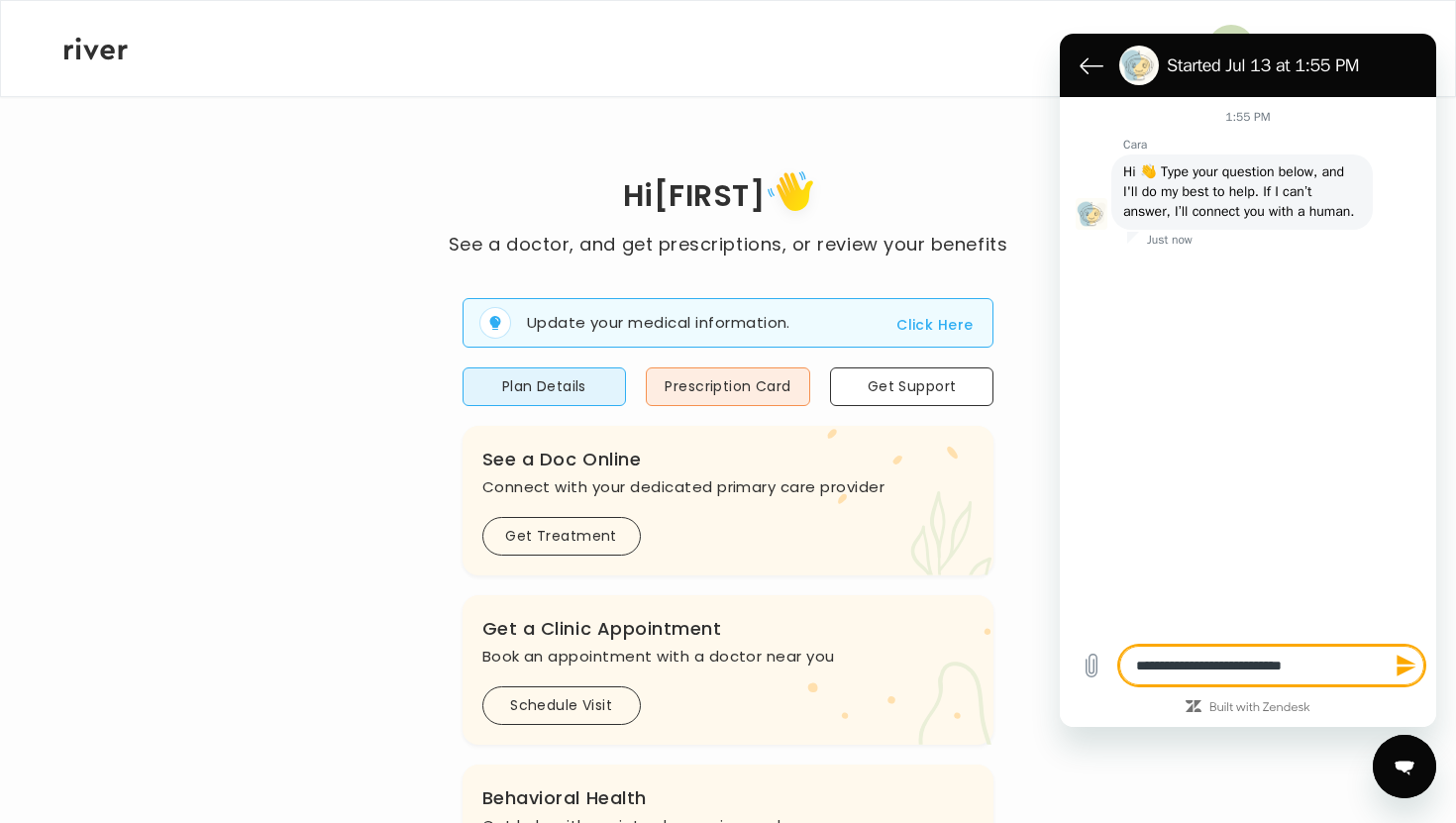 type on "**********" 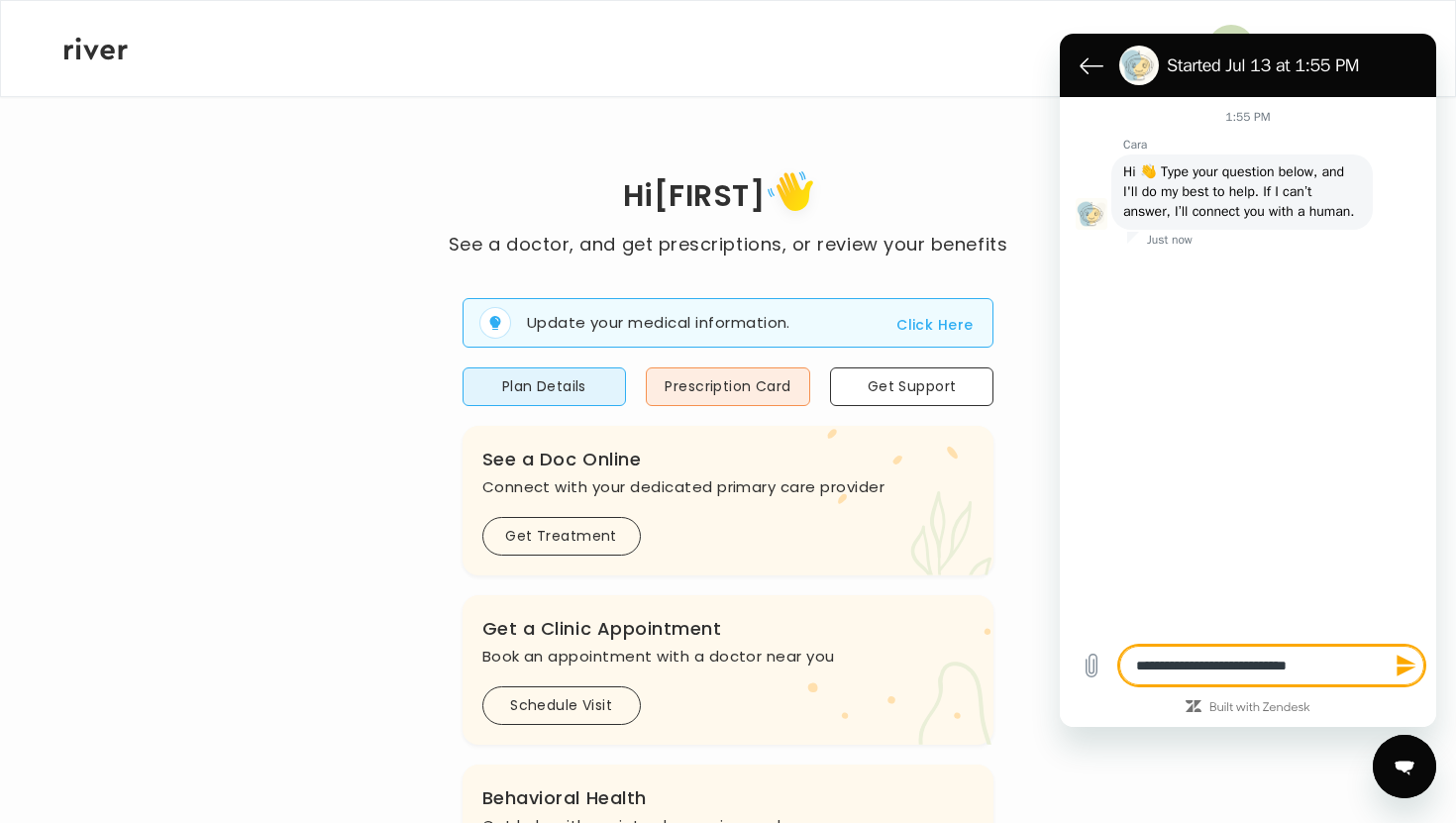 type on "**********" 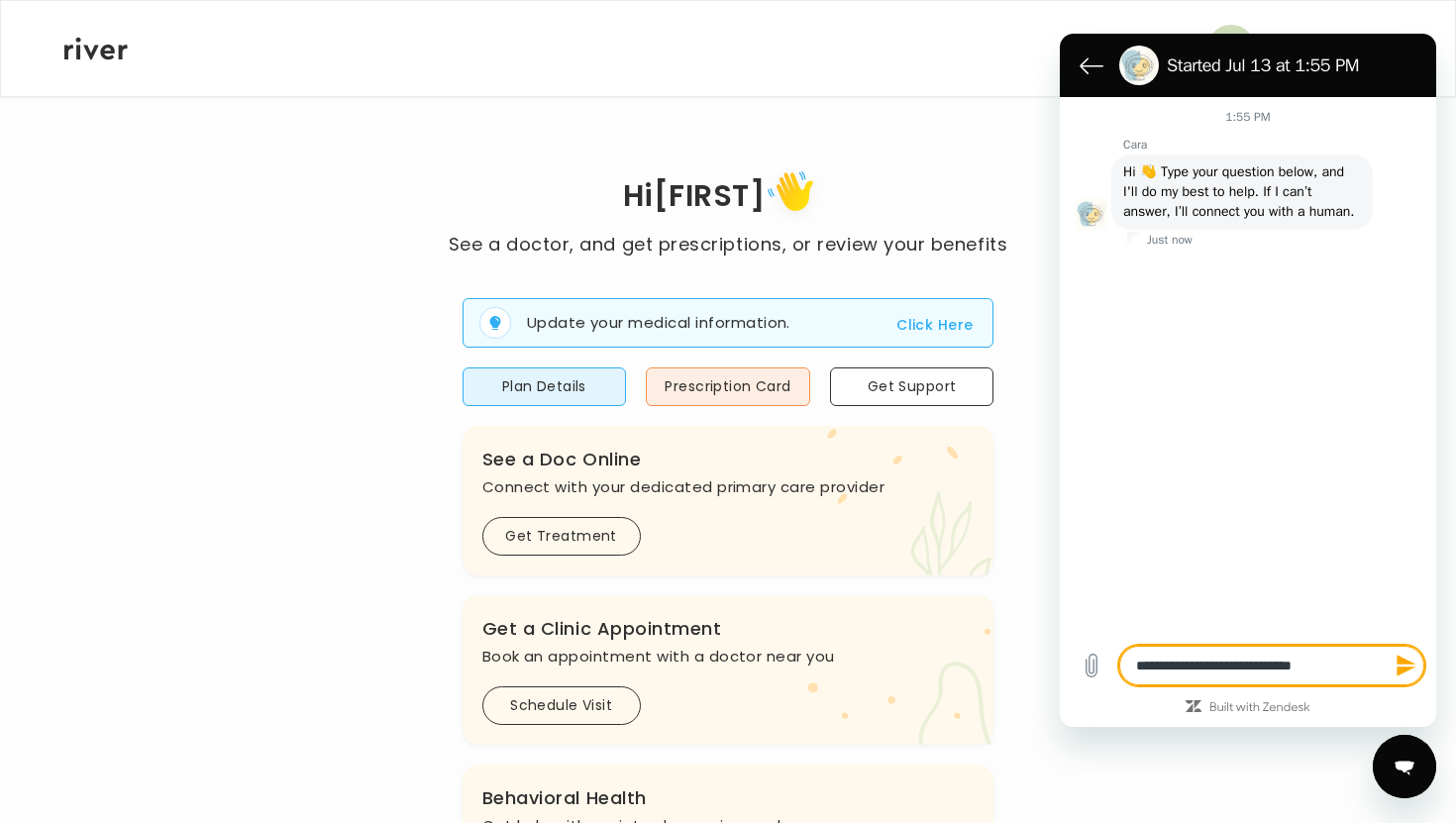 type on "**********" 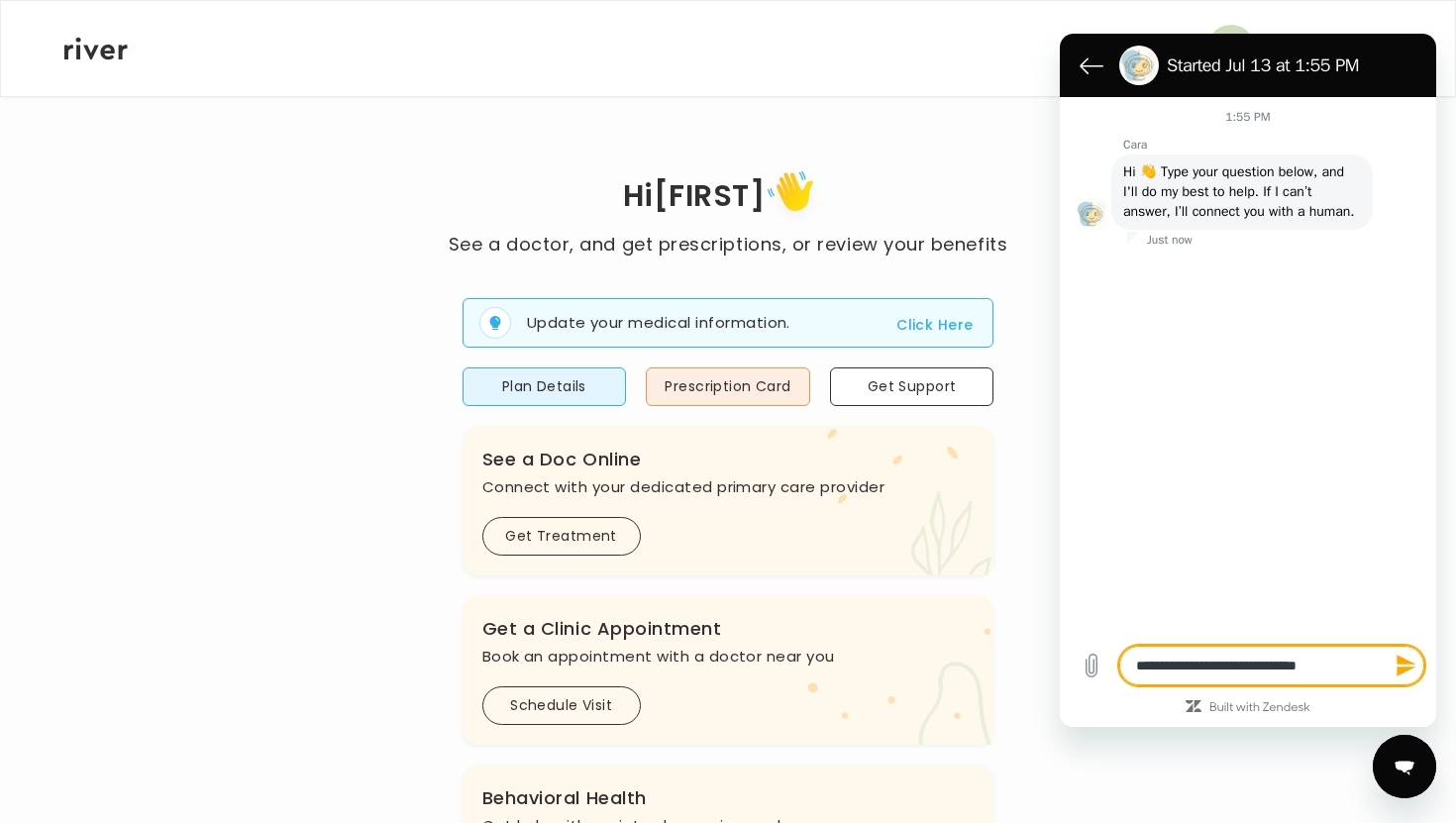 type on "**********" 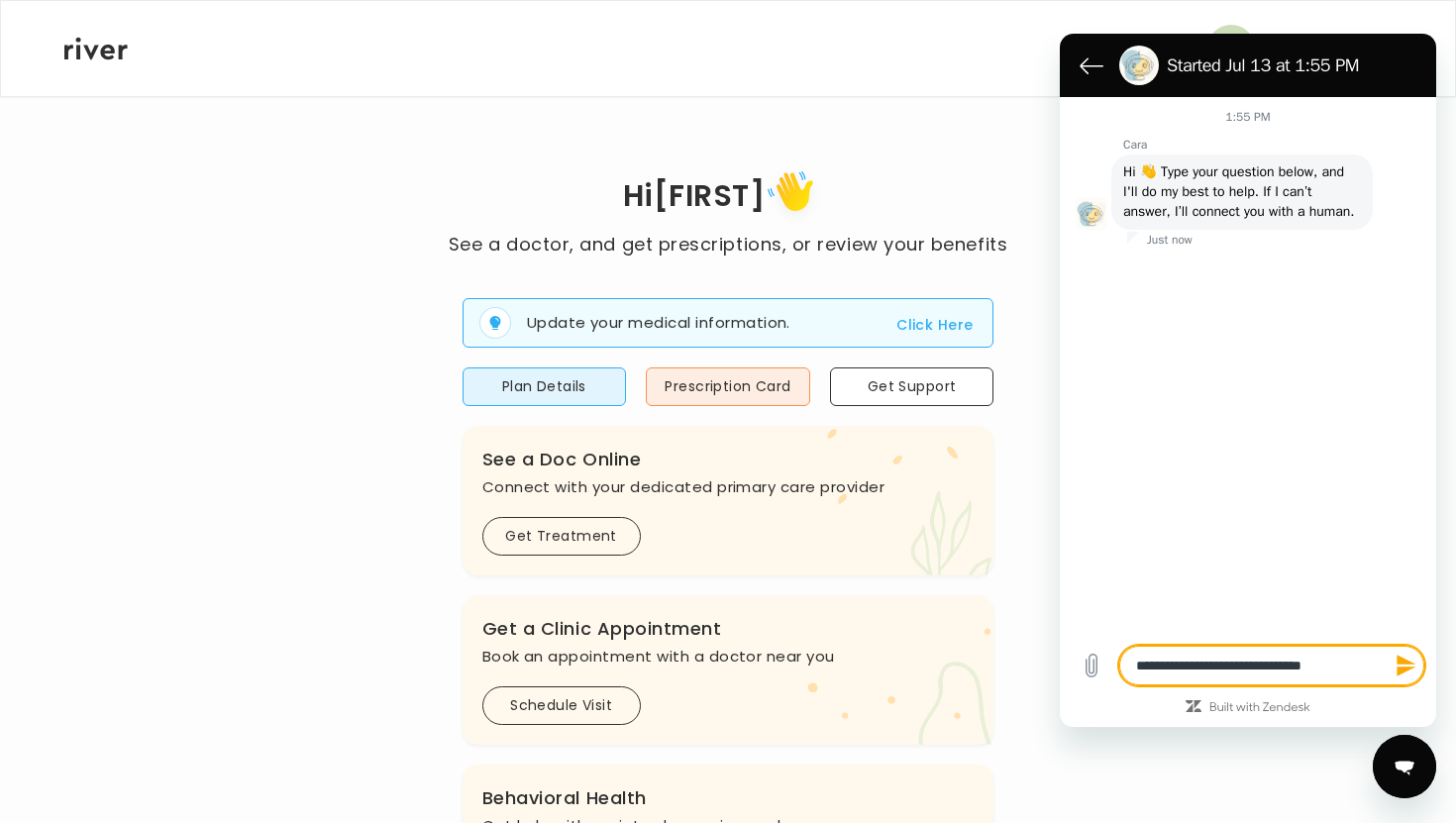 type on "**********" 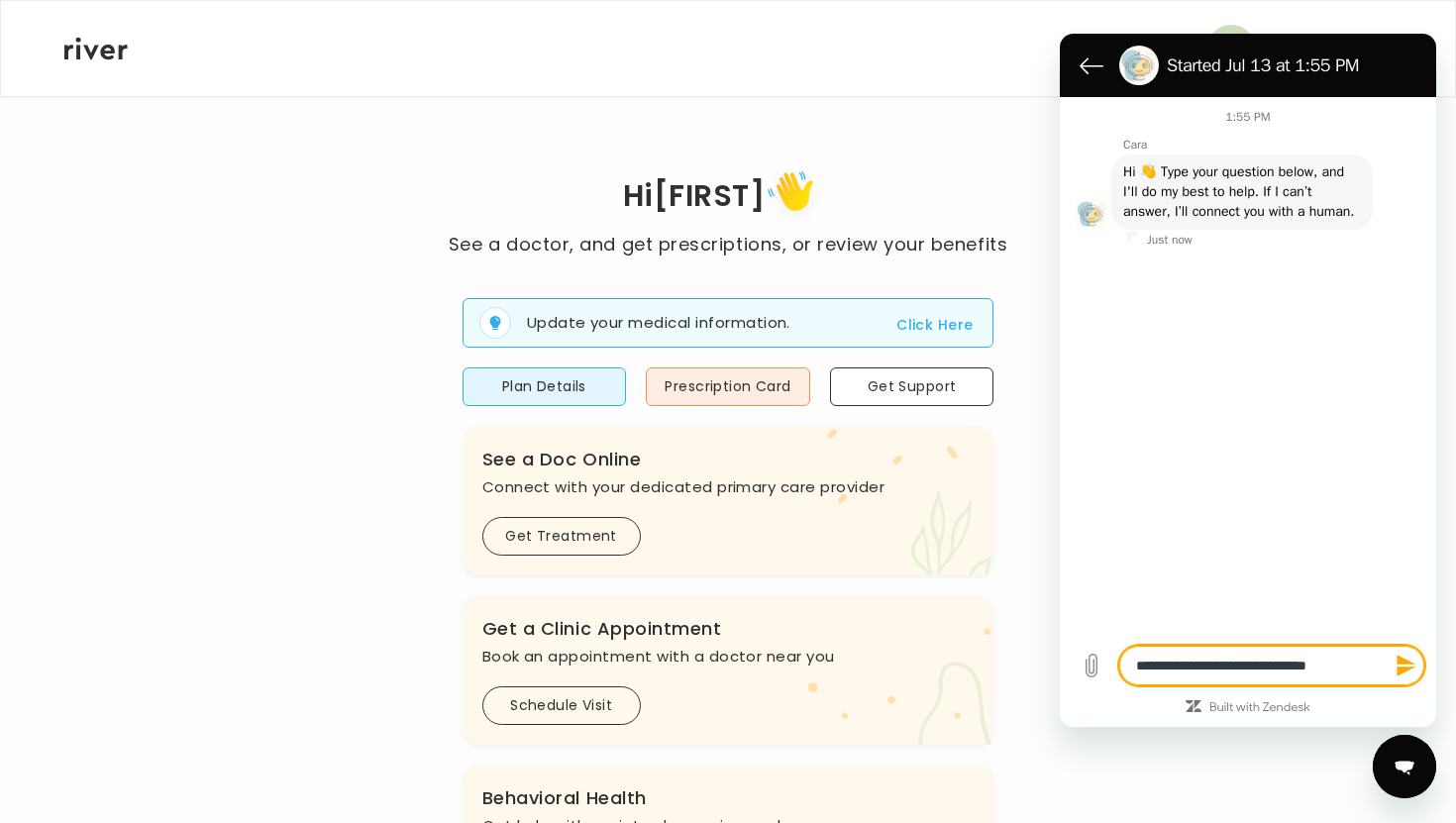 type on "**********" 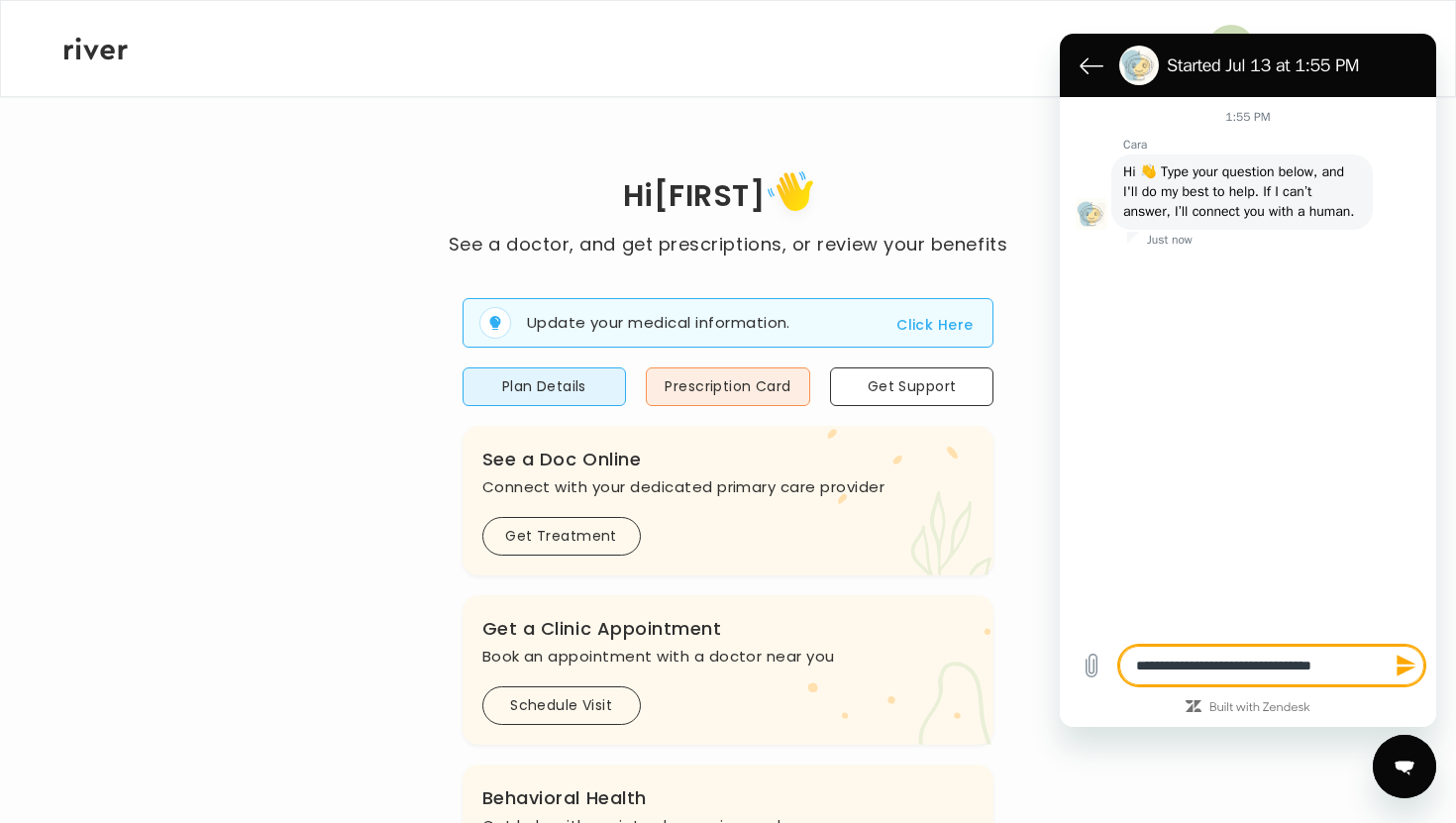 type 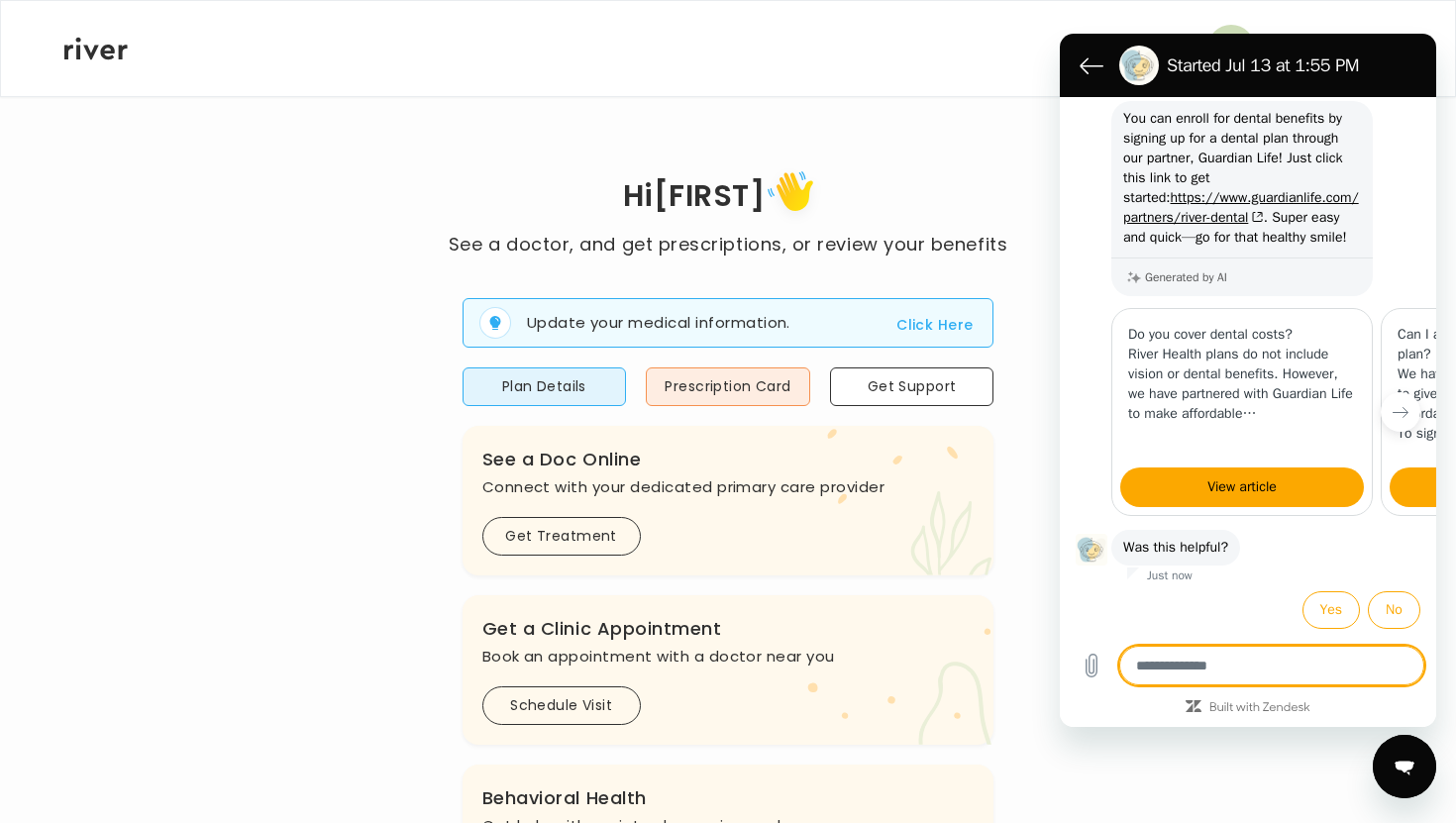 scroll, scrollTop: 219, scrollLeft: 0, axis: vertical 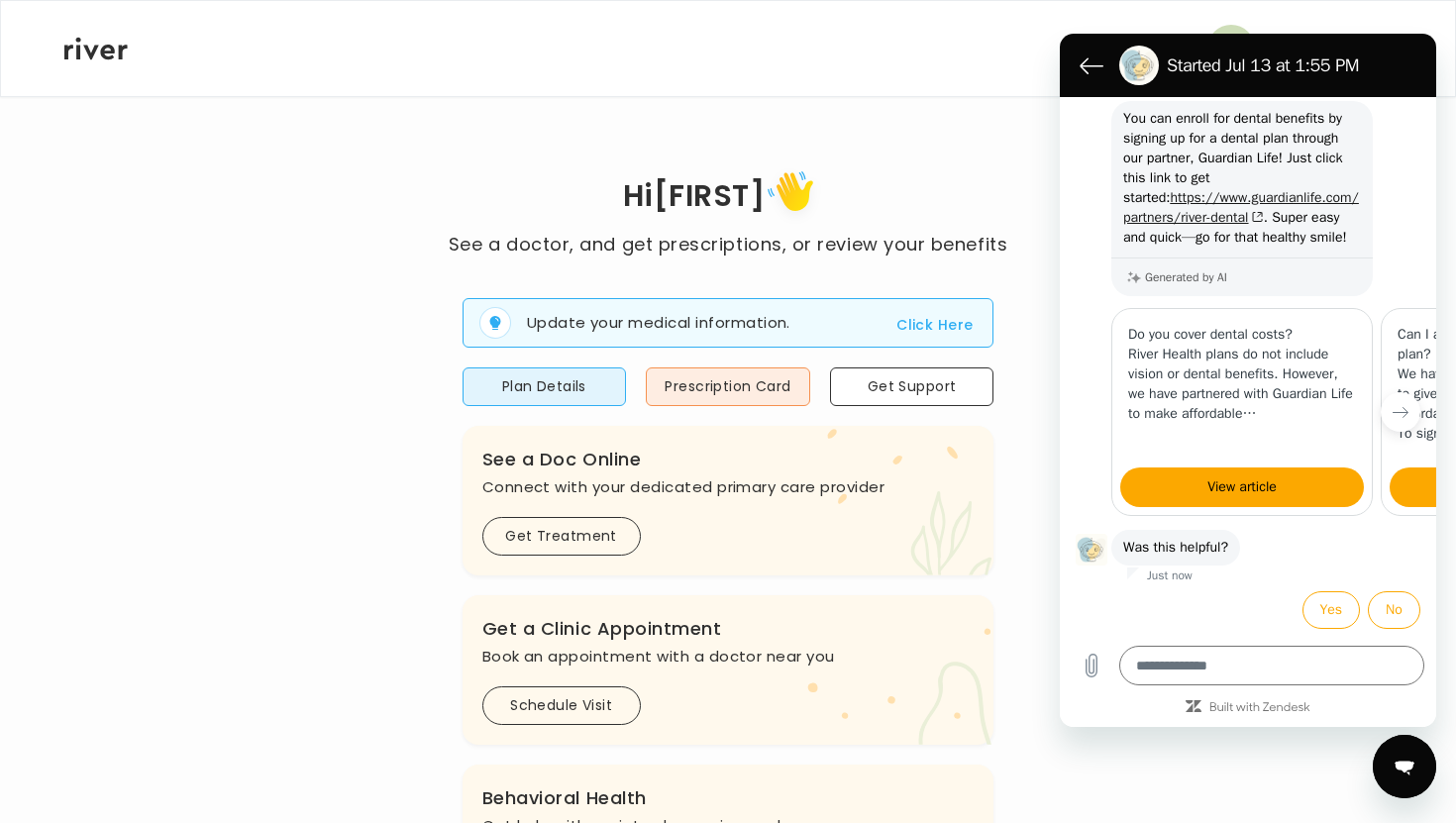 click on "https://www.guardianlife.com/partners/river-dental" at bounding box center [1241, 207] 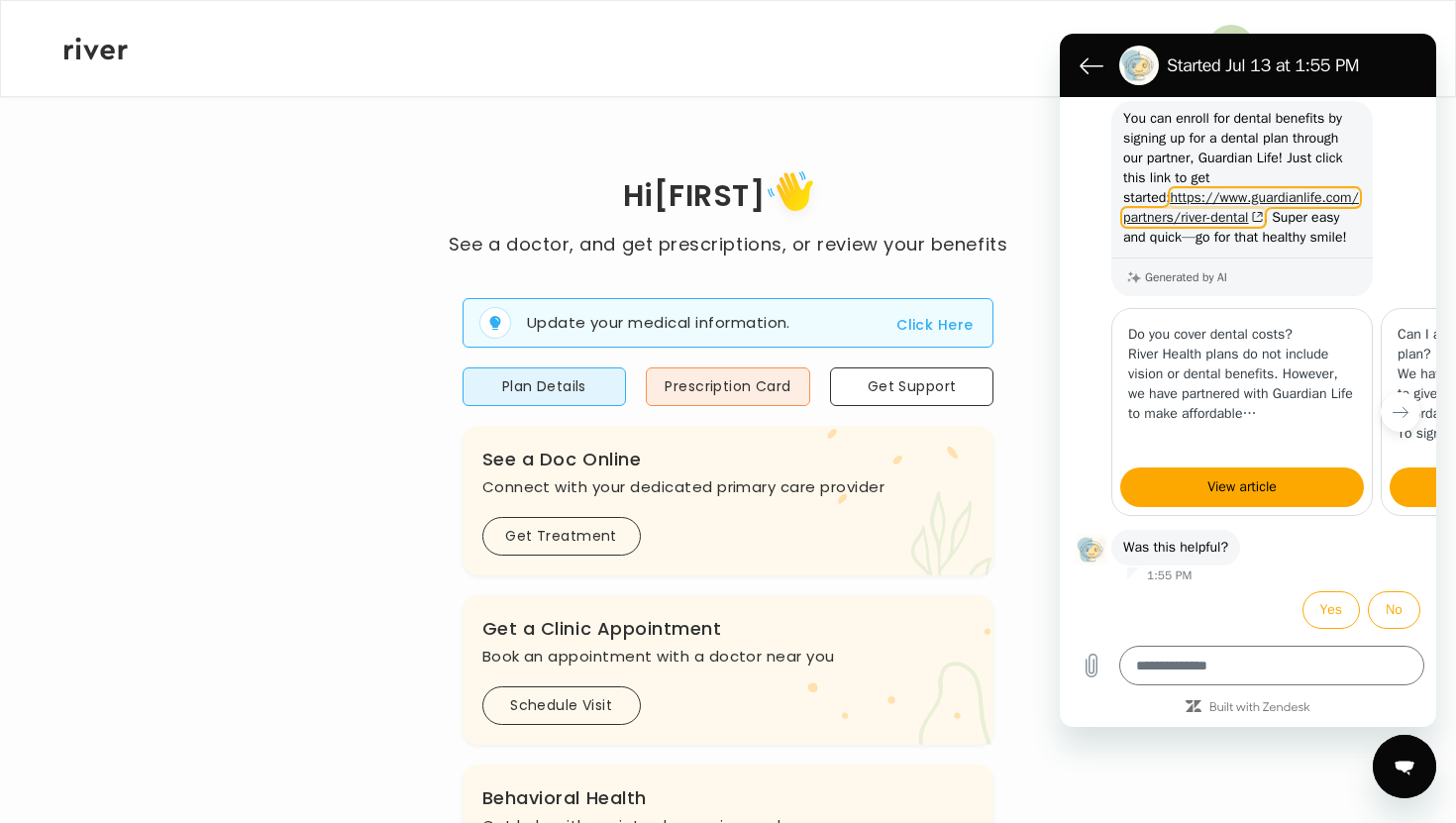 scroll, scrollTop: 246, scrollLeft: 0, axis: vertical 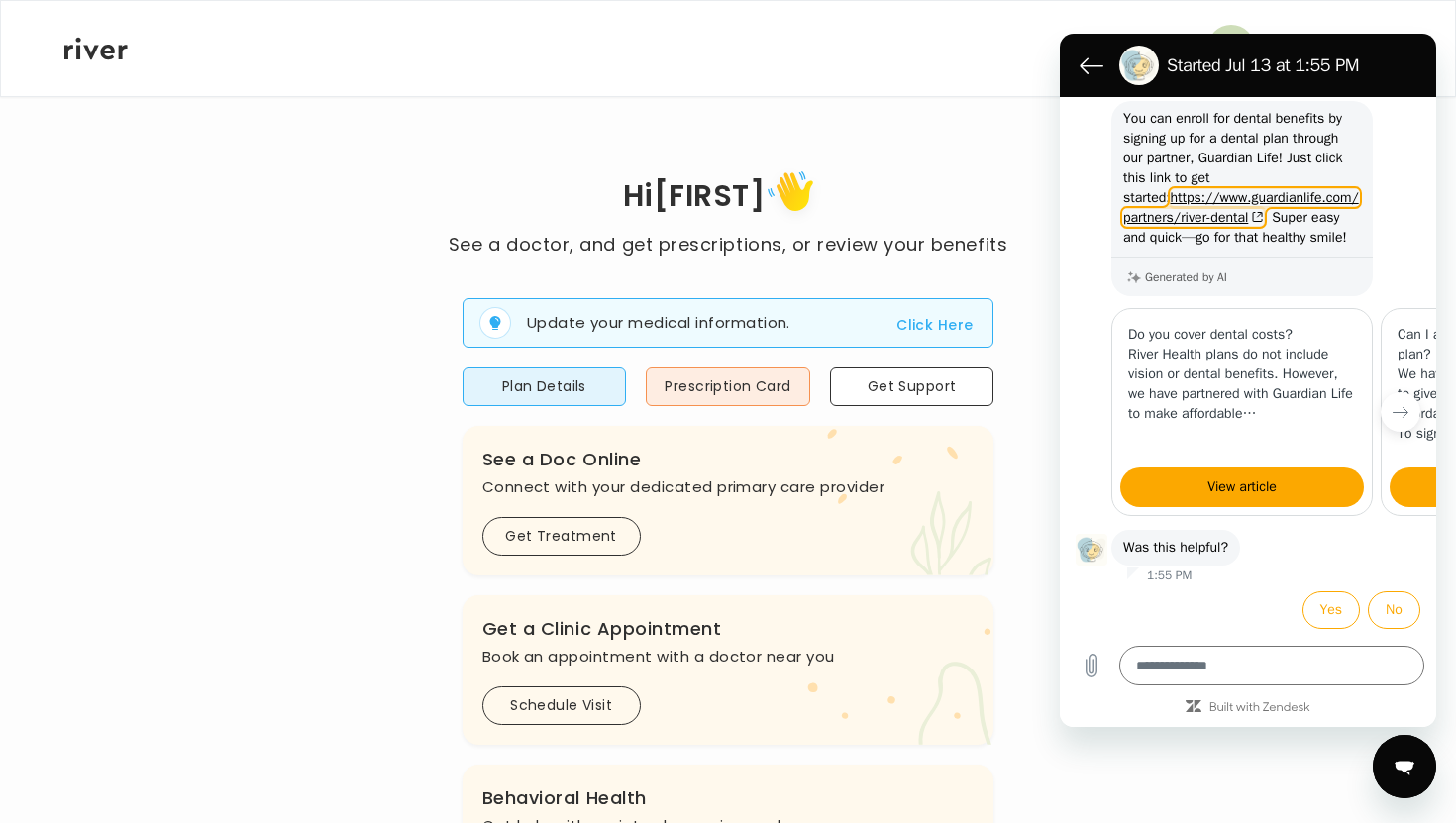 click on "Hi  NAYANA See a doctor, and get prescriptions, or review your benefits Update your medical information. Click Here Plan Details Prescription Card Get Support
.cls-1 {
fill: #ffe0ae;
}
.cls-2 {
fill: #eaefd8;
}
River Health Essential ACTIVE Employer Sponsored: Kohl's
.cls-see {
fill: #eaefd8;
}
.cls-see-doctor {
fill: #ffe0ae;
}
See a Doc Online Connect with your dedicated primary care provider Get Treatment
.cls-clinic {
fill: #eaefd8;
}
.cls-clinic-appt {
fill: #ffe0ae;
}
Get a Clinic Appointment Book an appointment with a doctor near you Schedule Visit
.cls-1 {
fill: #ffe0ae;
}
Behavioral Health Get help with anxiety, depression, and more Get Started .cls-1{fill:#ffe0ae} Get a Prescription Refill Request a refill for current medications Get Prescription Your Health History View your medical history online" at bounding box center (728, 708) 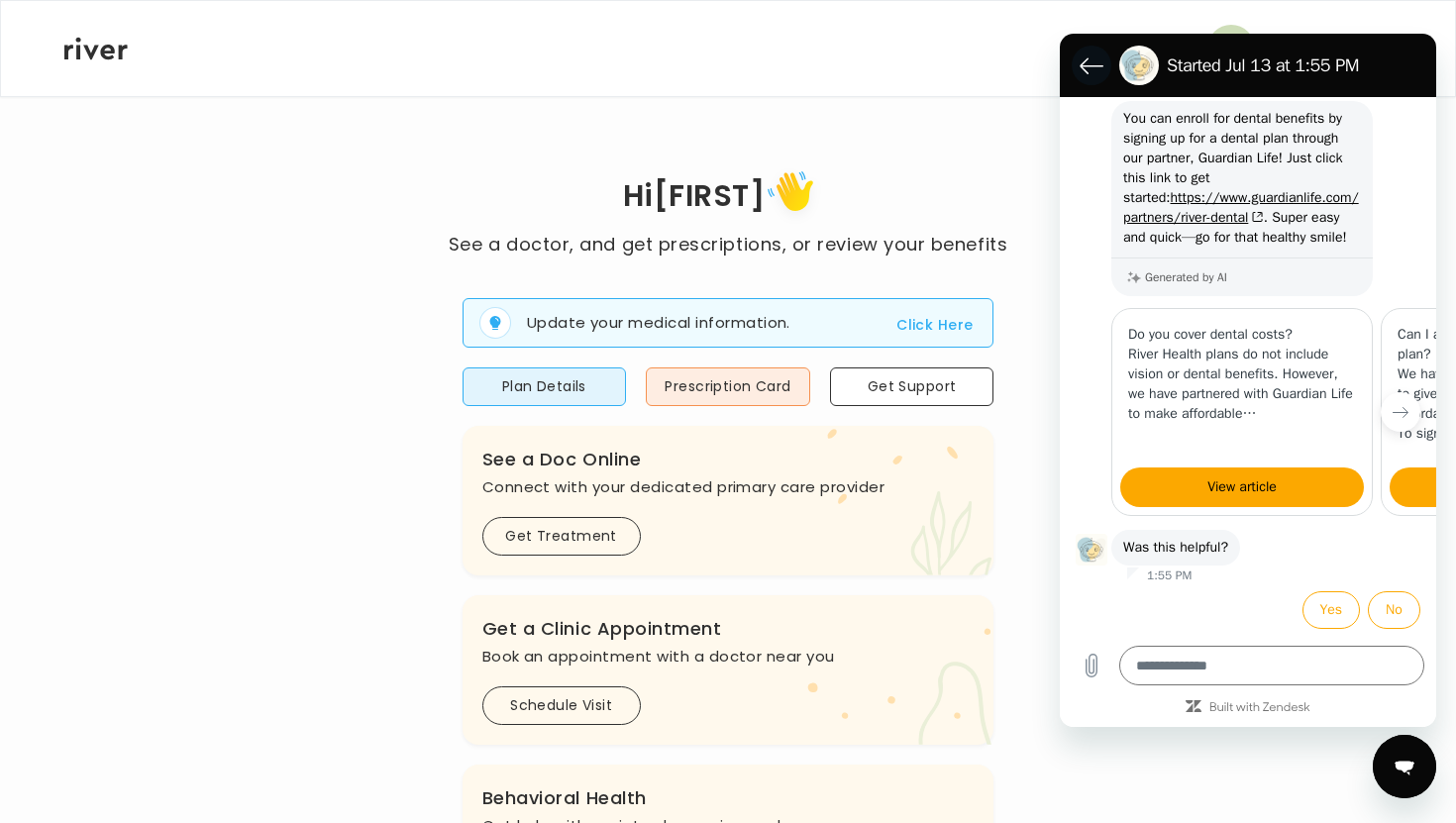 click 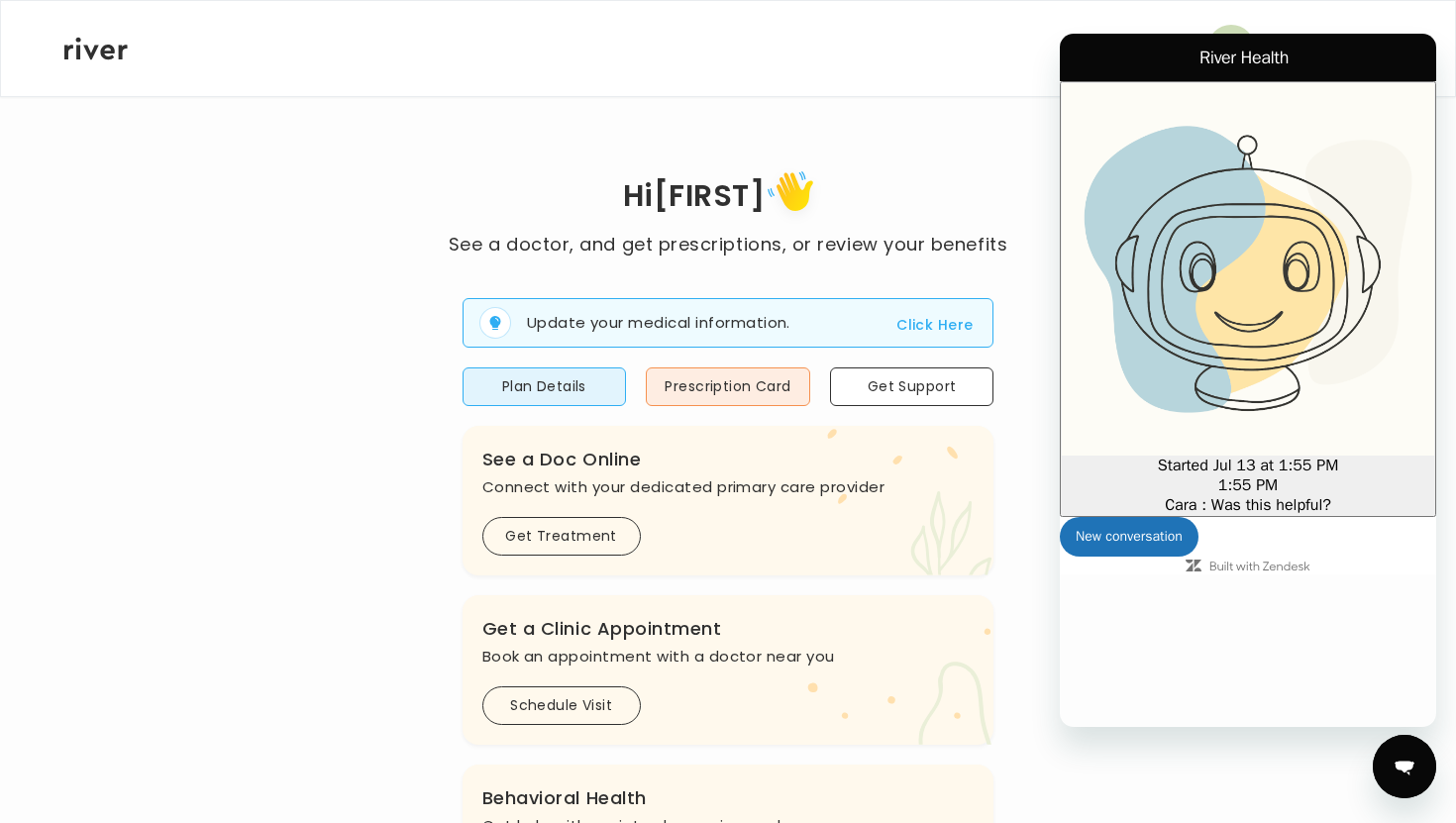 click on "Hi  NAYANA See a doctor, and get prescriptions, or review your benefits Update your medical information. Click Here Plan Details Prescription Card Get Support
.cls-1 {
fill: #ffe0ae;
}
.cls-2 {
fill: #eaefd8;
}
River Health Essential ACTIVE Employer Sponsored: Kohl's
.cls-see {
fill: #eaefd8;
}
.cls-see-doctor {
fill: #ffe0ae;
}
See a Doc Online Connect with your dedicated primary care provider Get Treatment
.cls-clinic {
fill: #eaefd8;
}
.cls-clinic-appt {
fill: #ffe0ae;
}
Get a Clinic Appointment Book an appointment with a doctor near you Schedule Visit
.cls-1 {
fill: #ffe0ae;
}
Behavioral Health Get help with anxiety, depression, and more Get Started .cls-1{fill:#ffe0ae} Get a Prescription Refill Request a refill for current medications Get Prescription Your Health History View your medical history online" at bounding box center [728, 701] 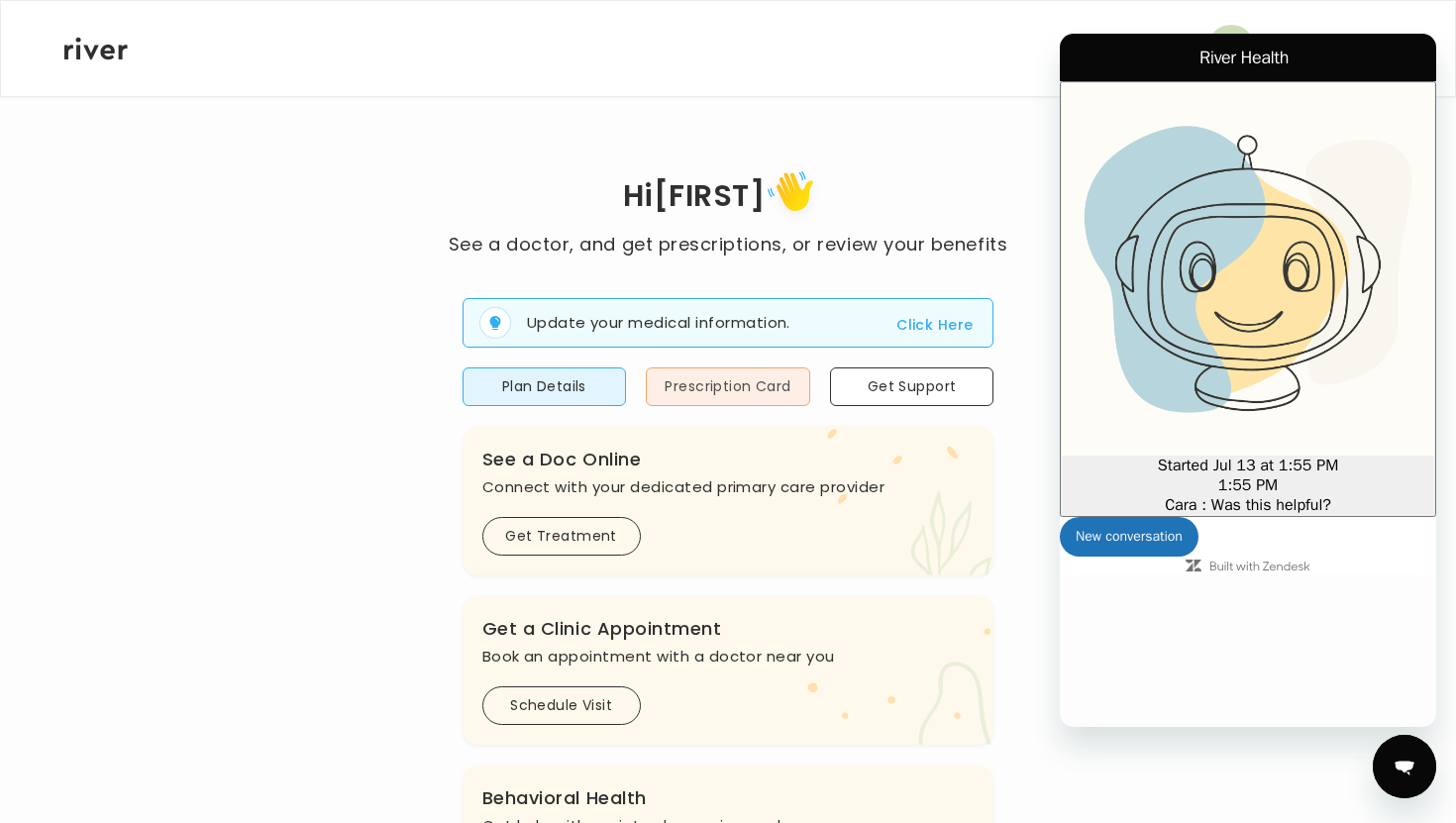 click on "Prescription Card" at bounding box center [728, 386] 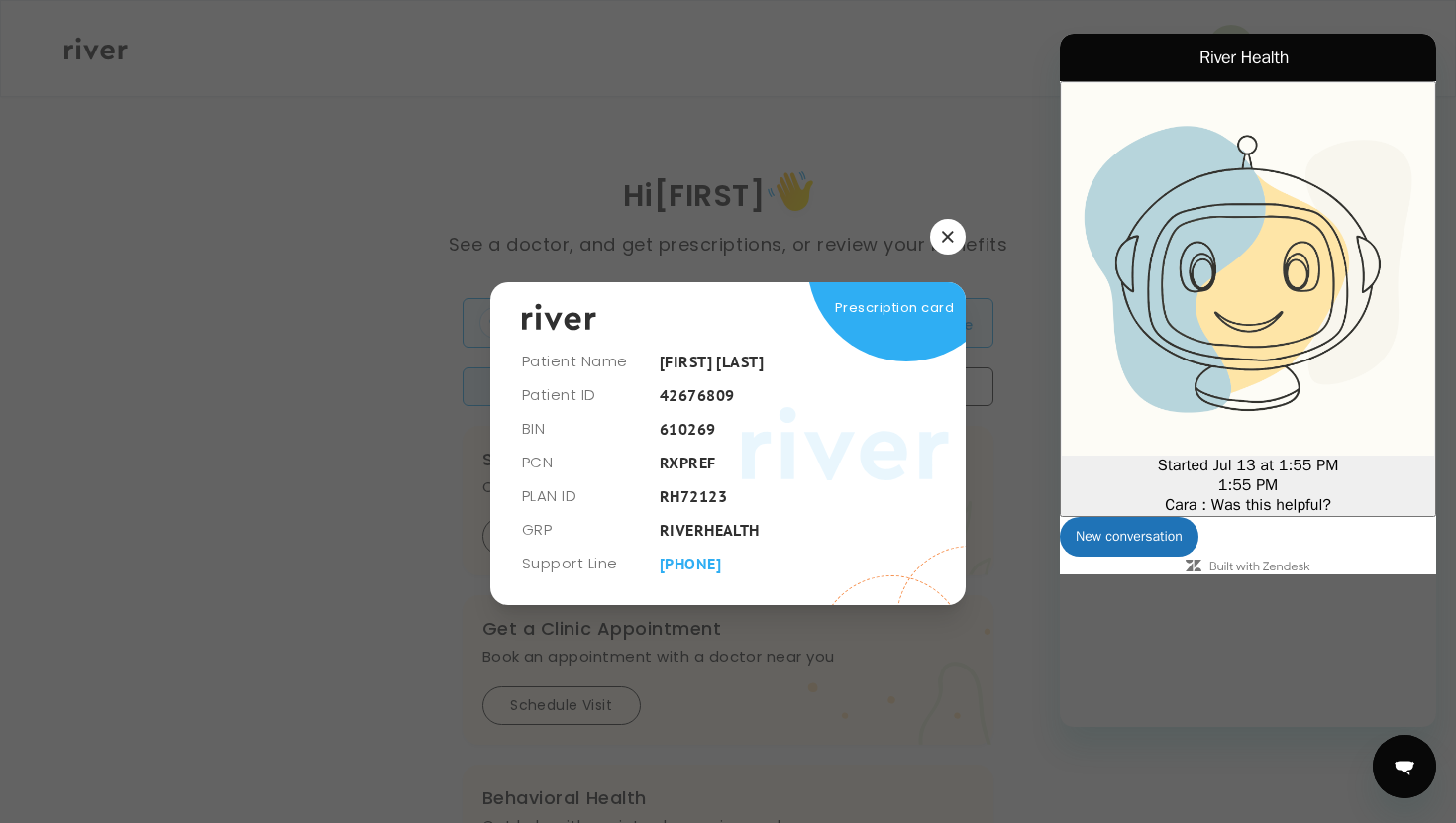 click at bounding box center [948, 237] 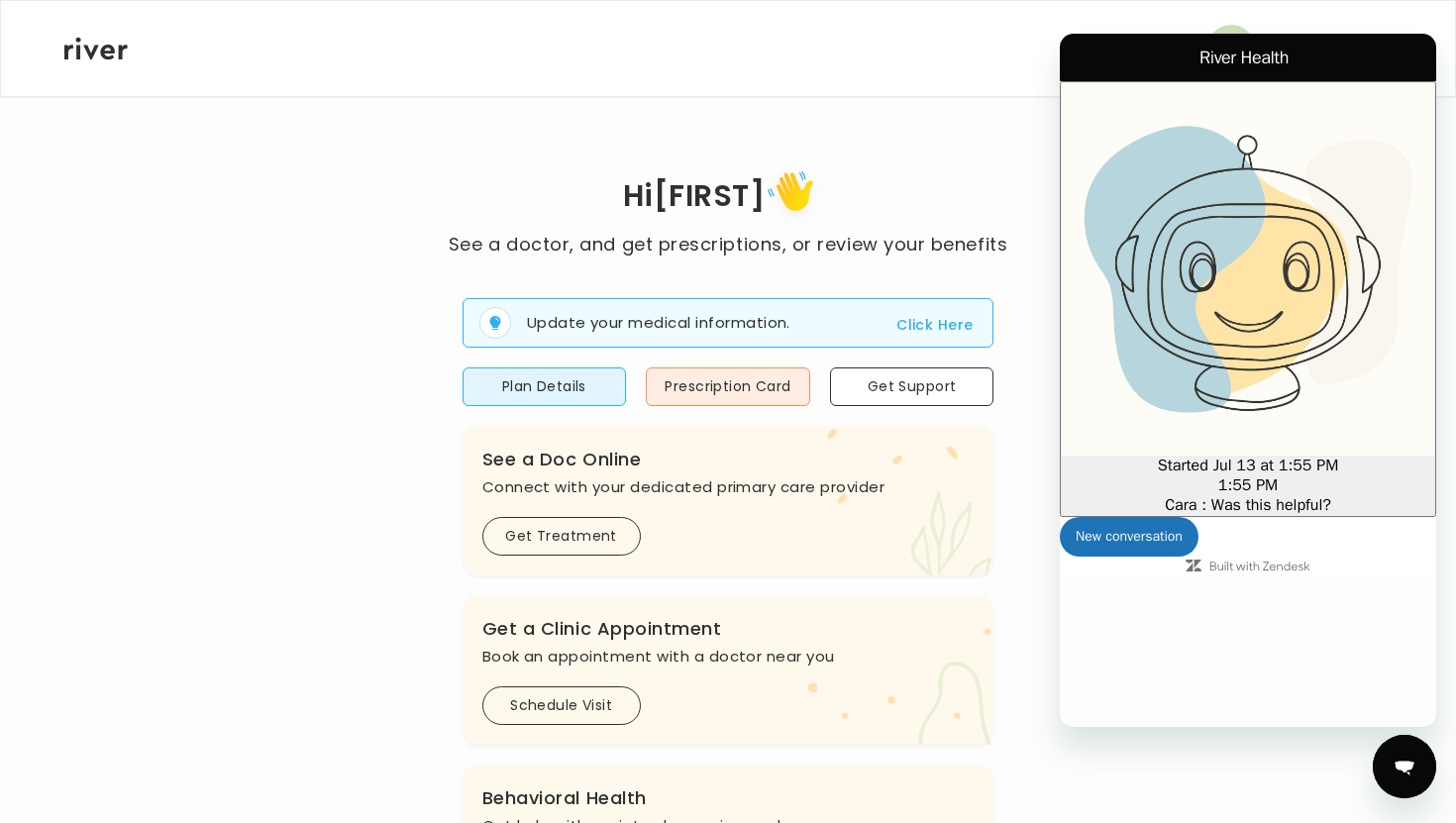 click on "Hi  [FIRST]" at bounding box center [728, 197] 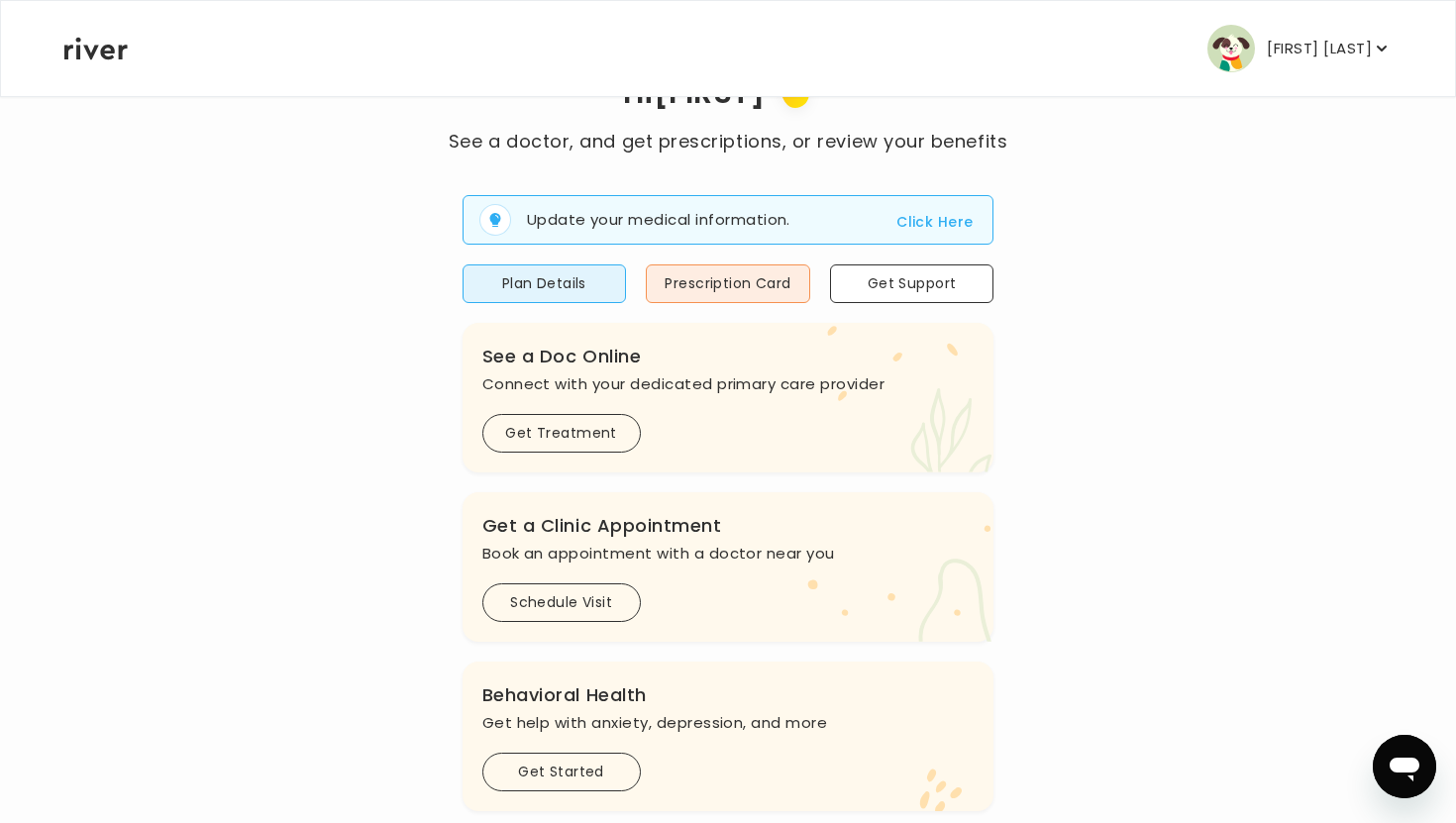 scroll, scrollTop: 0, scrollLeft: 0, axis: both 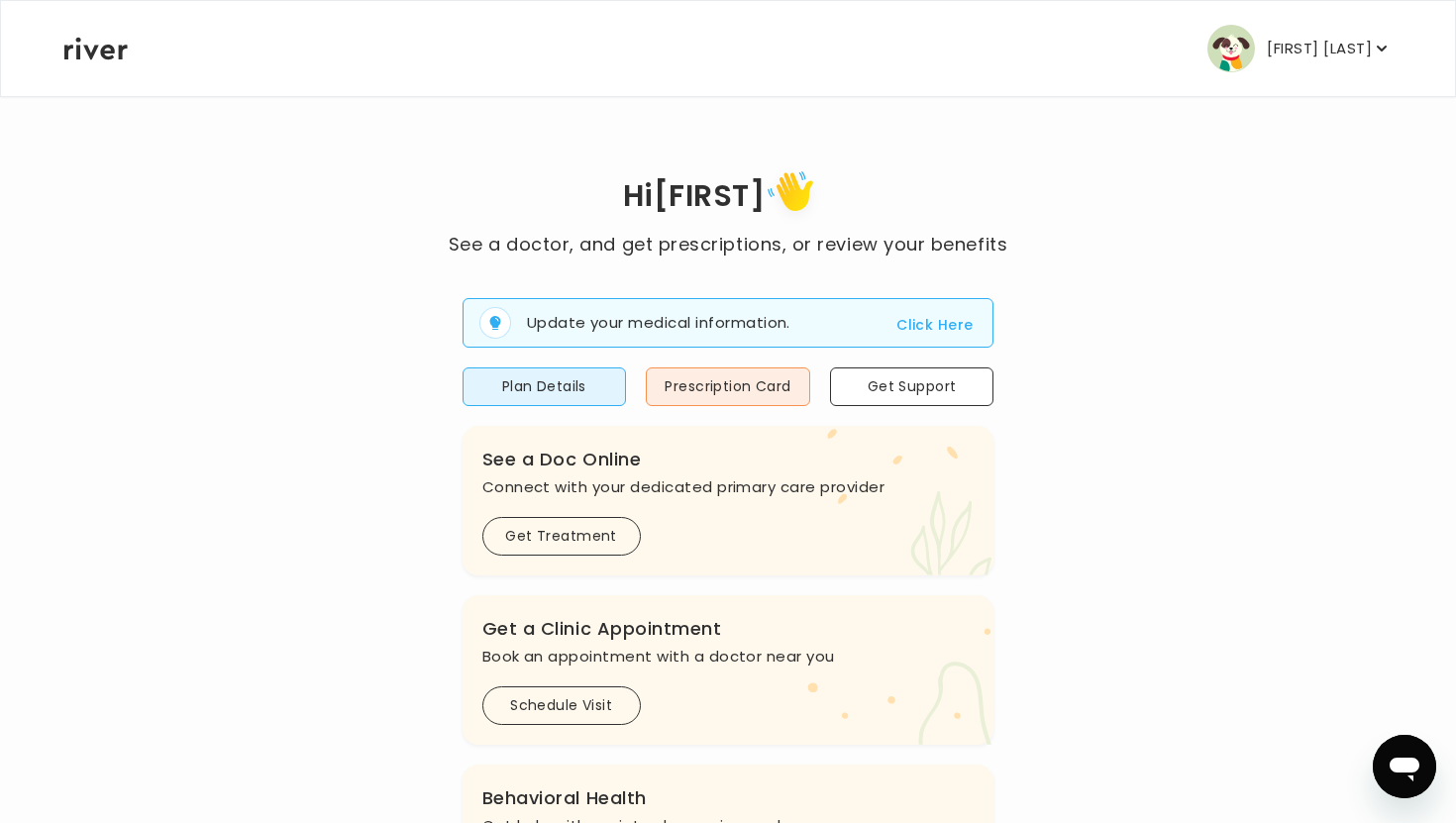 click 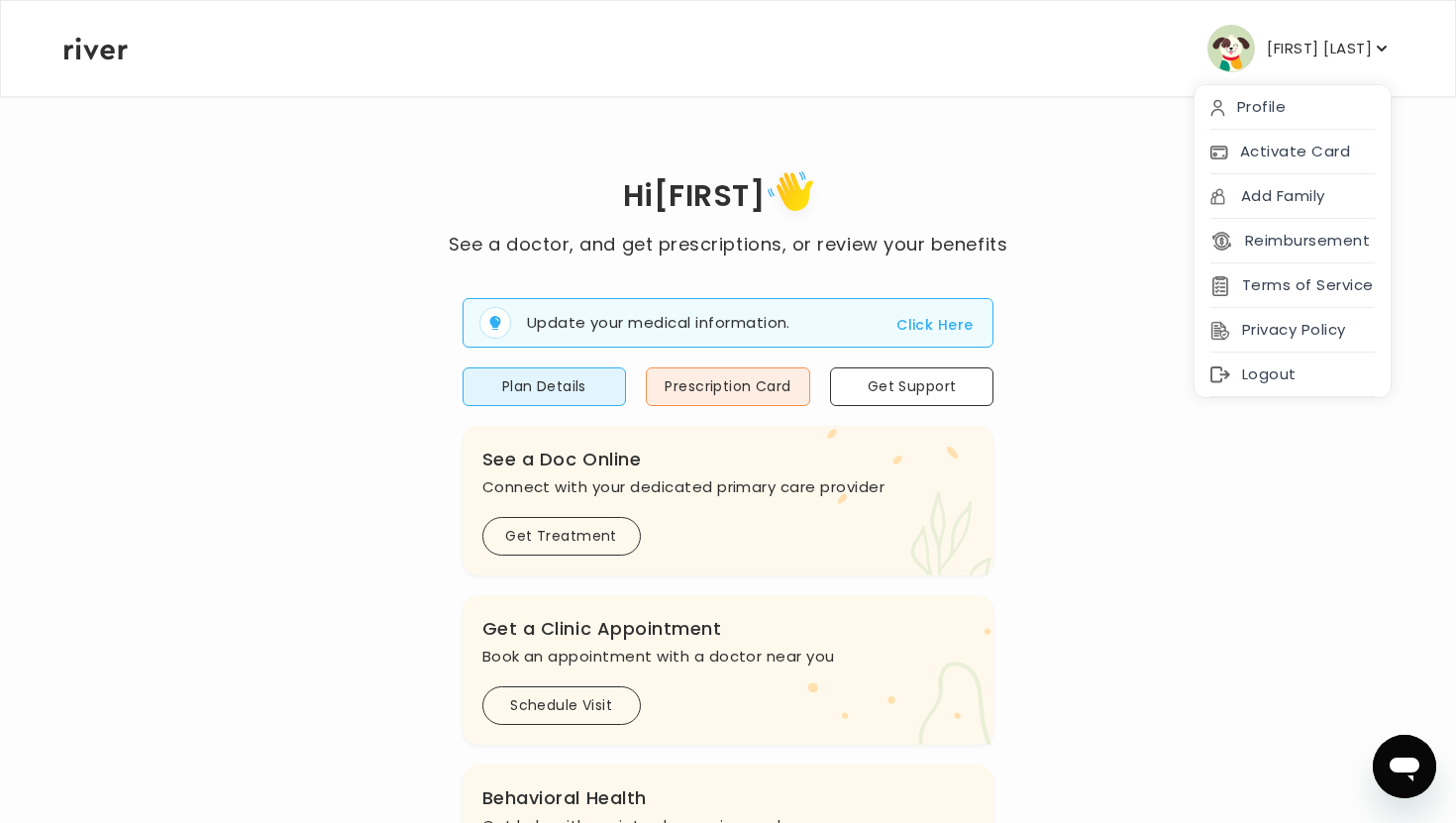 click on "Hi  NAYANA See a doctor, and get prescriptions, or review your benefits Update your medical information. Click Here Plan Details Prescription Card Get Support
.cls-1 {
fill: #ffe0ae;
}
.cls-2 {
fill: #eaefd8;
}
River Health Essential ACTIVE Employer Sponsored: Kohl's
.cls-see {
fill: #eaefd8;
}
.cls-see-doctor {
fill: #ffe0ae;
}
See a Doc Online Connect with your dedicated primary care provider Get Treatment
.cls-clinic {
fill: #eaefd8;
}
.cls-clinic-appt {
fill: #ffe0ae;
}
Get a Clinic Appointment Book an appointment with a doctor near you Schedule Visit
.cls-1 {
fill: #ffe0ae;
}
Behavioral Health Get help with anxiety, depression, and more Get Started .cls-1{fill:#ffe0ae} Get a Prescription Refill Request a refill for current medications Get Prescription Your Health History View your medical history online" at bounding box center (728, 708) 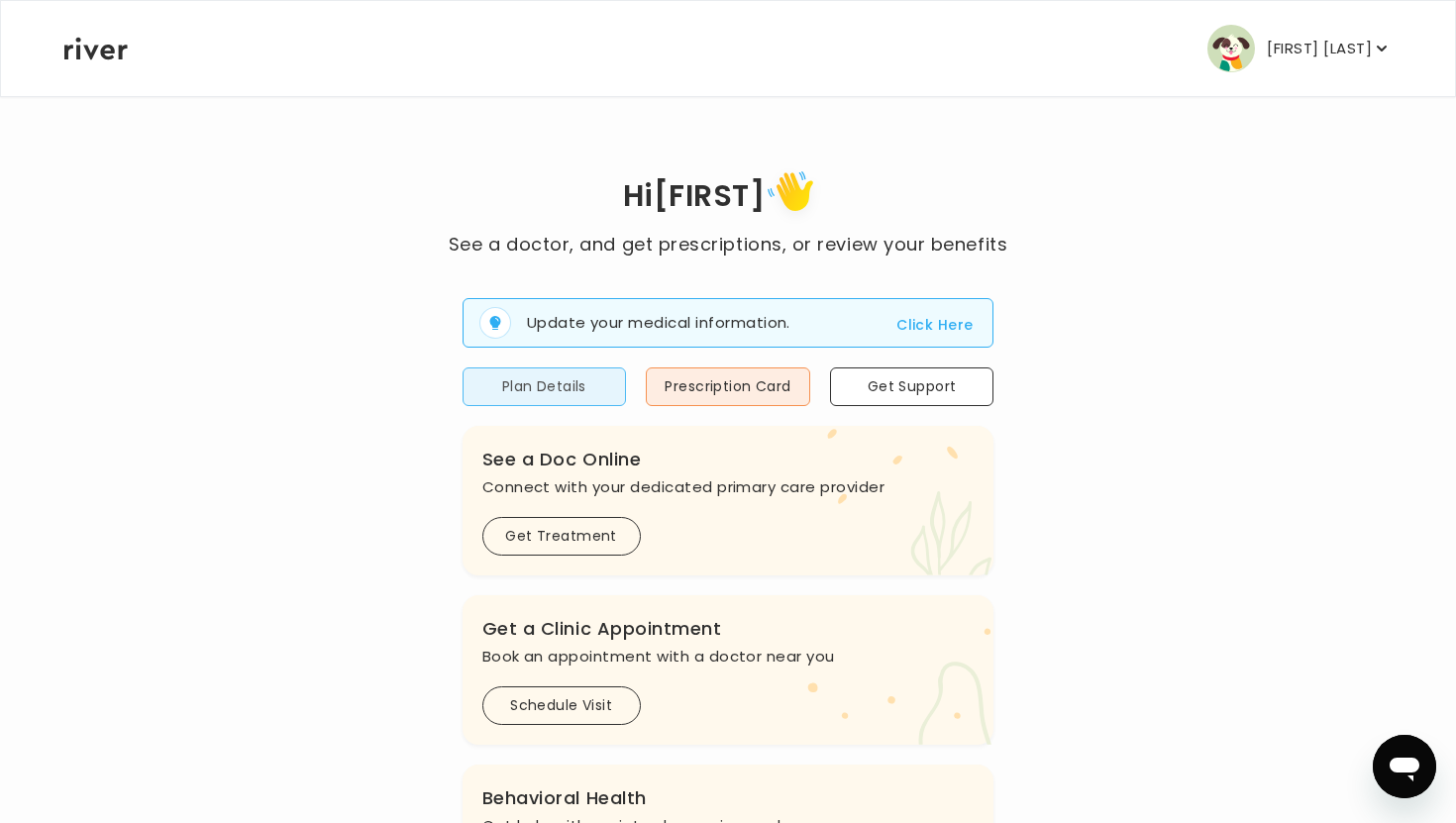 click on "Plan Details" at bounding box center [545, 386] 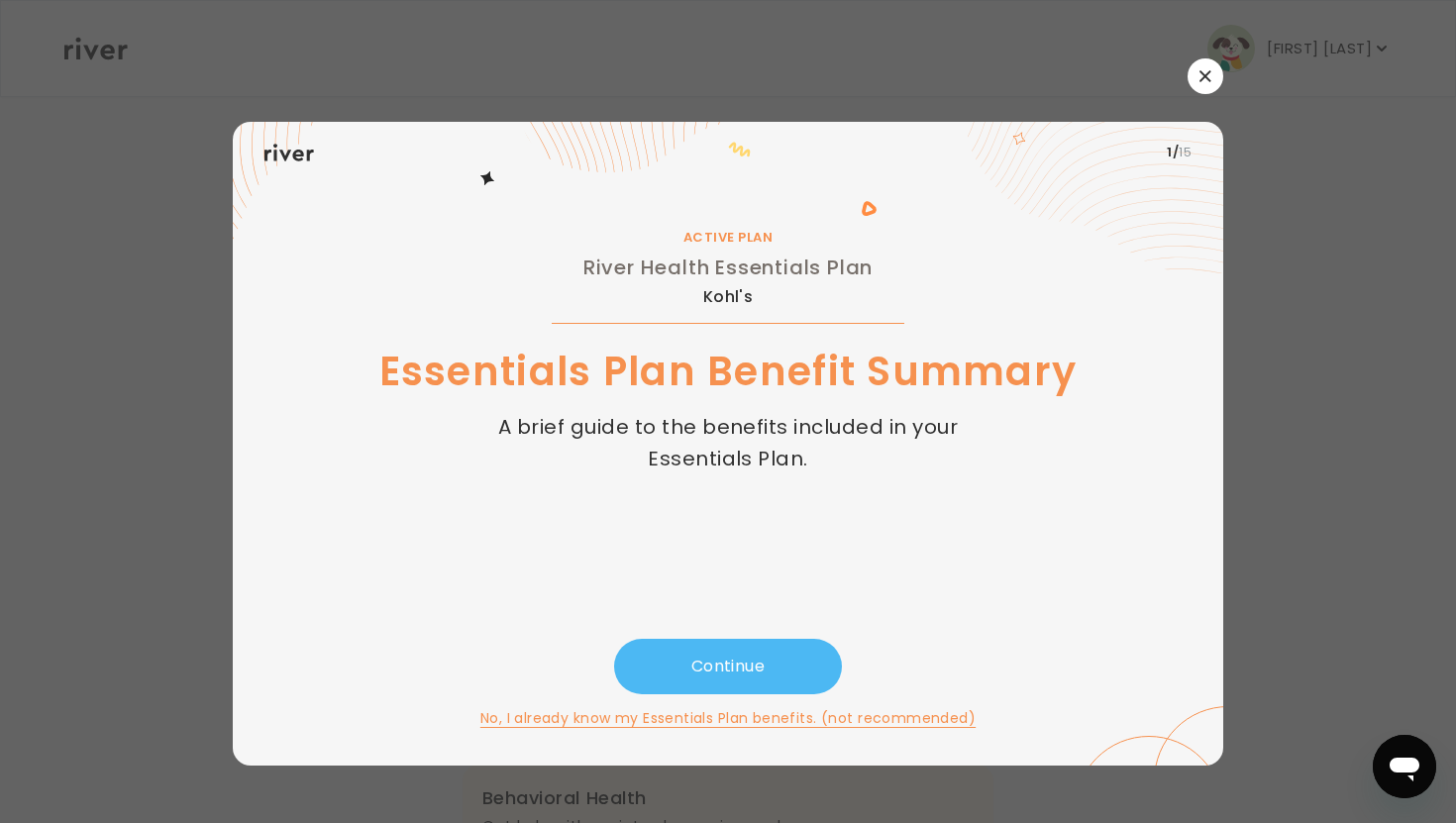 click on "Continue" at bounding box center [728, 667] 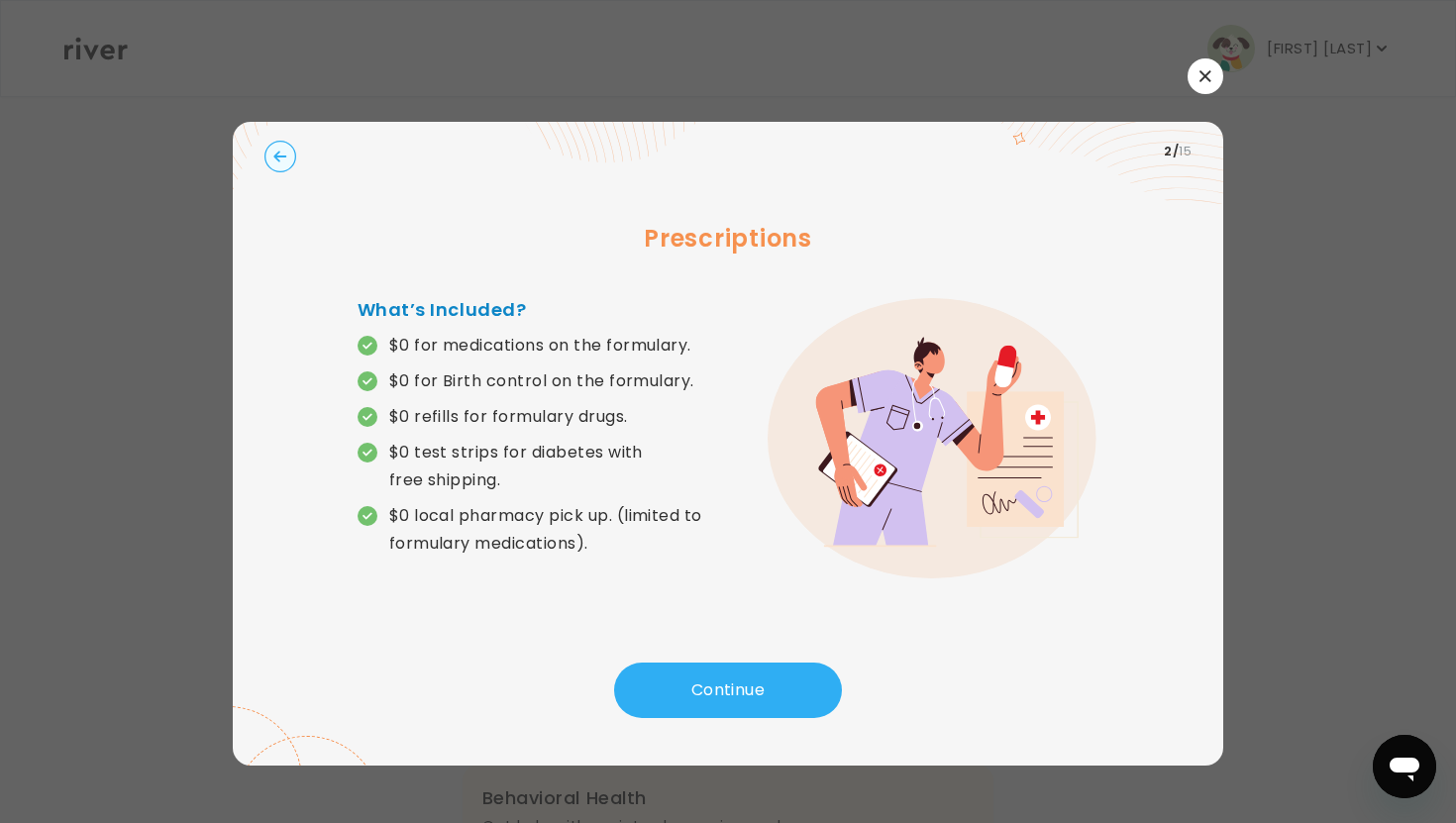 click at bounding box center [1205, 76] 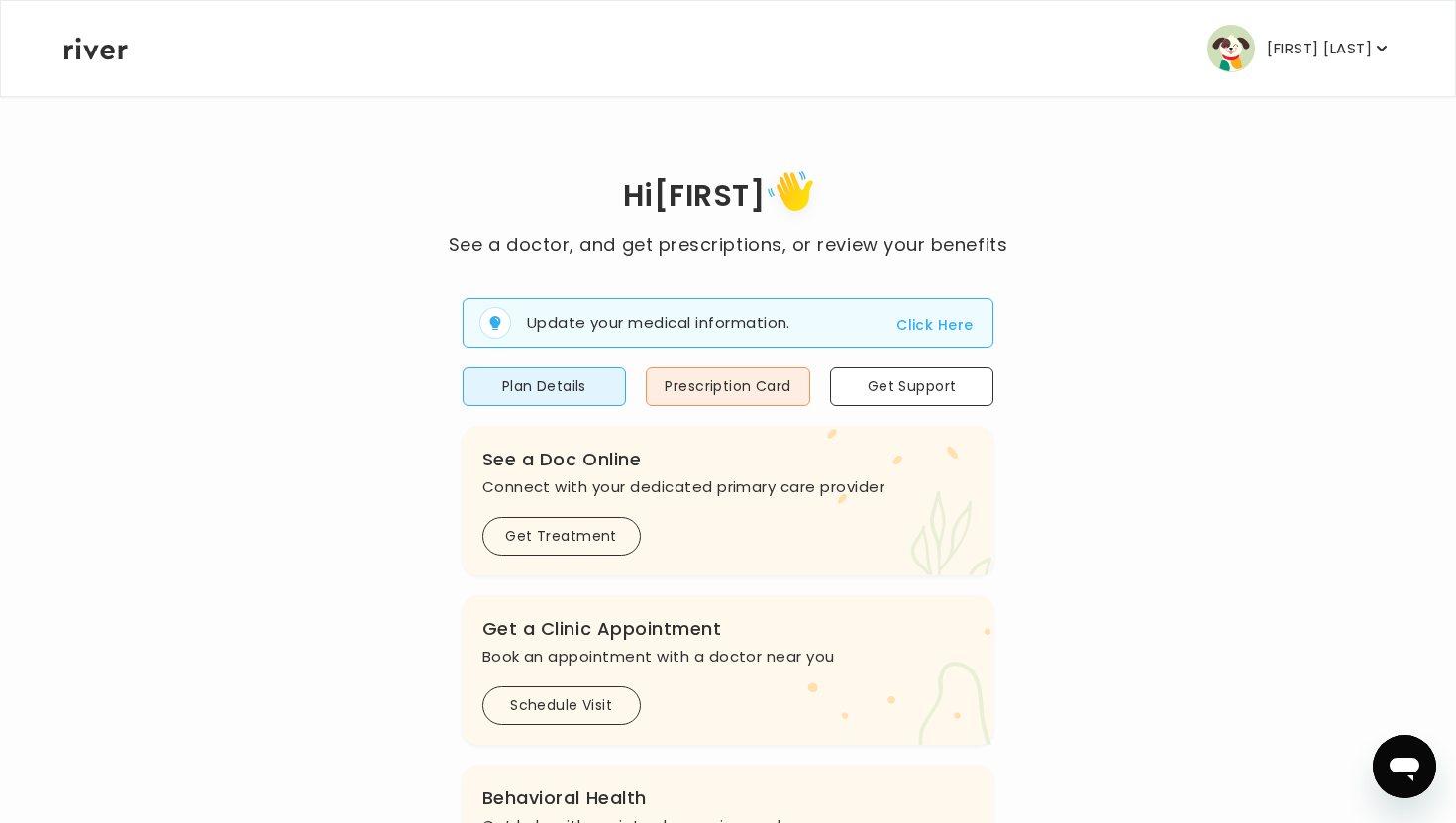 click on "[FIRST] [LAST]" at bounding box center [1319, 49] 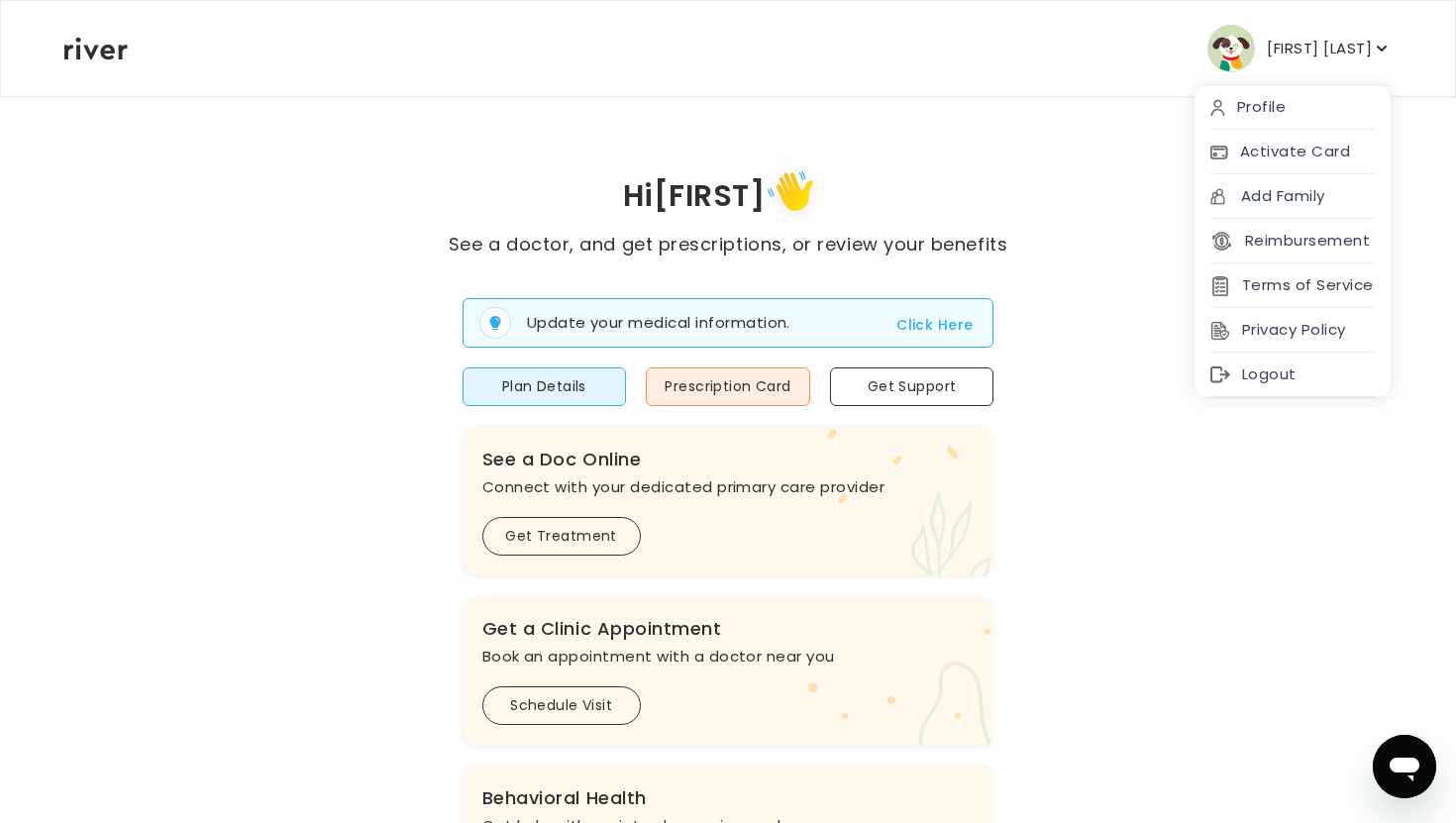 click on "Hi  NAYANA See a doctor, and get prescriptions, or review your benefits Update your medical information. Click Here Plan Details Prescription Card Get Support
.cls-1 {
fill: #ffe0ae;
}
.cls-2 {
fill: #eaefd8;
}
River Health Essential ACTIVE Employer Sponsored: Kohl's
.cls-see {
fill: #eaefd8;
}
.cls-see-doctor {
fill: #ffe0ae;
}
See a Doc Online Connect with your dedicated primary care provider Get Treatment
.cls-clinic {
fill: #eaefd8;
}
.cls-clinic-appt {
fill: #ffe0ae;
}
Get a Clinic Appointment Book an appointment with a doctor near you Schedule Visit
.cls-1 {
fill: #ffe0ae;
}
Behavioral Health Get help with anxiety, depression, and more Get Started .cls-1{fill:#ffe0ae} Get a Prescription Refill Request a refill for current medications Get Prescription Your Health History View your medical history online" at bounding box center (728, 701) 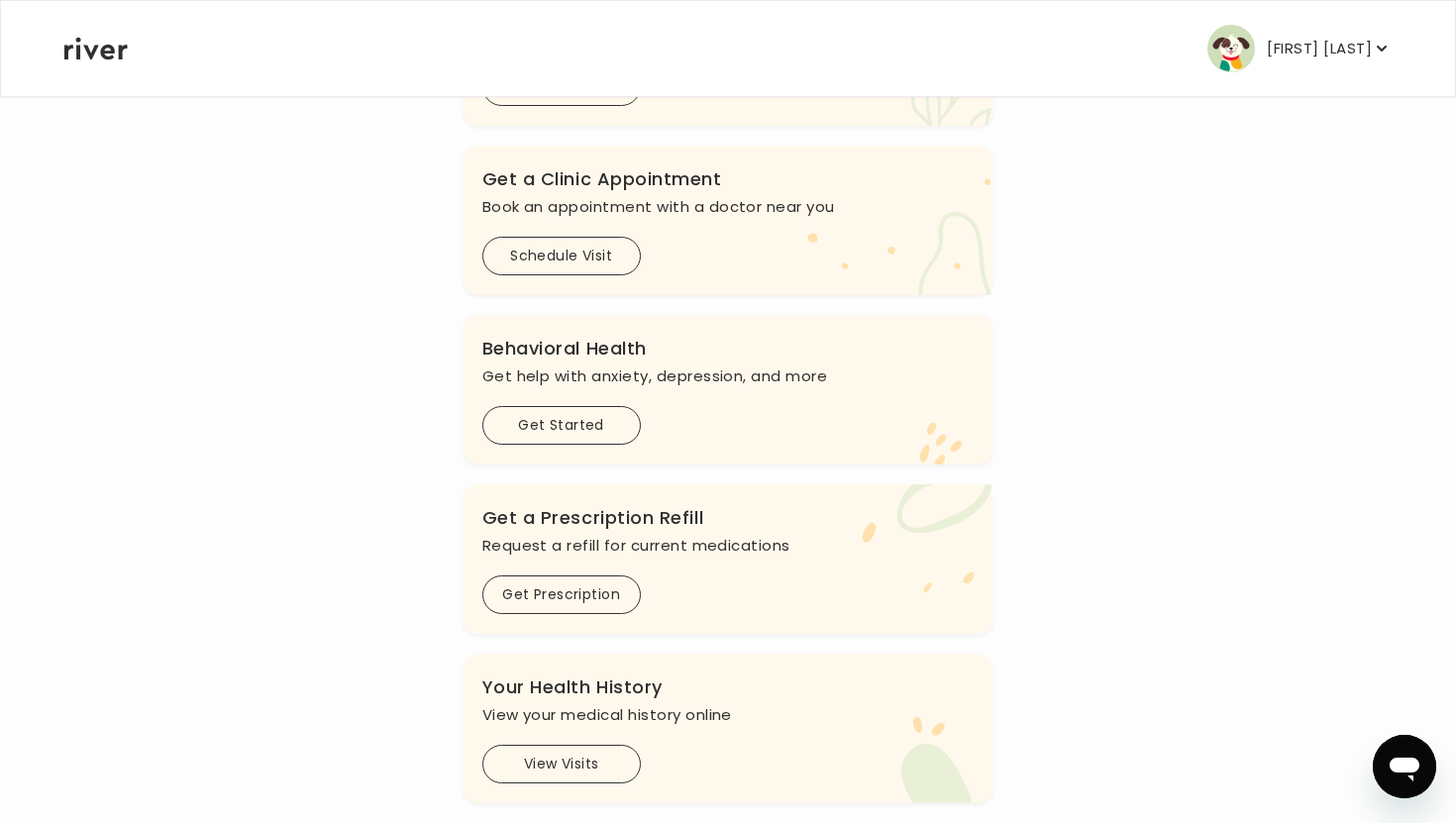 scroll, scrollTop: 490, scrollLeft: 0, axis: vertical 